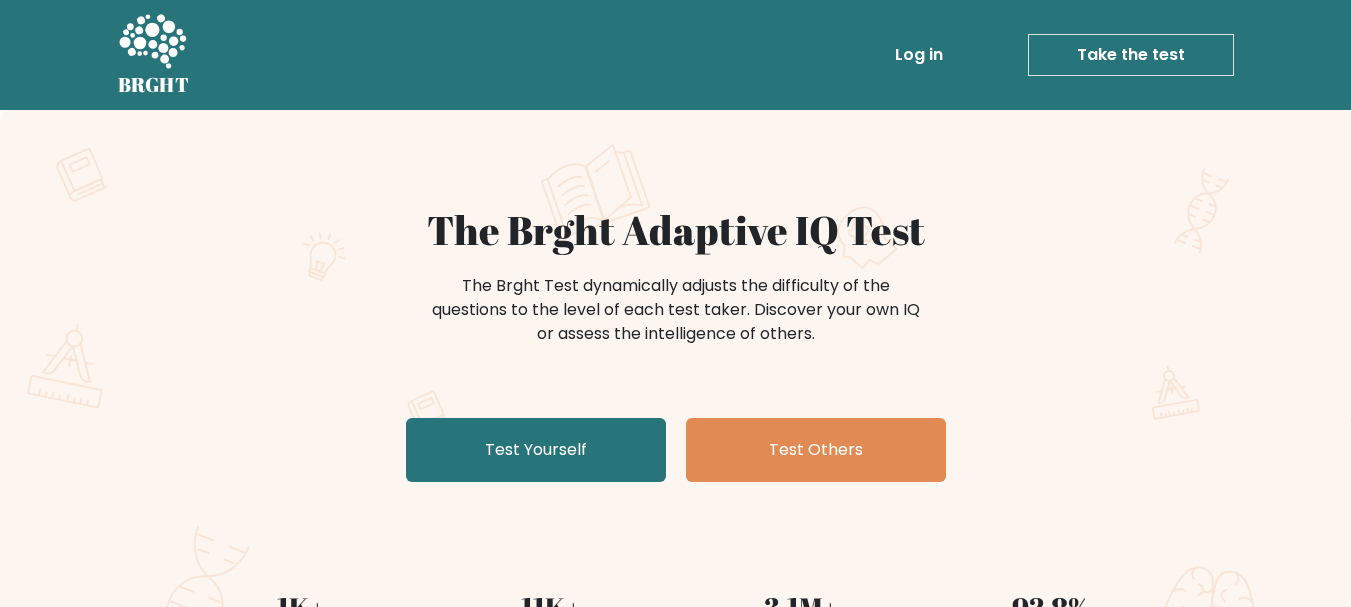 scroll, scrollTop: 0, scrollLeft: 0, axis: both 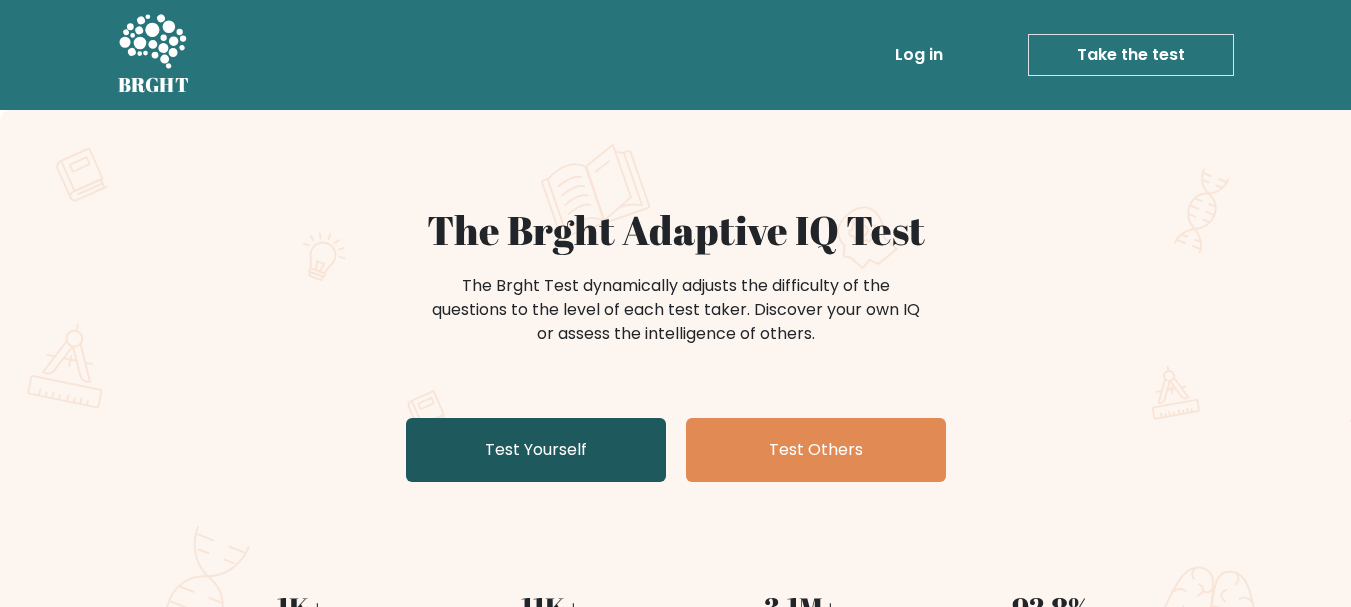 click on "Test Yourself" at bounding box center [536, 450] 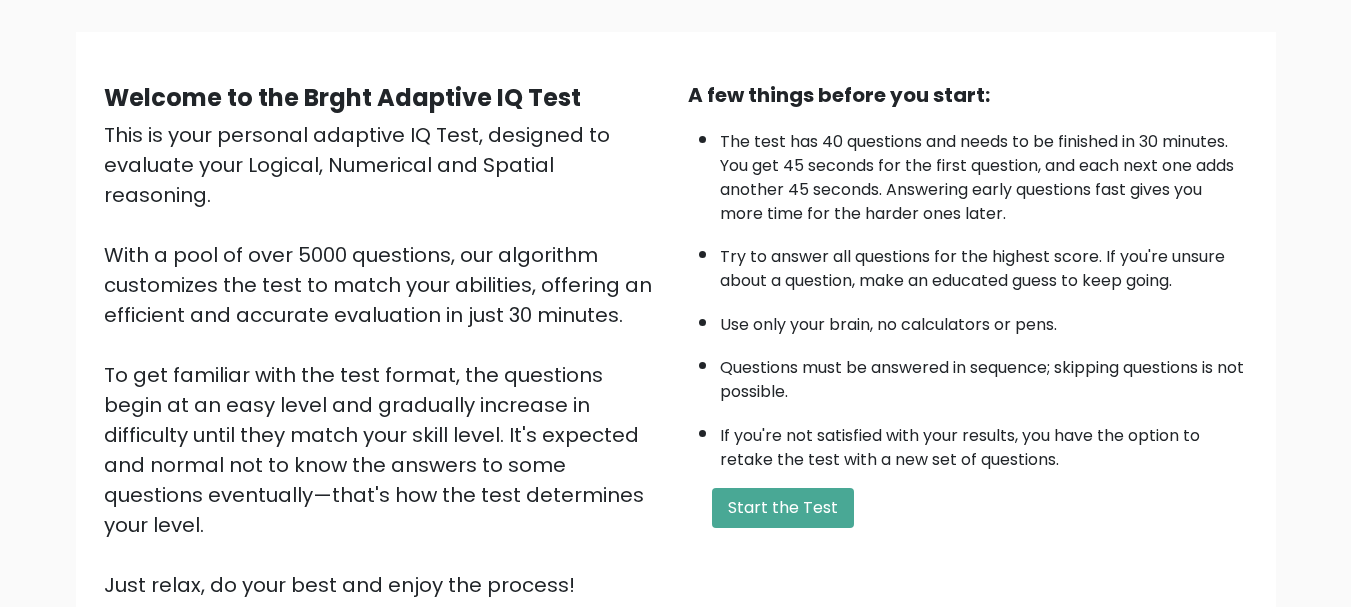 scroll, scrollTop: 309, scrollLeft: 0, axis: vertical 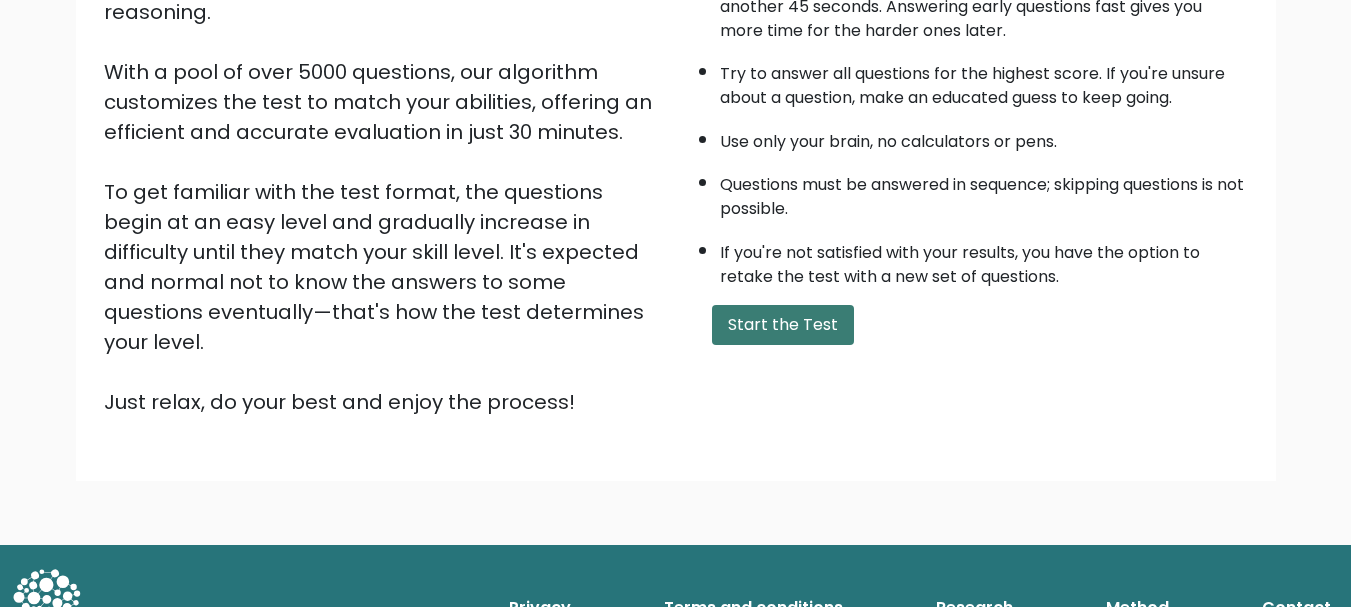 click on "Start the Test" at bounding box center (783, 325) 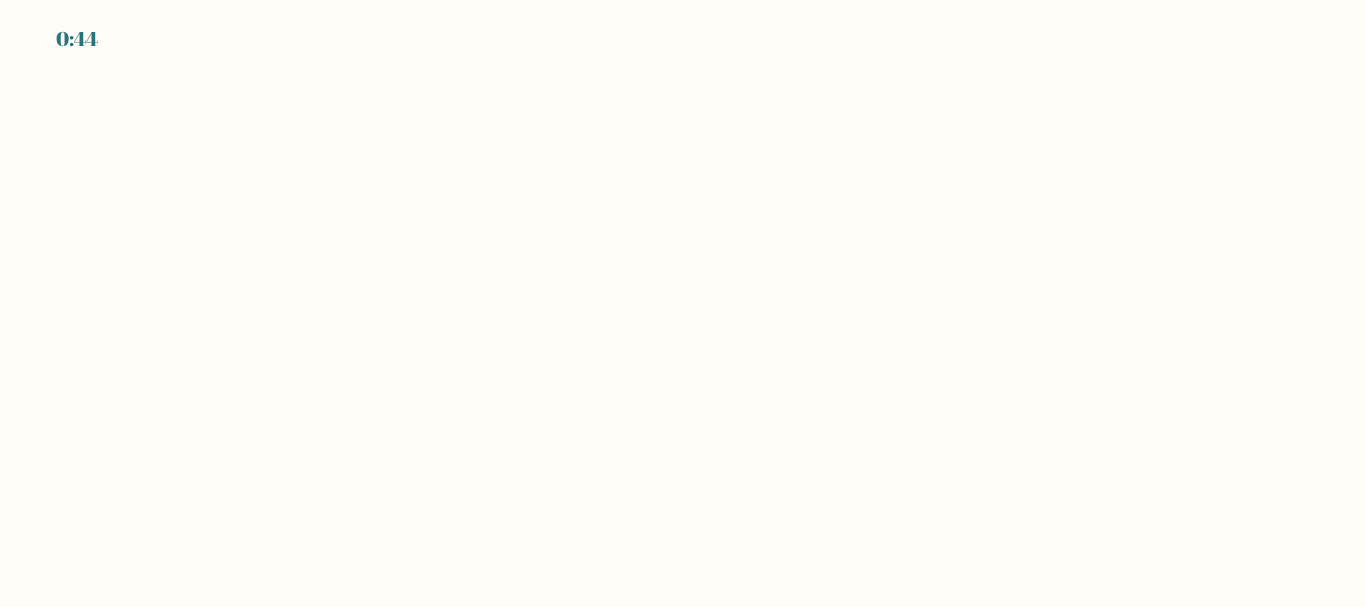 scroll, scrollTop: 0, scrollLeft: 0, axis: both 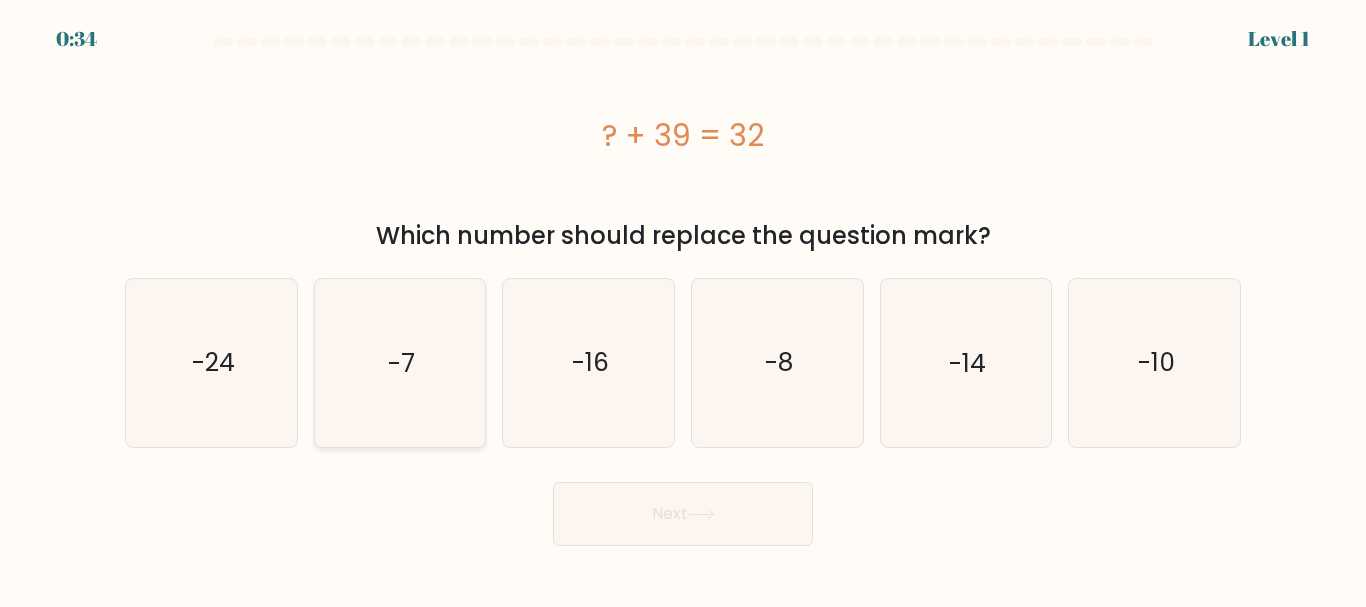 click on "-7" 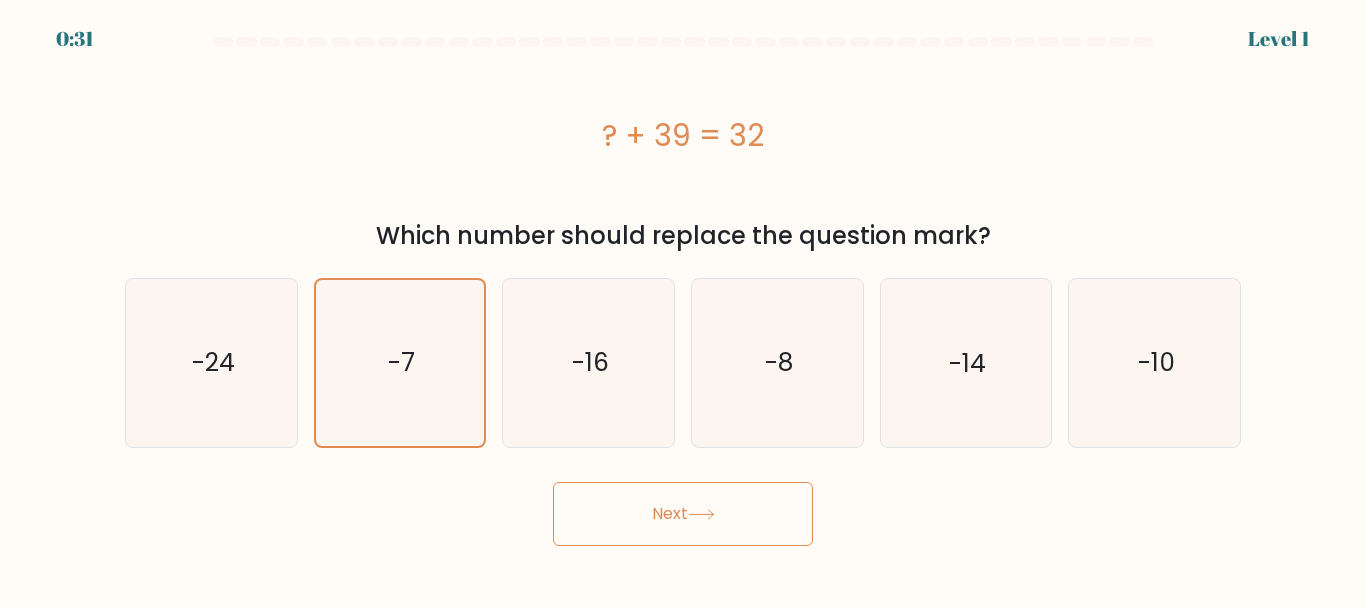 click on "Next" at bounding box center (683, 514) 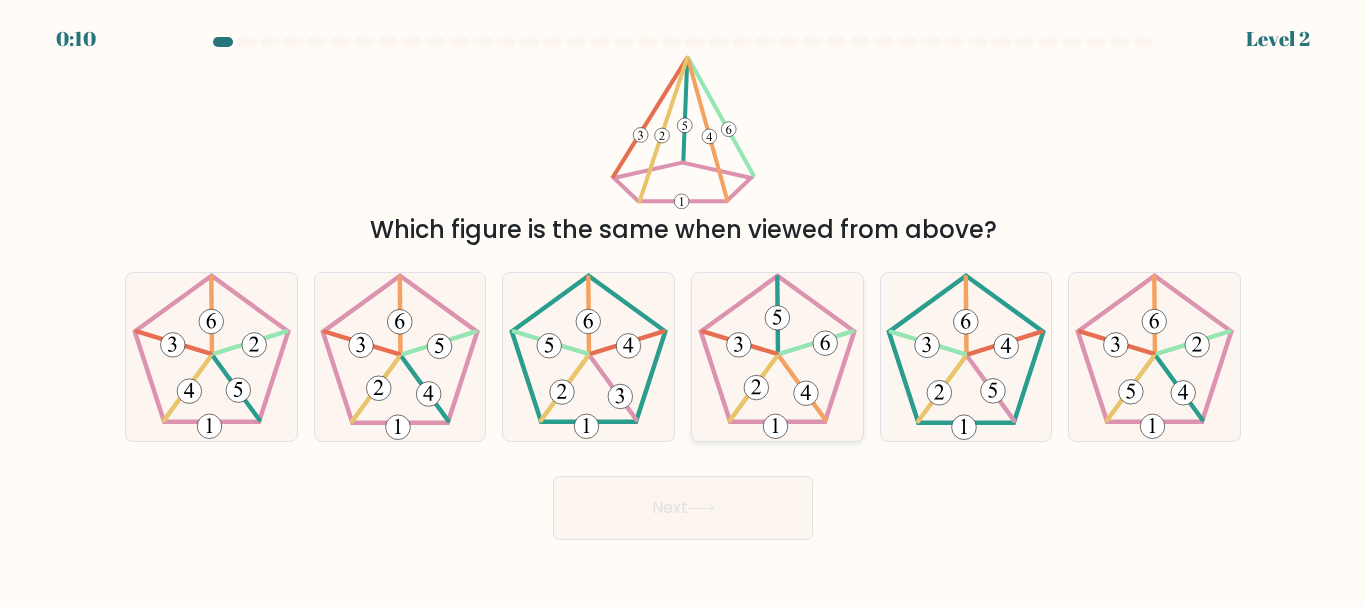 click 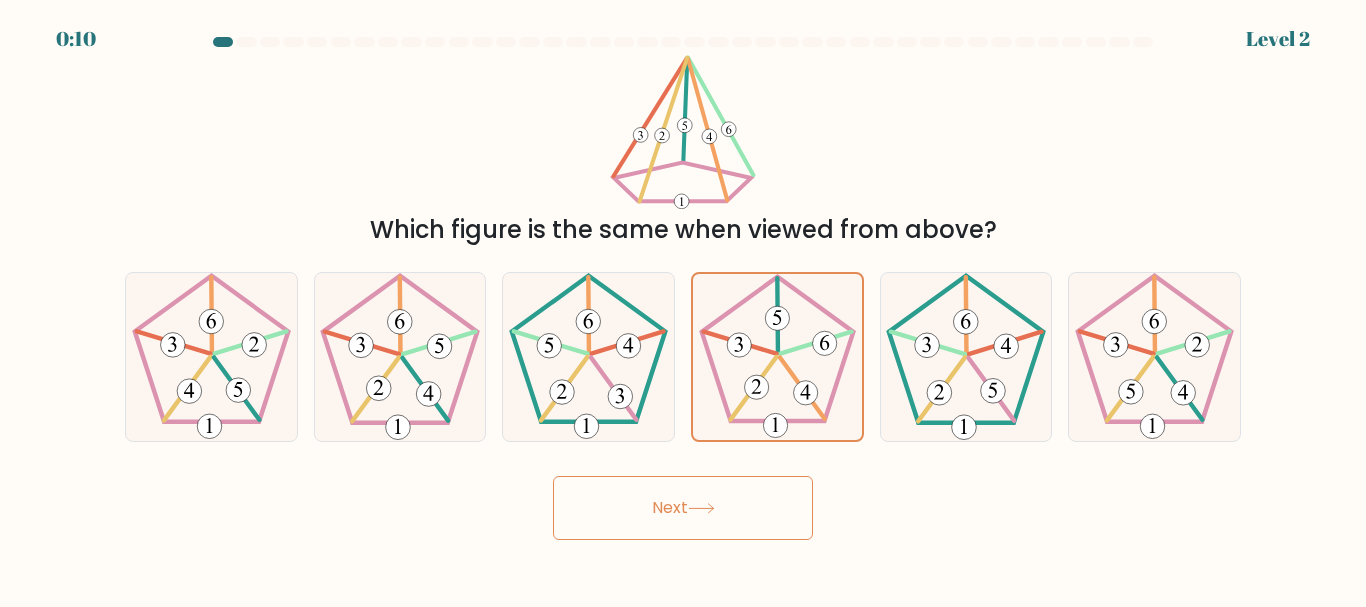 click on "Next" at bounding box center (683, 508) 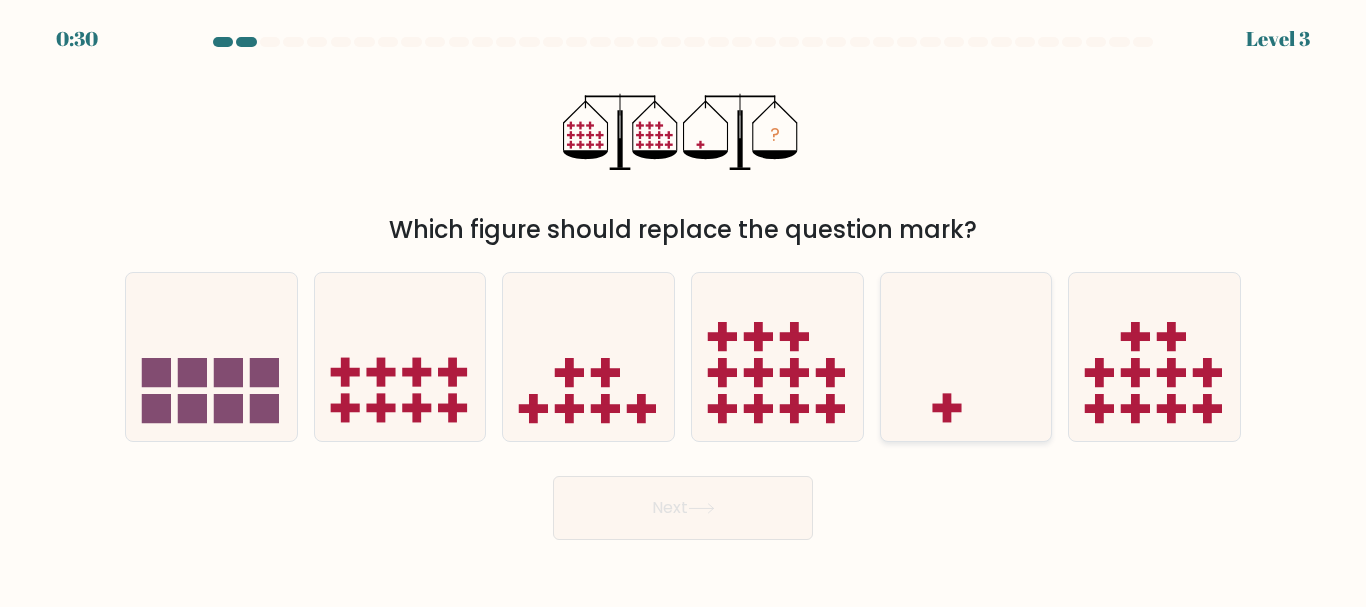click 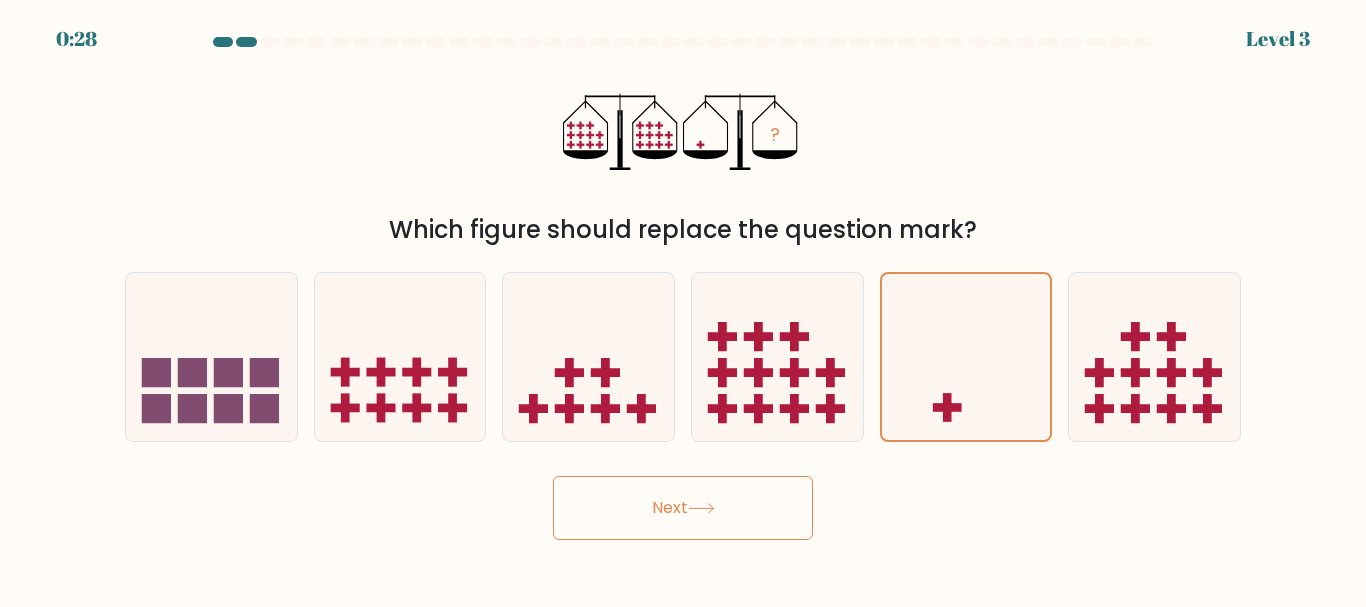 click on "Next" at bounding box center (683, 508) 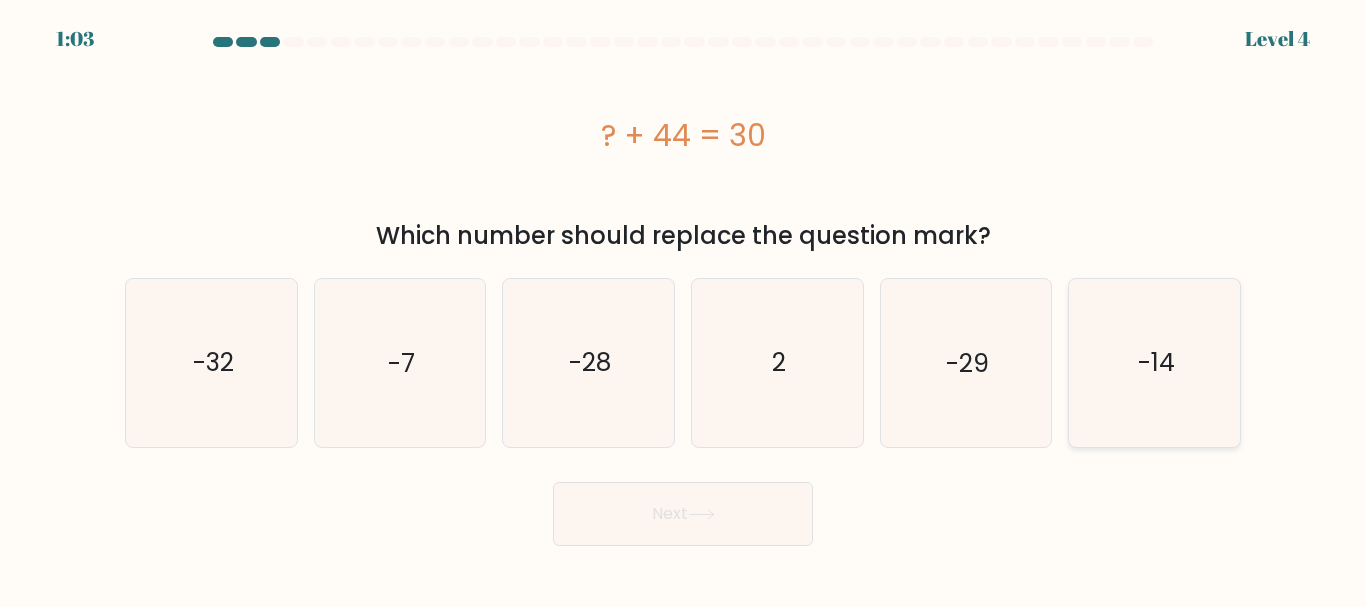 click on "-14" 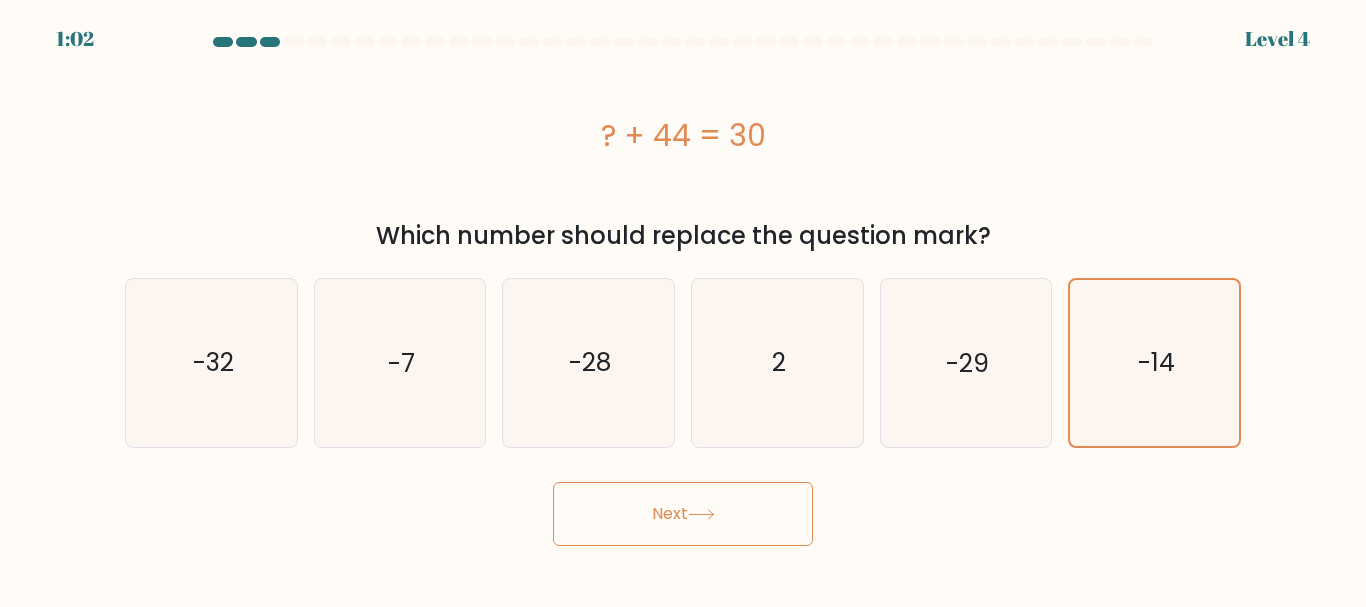 click on "Next" at bounding box center (683, 514) 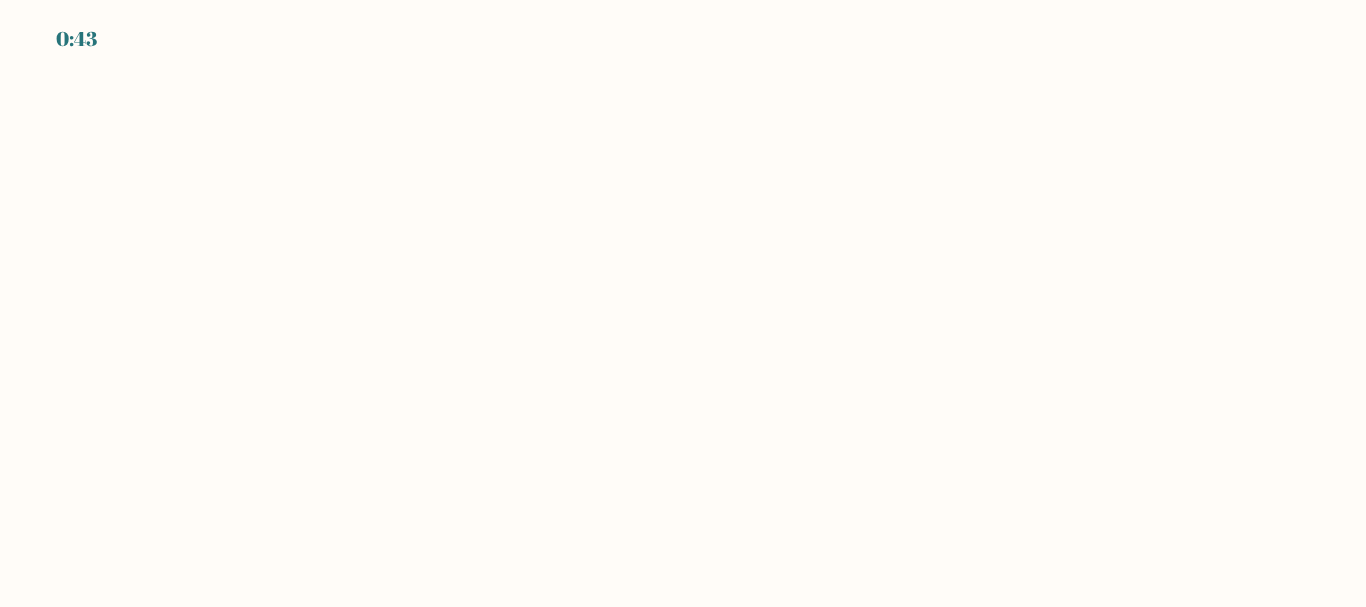 scroll, scrollTop: 0, scrollLeft: 0, axis: both 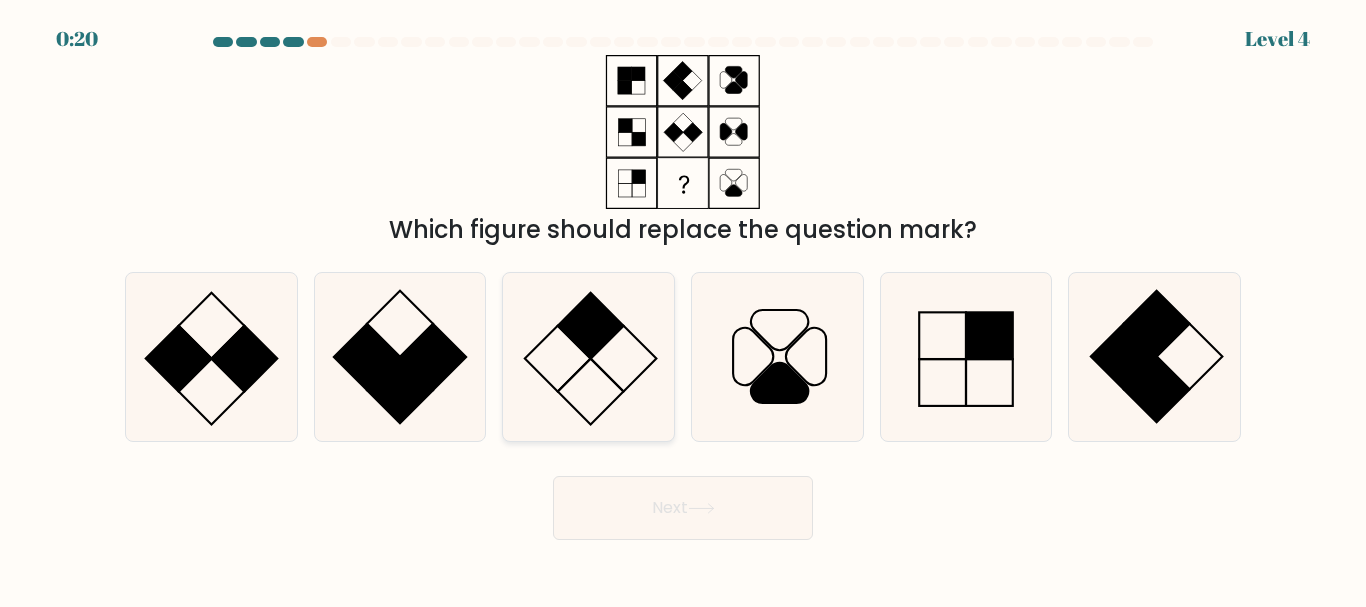 click 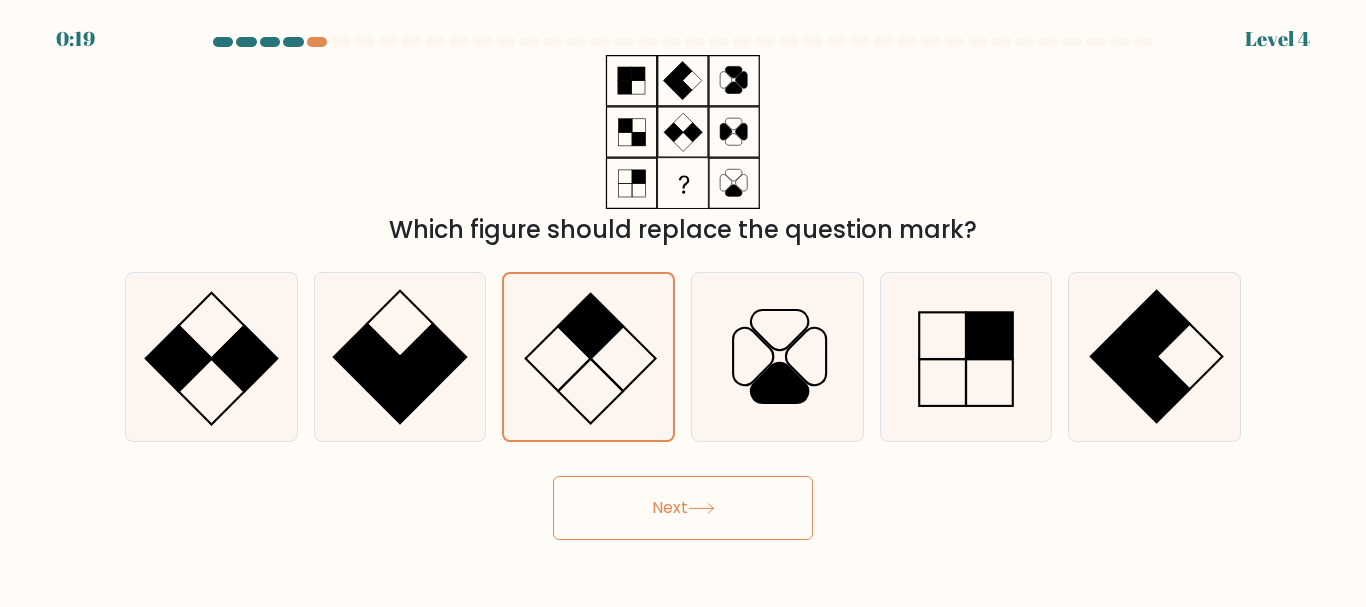 click on "Next" at bounding box center [683, 508] 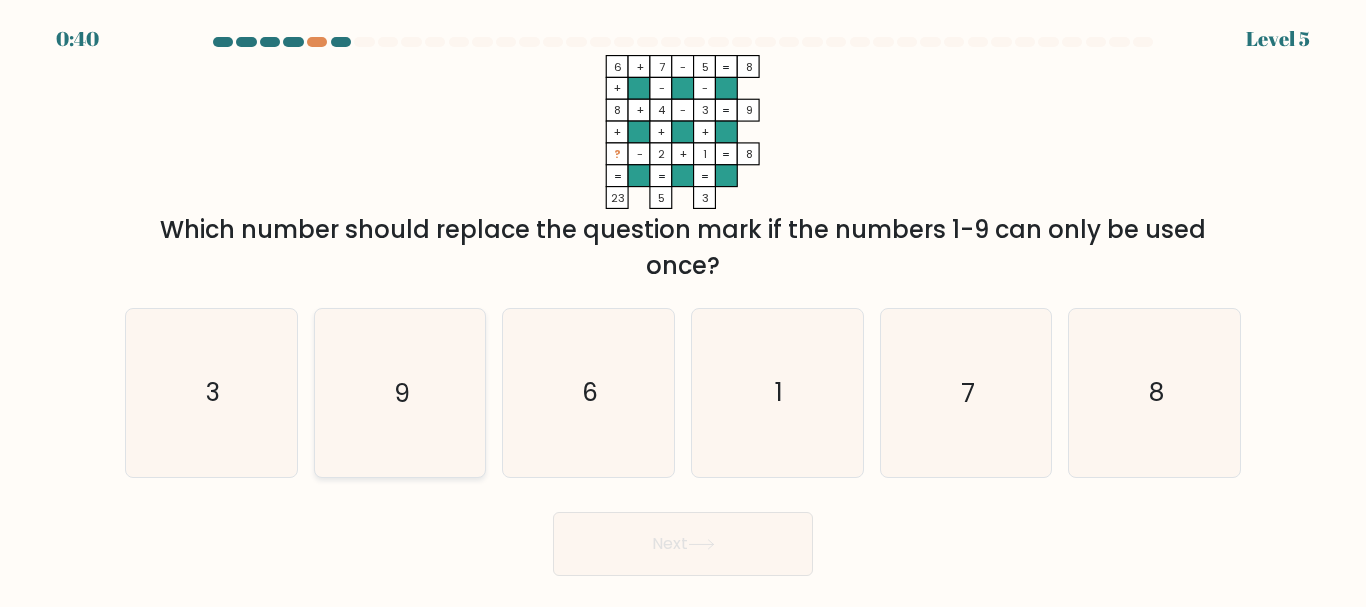 click on "9" 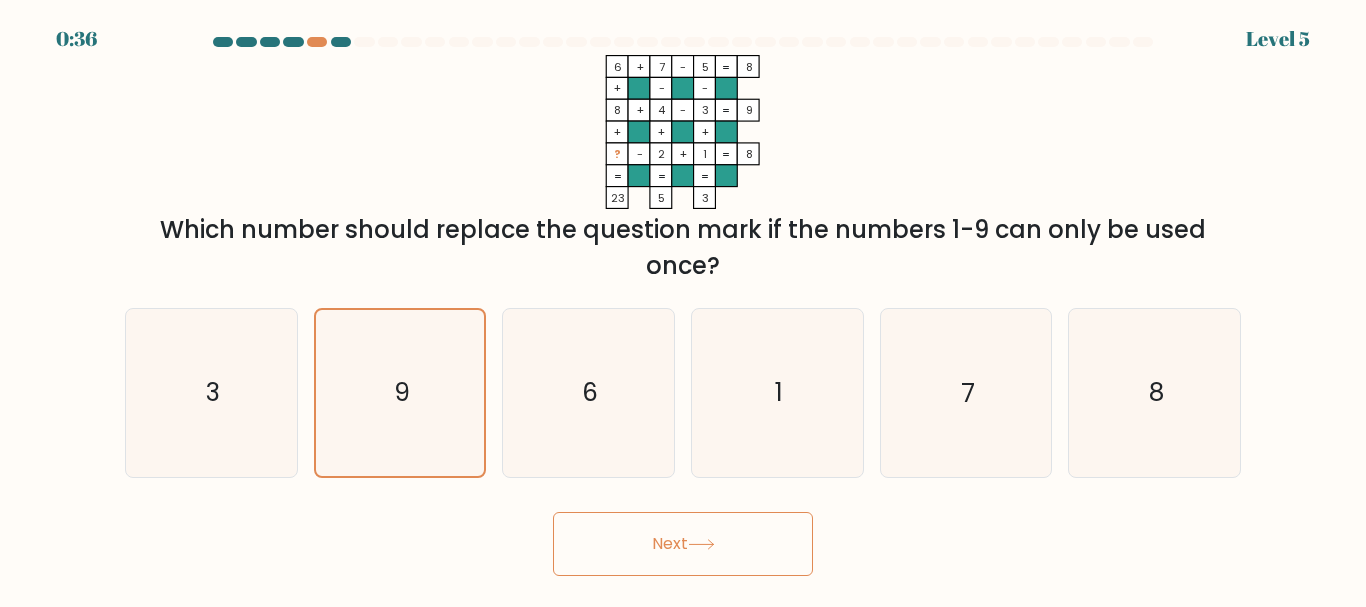 click on "Next" at bounding box center [683, 544] 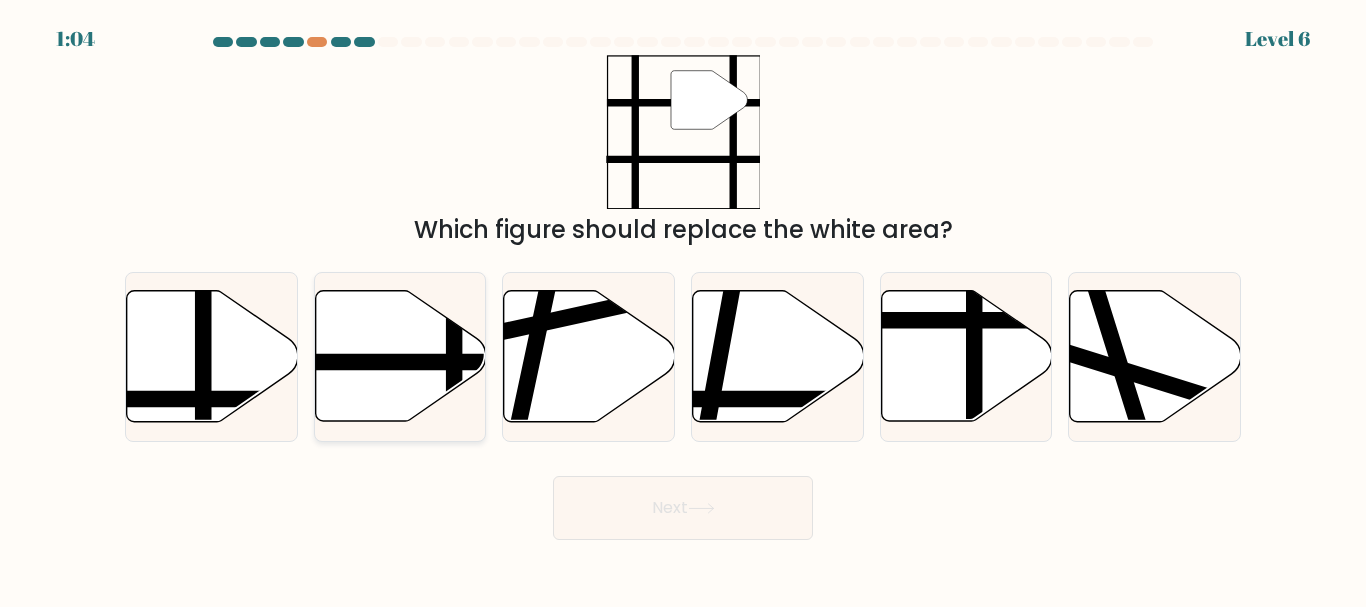 click 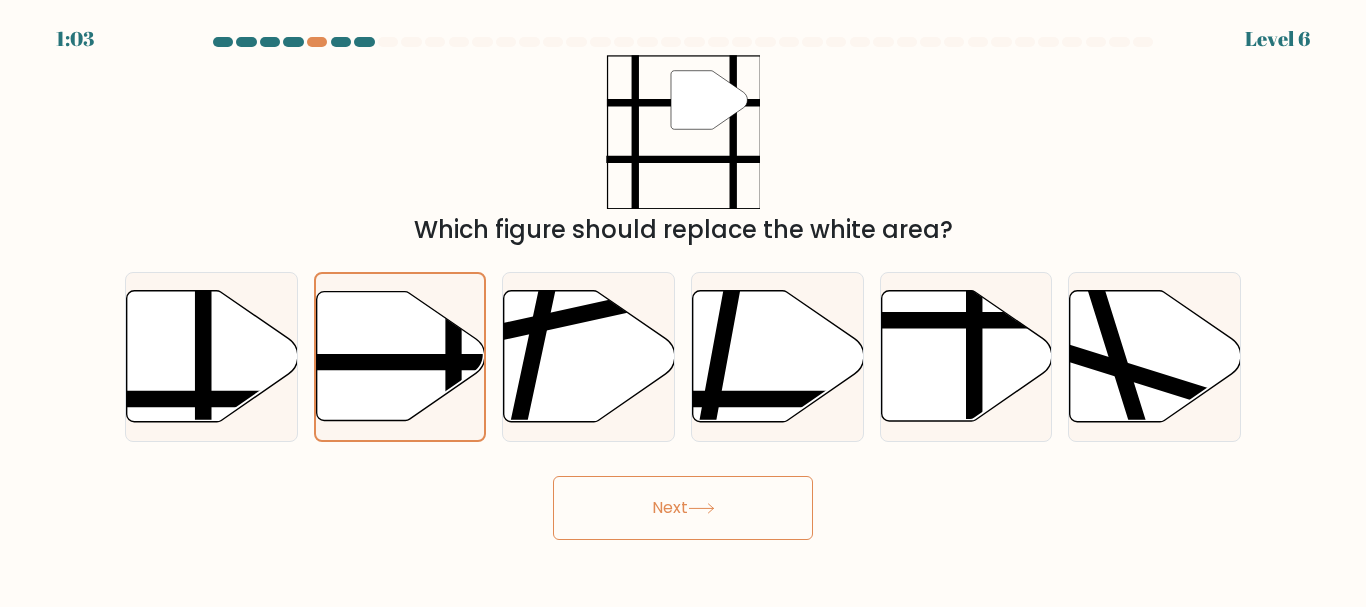 click on "Next" at bounding box center (683, 508) 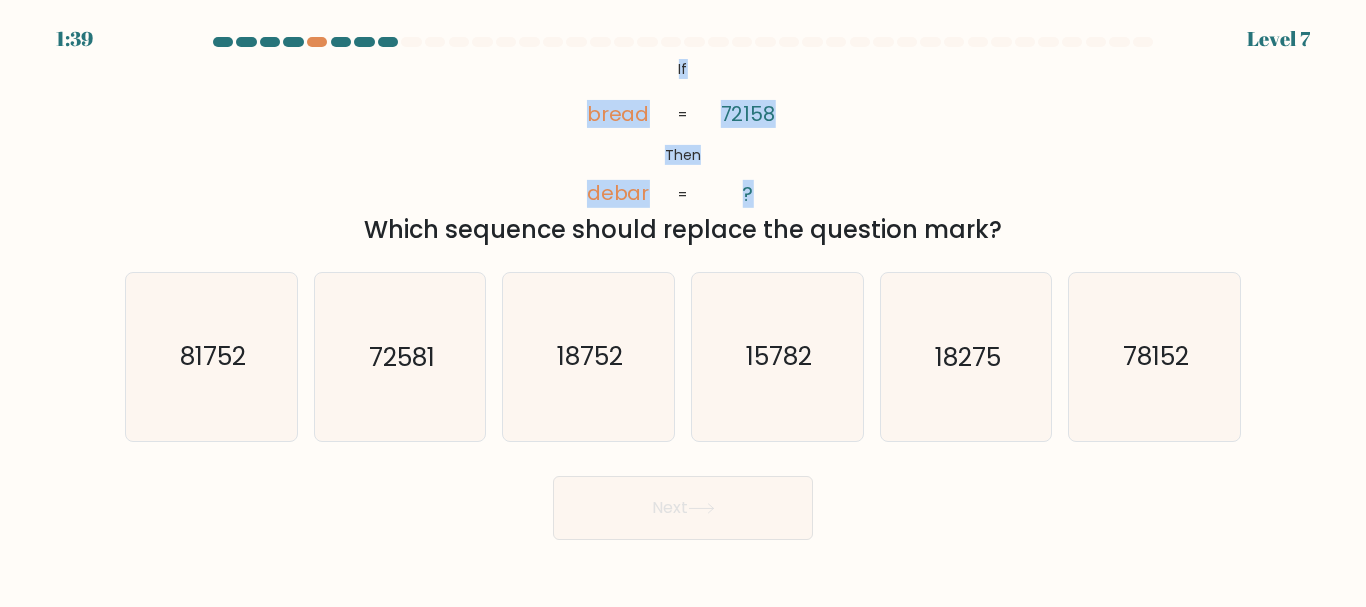 drag, startPoint x: 552, startPoint y: 50, endPoint x: 815, endPoint y: 189, distance: 297.4727 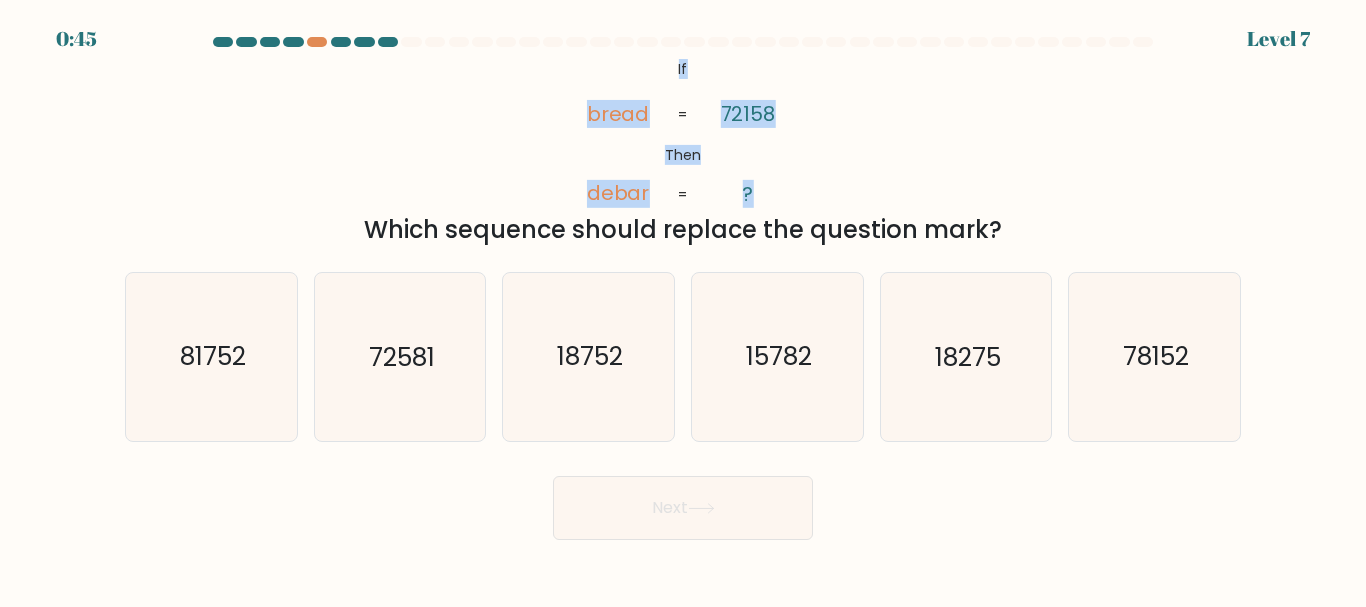 click on "@import url('https://fonts.googleapis.com/css?family=Abril+Fatface:400,100,100italic,300,300italic,400italic,500,500italic,700,700italic,900,900italic');           If       Then       bread       debar       [NUMBER]       ?       =       =
Which sequence should replace the question mark?" at bounding box center (683, 151) 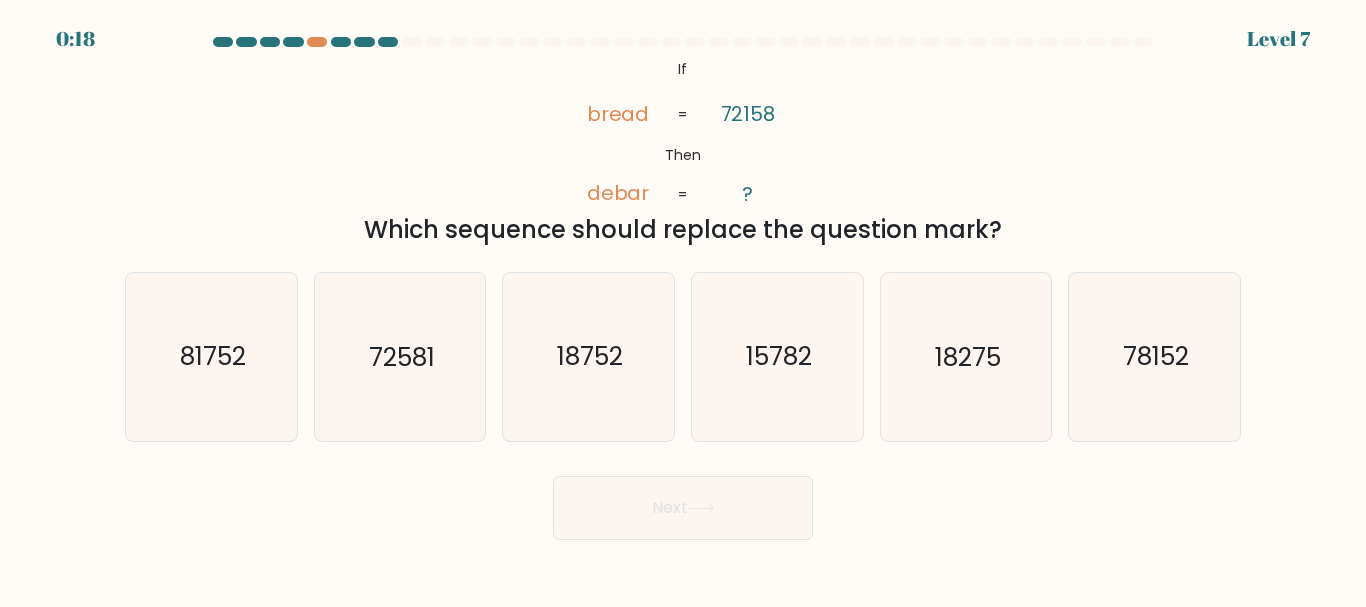 drag, startPoint x: 575, startPoint y: 97, endPoint x: 1069, endPoint y: 247, distance: 516.27124 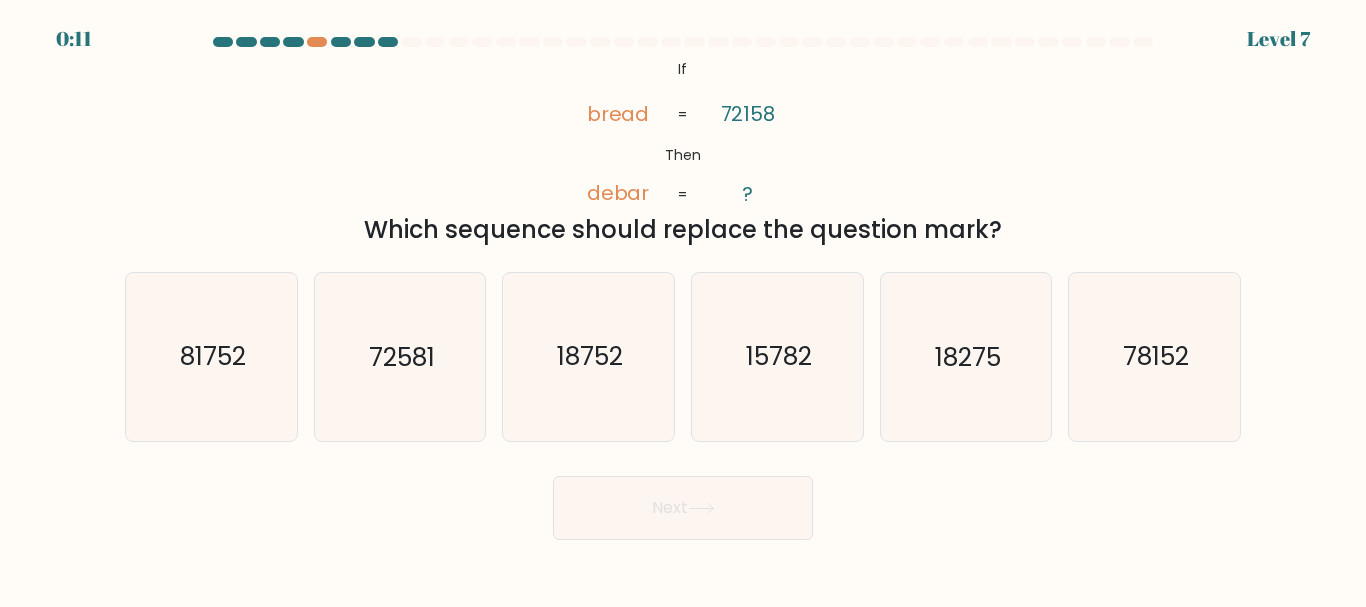 click on "@import url('https://fonts.googleapis.com/css?family=Abril+Fatface:400,100,100italic,300,300italic,400italic,500,500italic,700,700italic,900,900italic');           If       Then       bread       debar       [NUMBER]       ?       =       =
Which sequence should replace the question mark?" at bounding box center [683, 151] 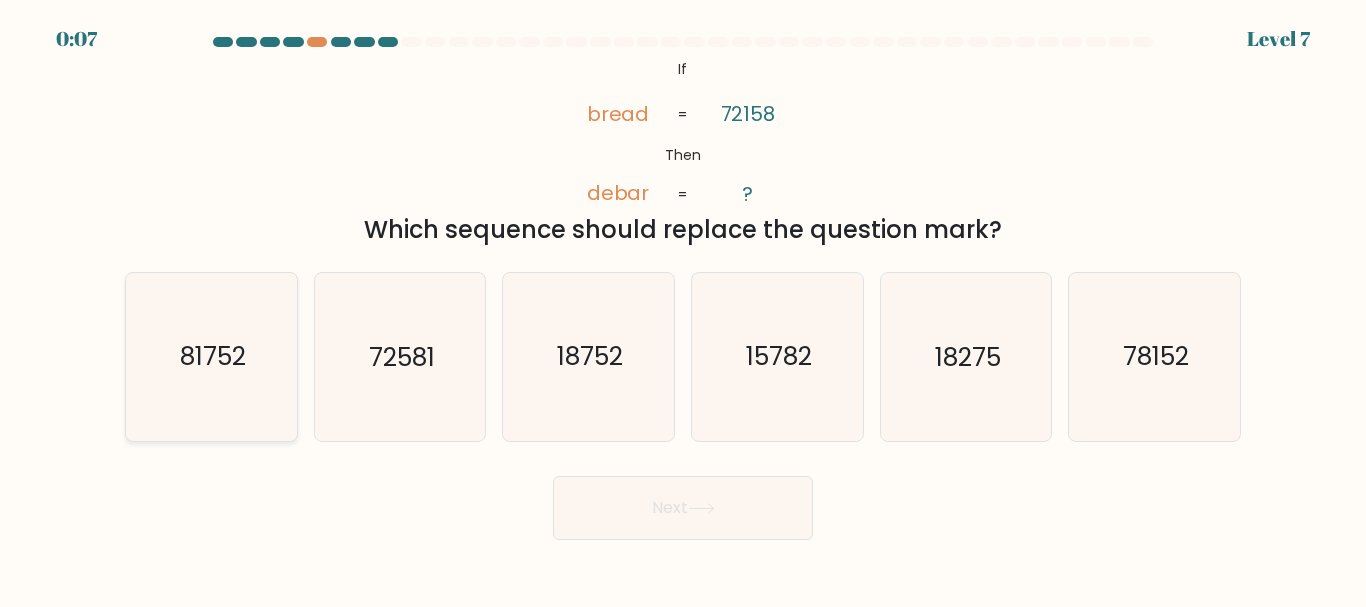 click on "81752" 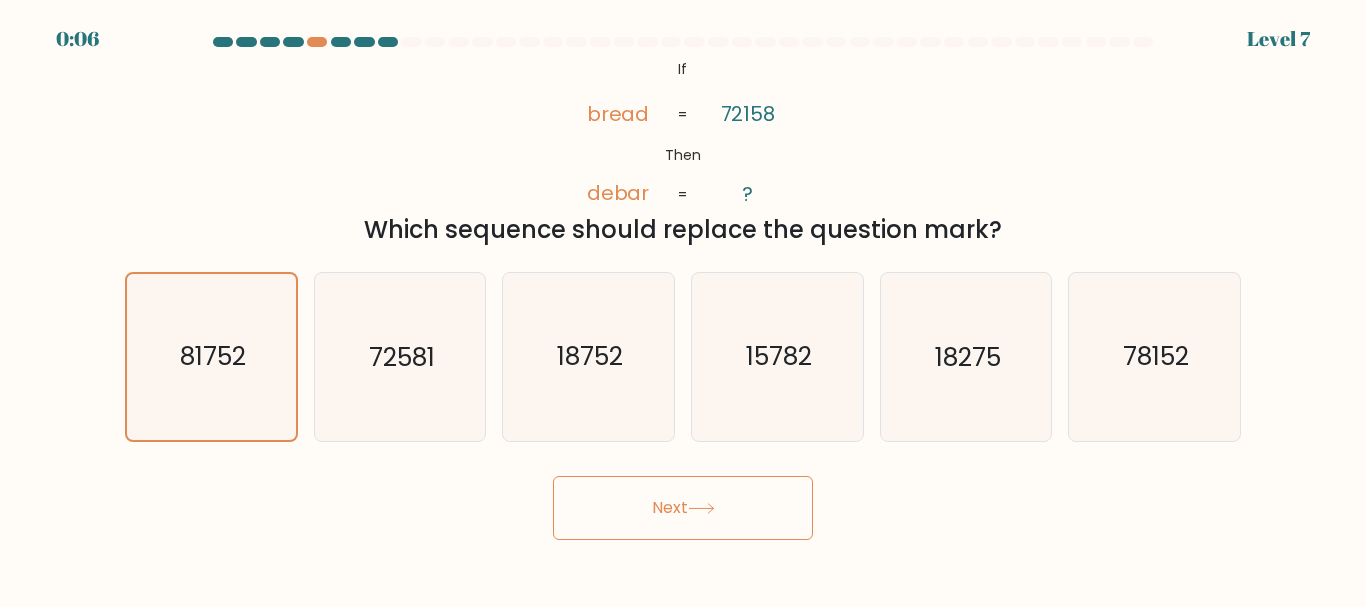 click on "Next" at bounding box center (683, 508) 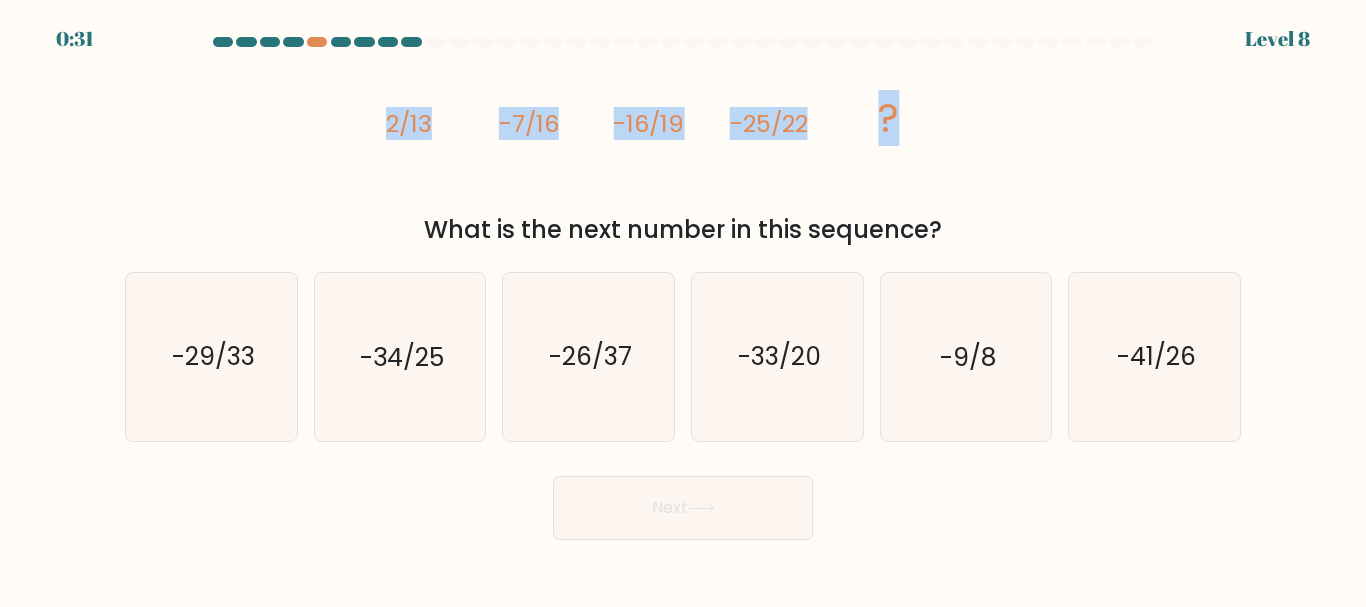 drag, startPoint x: 342, startPoint y: 115, endPoint x: 1125, endPoint y: 135, distance: 783.2554 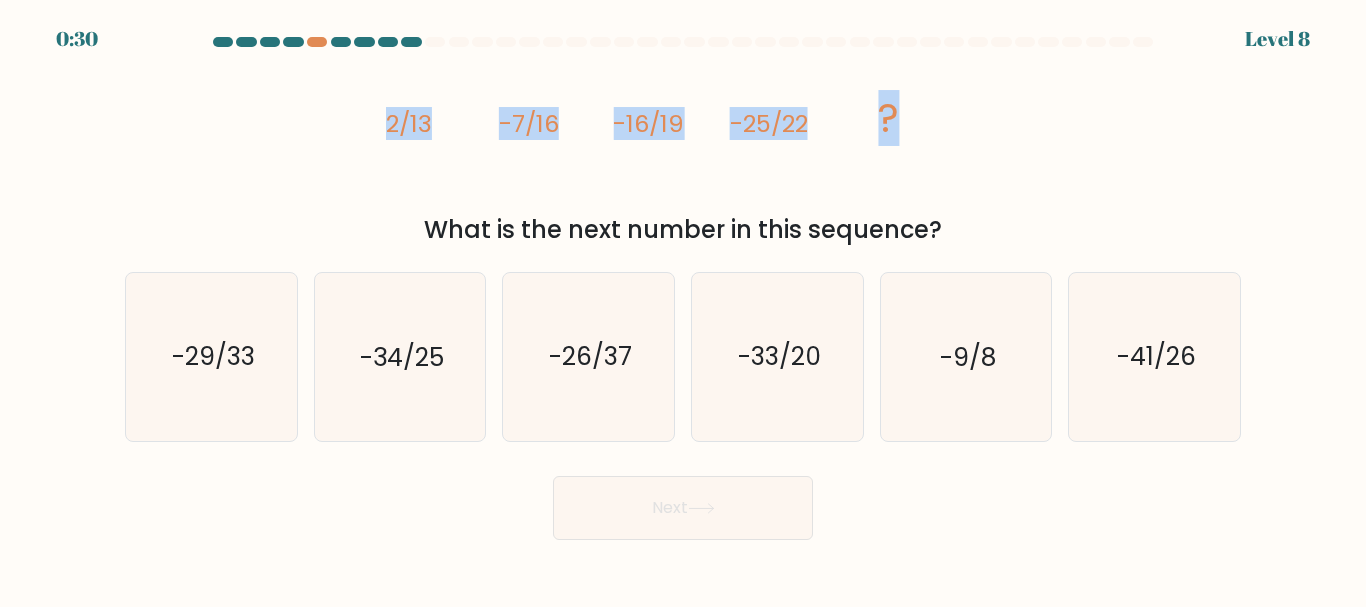 copy on "2/13
-7/16
-16/19
-25/22
?" 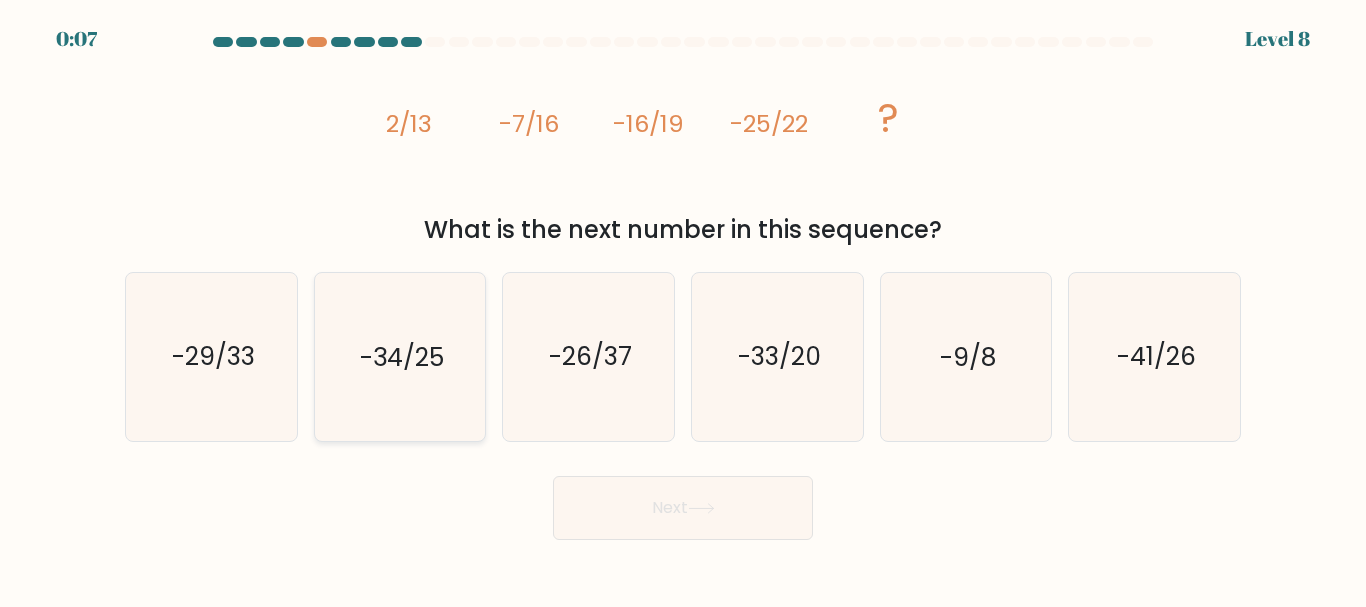 click on "-34/25" 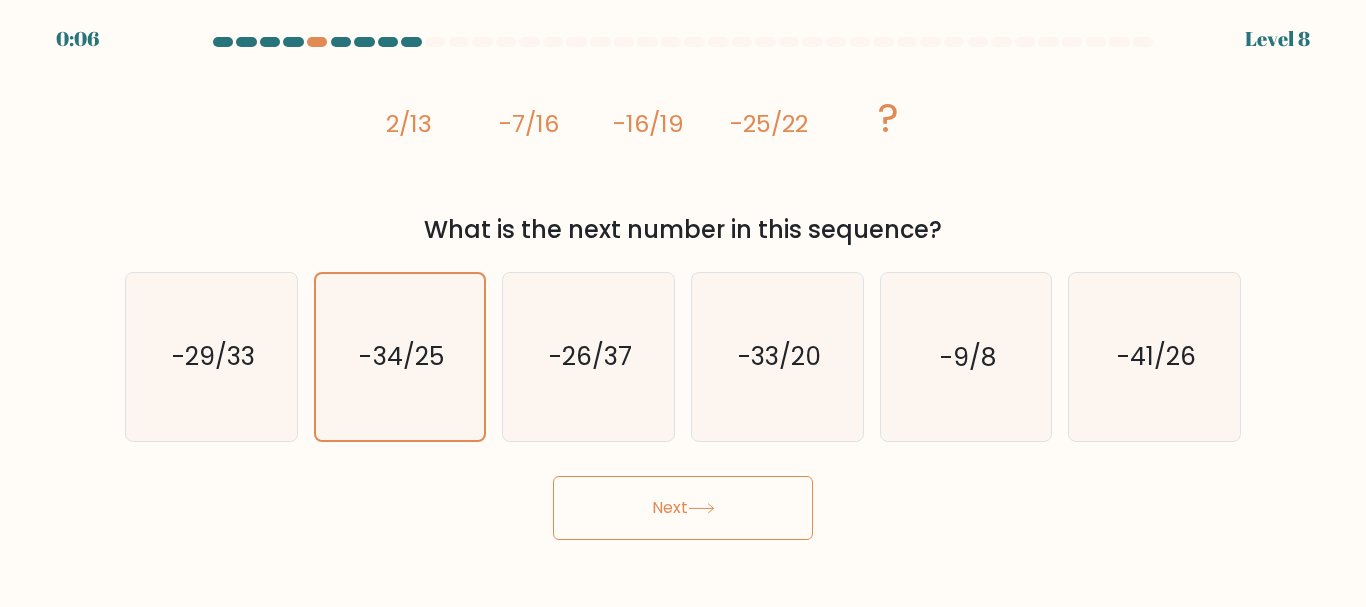 click on "Next" at bounding box center (683, 508) 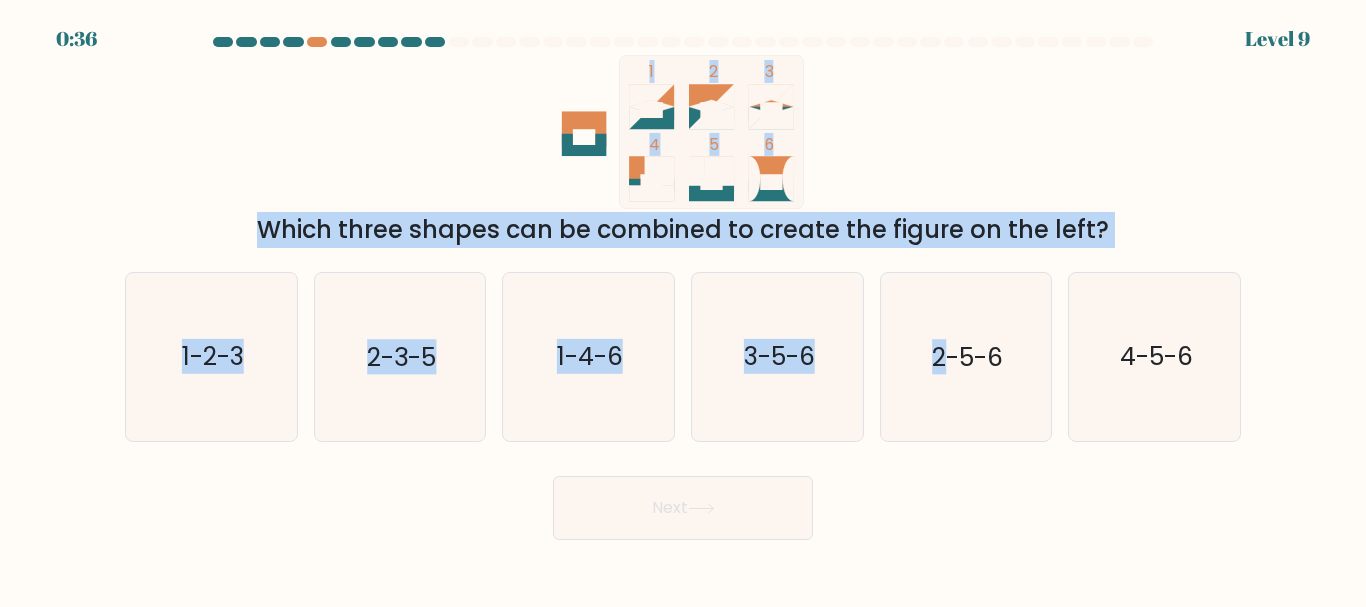 drag, startPoint x: 517, startPoint y: 69, endPoint x: 944, endPoint y: 256, distance: 466.15234 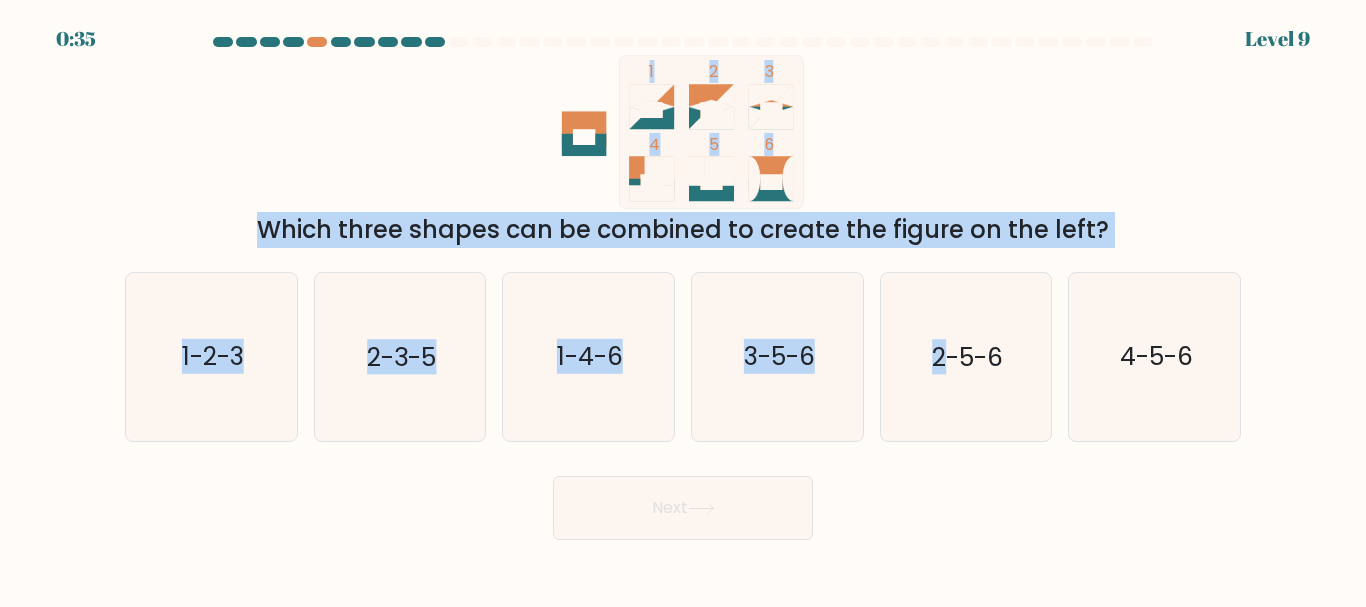 click on "1
2
3
4
5
6
Which three shapes can be combined to create the figure on the left?" at bounding box center (683, 151) 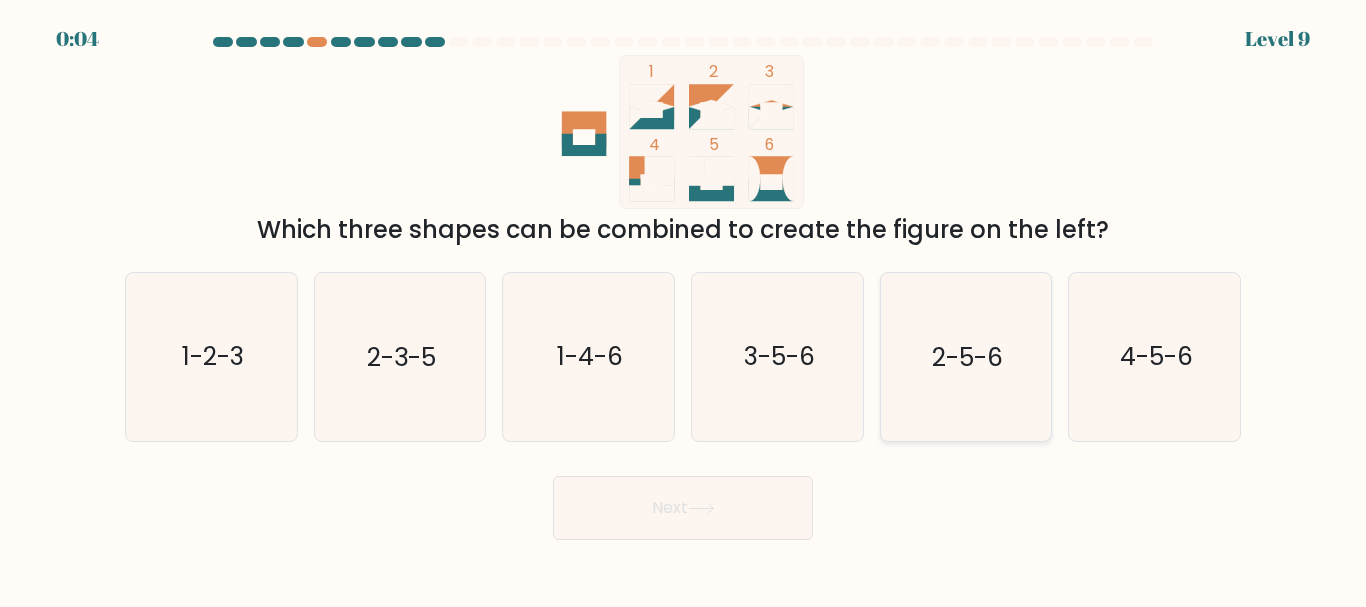 click on "2-5-6" 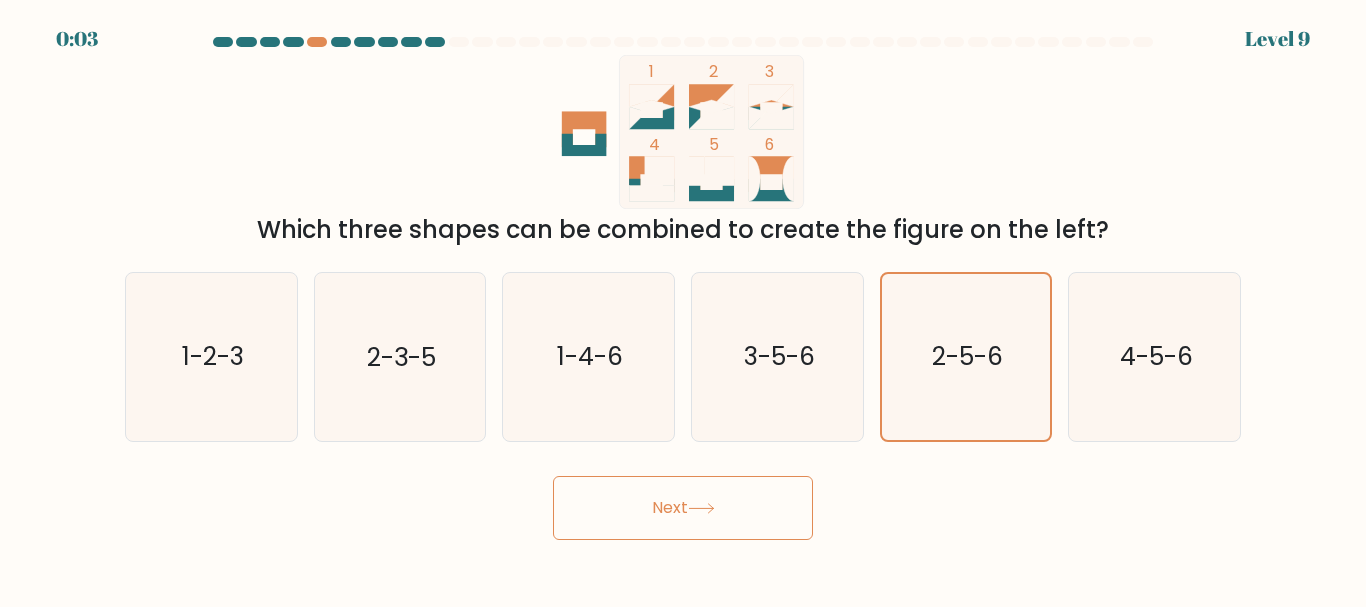 click on "Next" at bounding box center (683, 508) 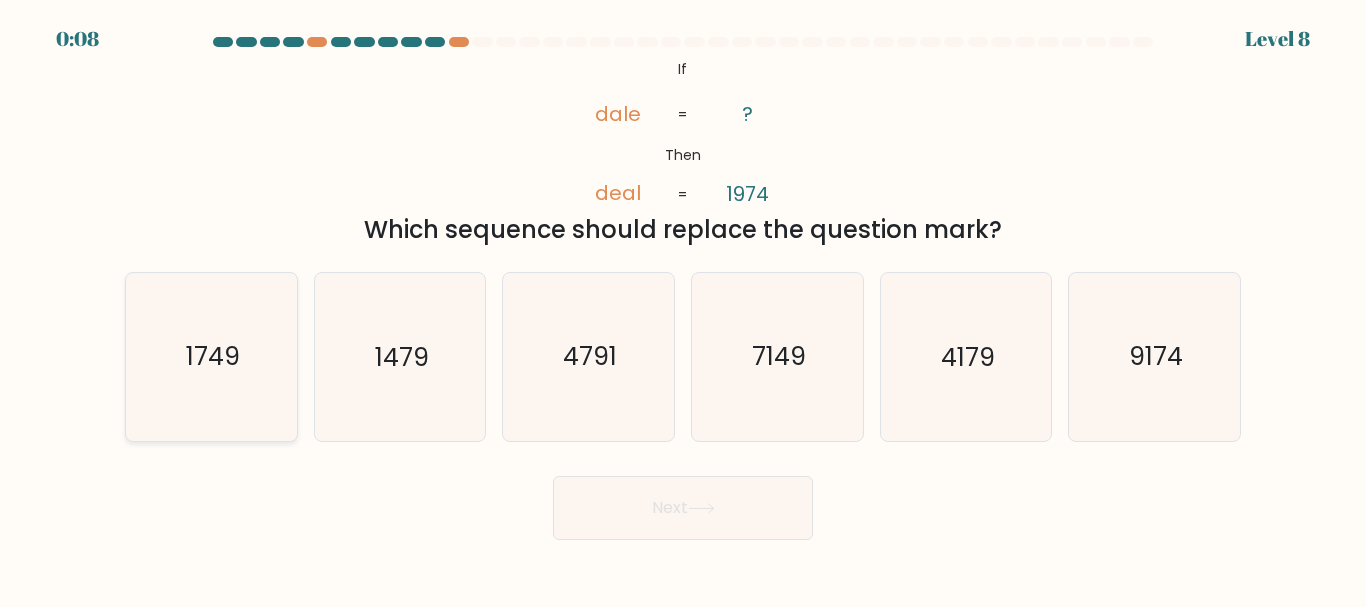 click on "1749" 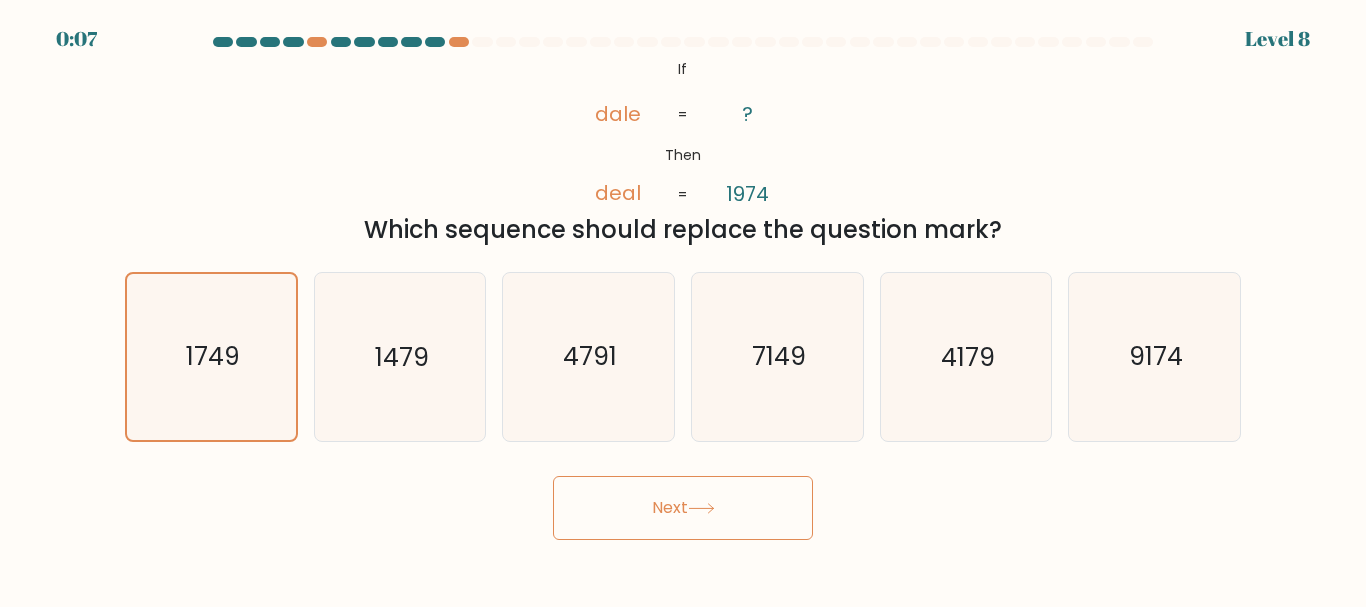 click on "Next" at bounding box center (683, 508) 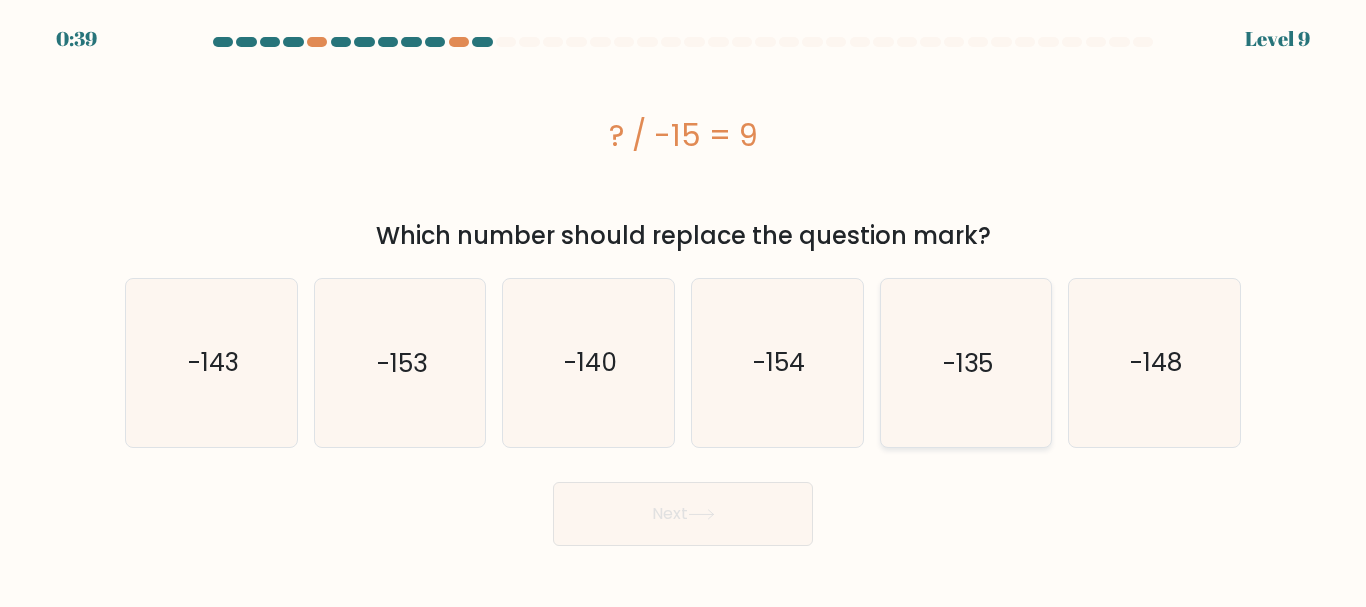 click on "-135" 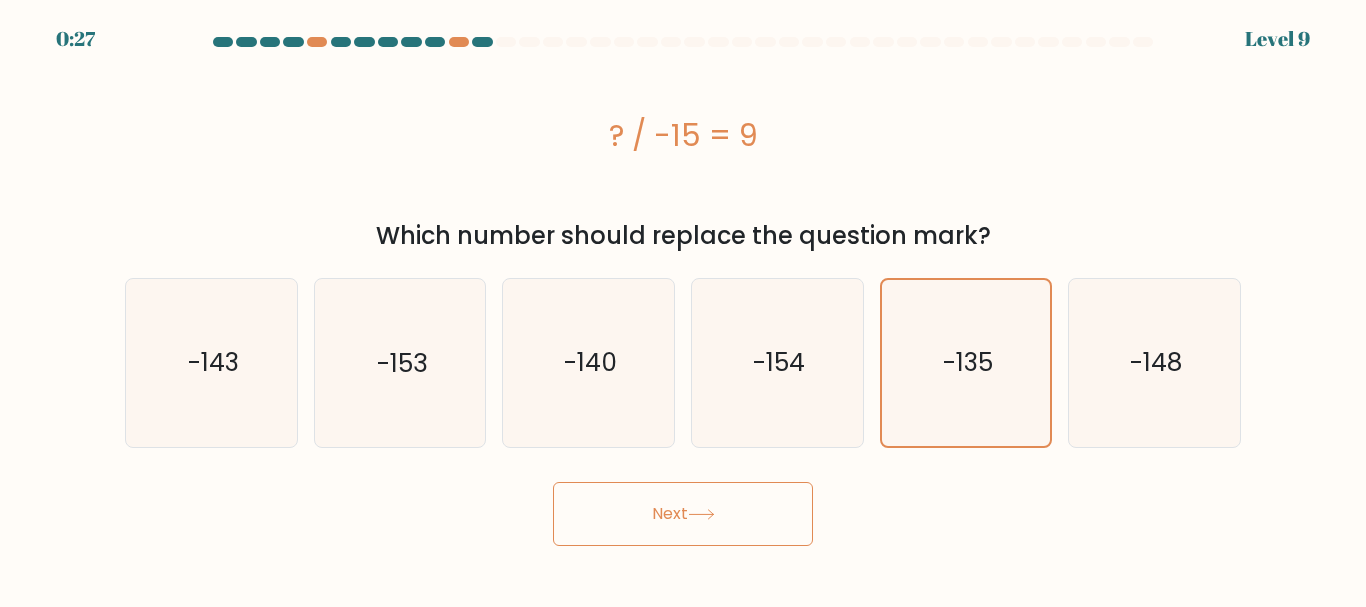 click 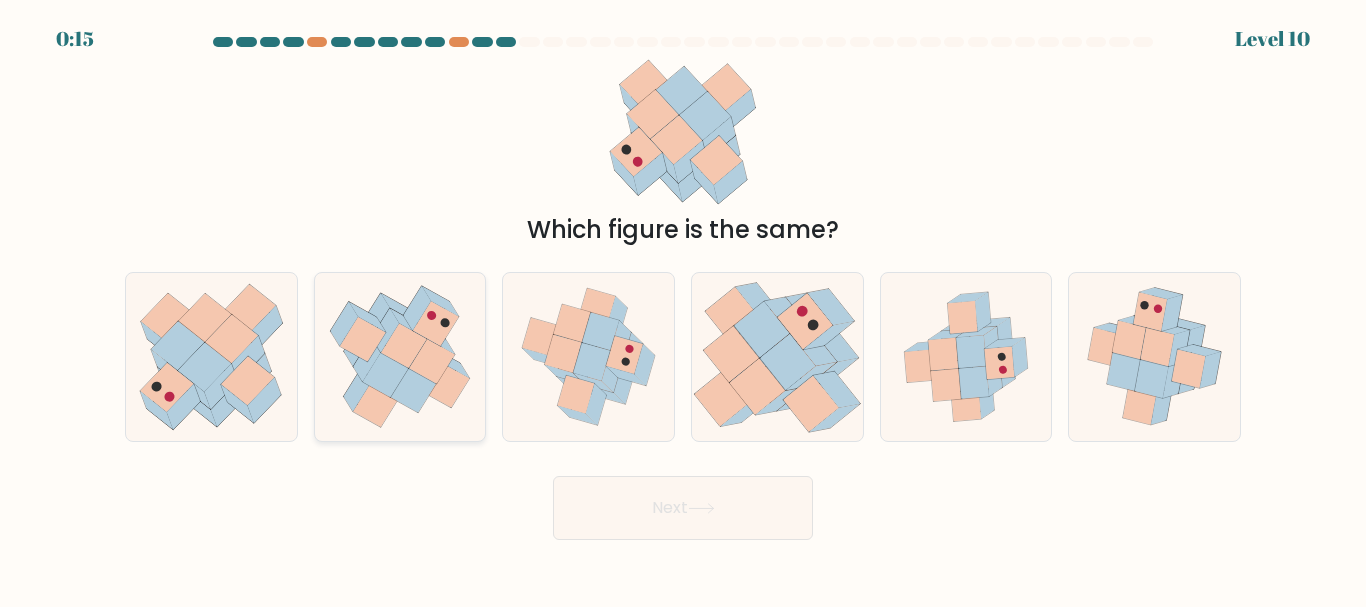 click 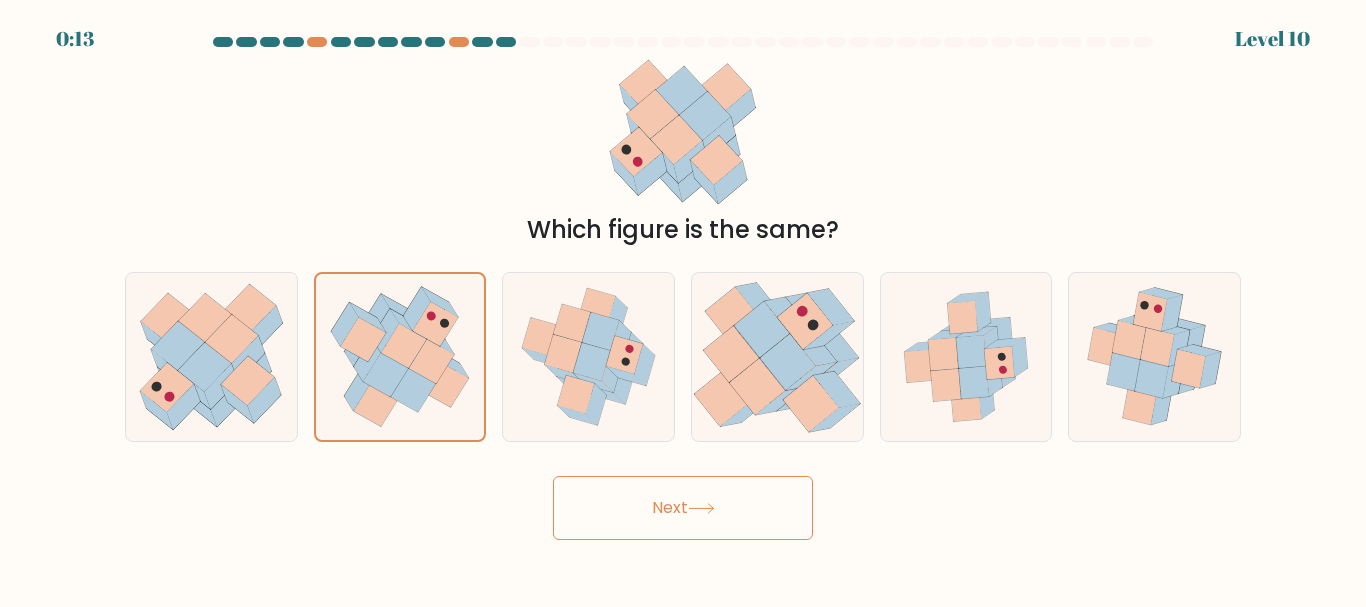click on "Next" at bounding box center [683, 508] 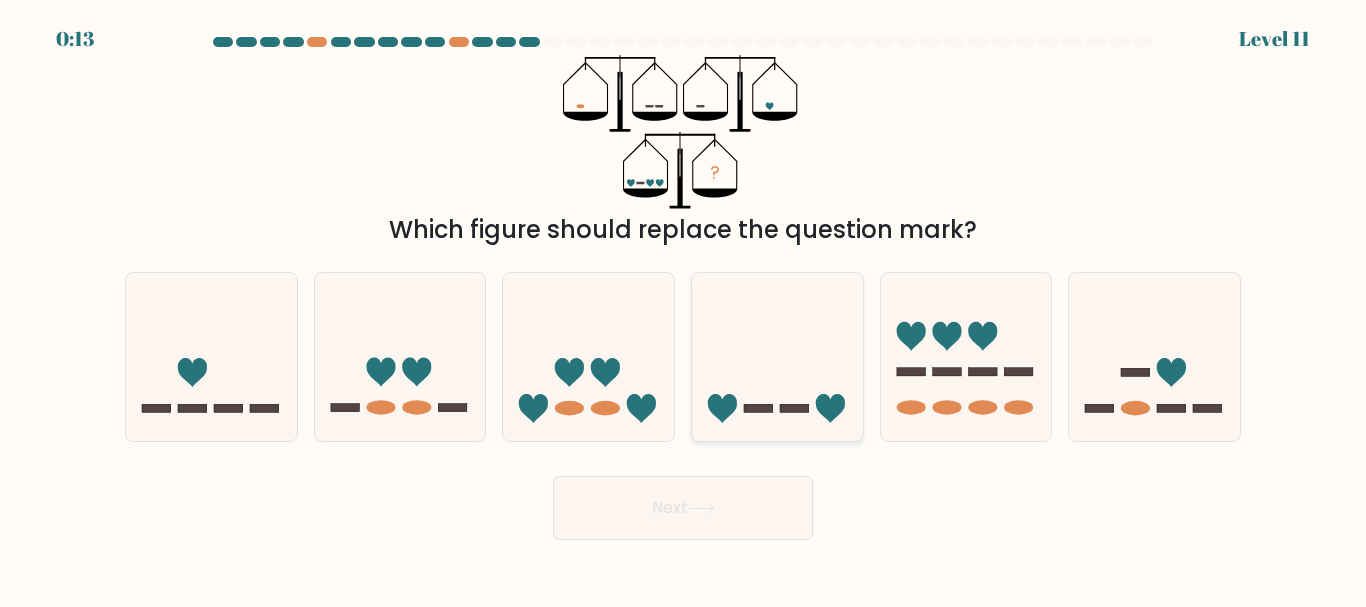 click 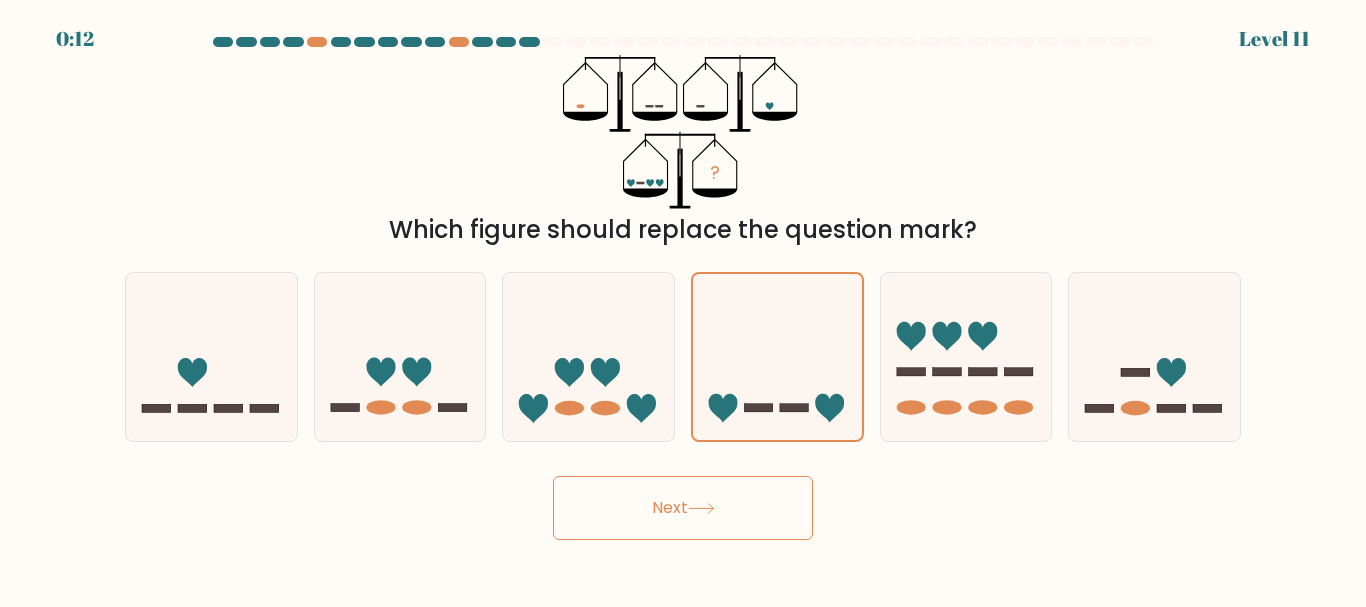 click on "Next" at bounding box center [683, 508] 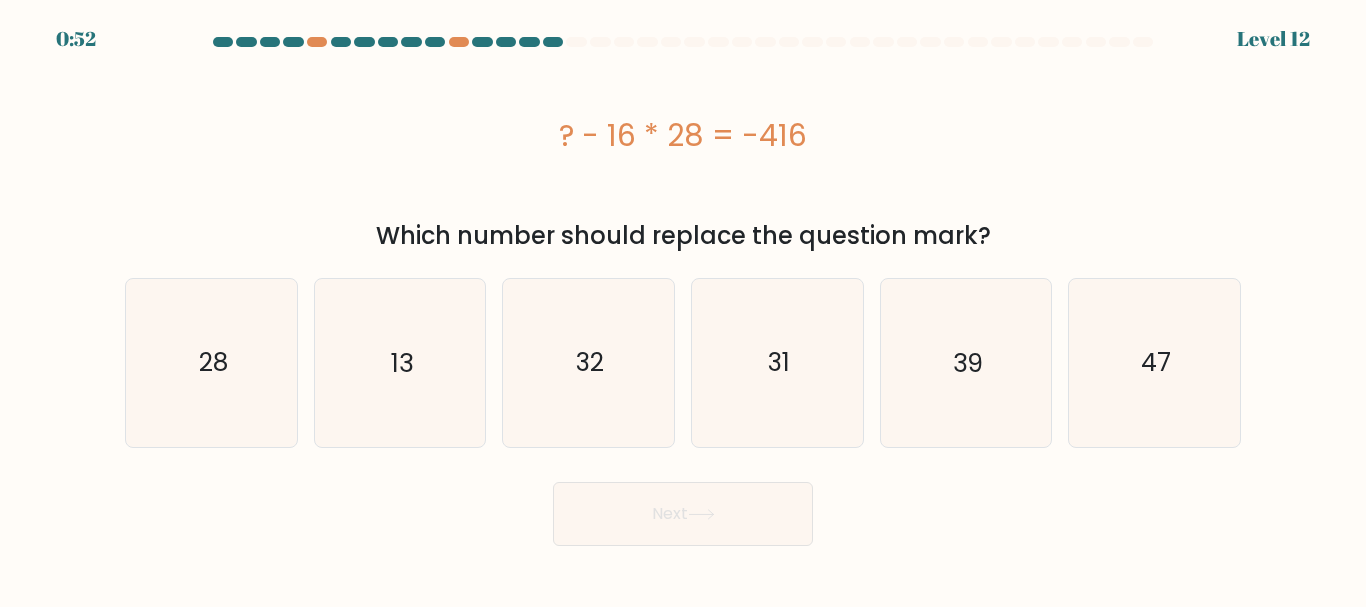 drag, startPoint x: 541, startPoint y: 127, endPoint x: 851, endPoint y: 165, distance: 312.32034 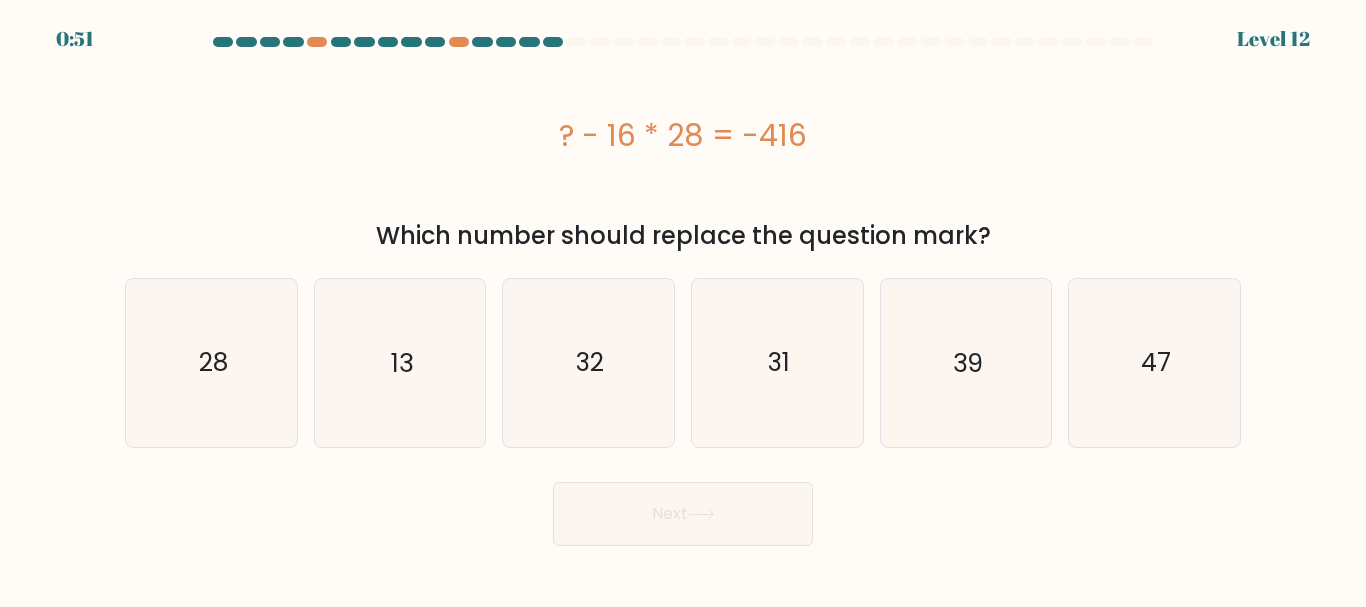 copy on "? - 16 * 28 = -416" 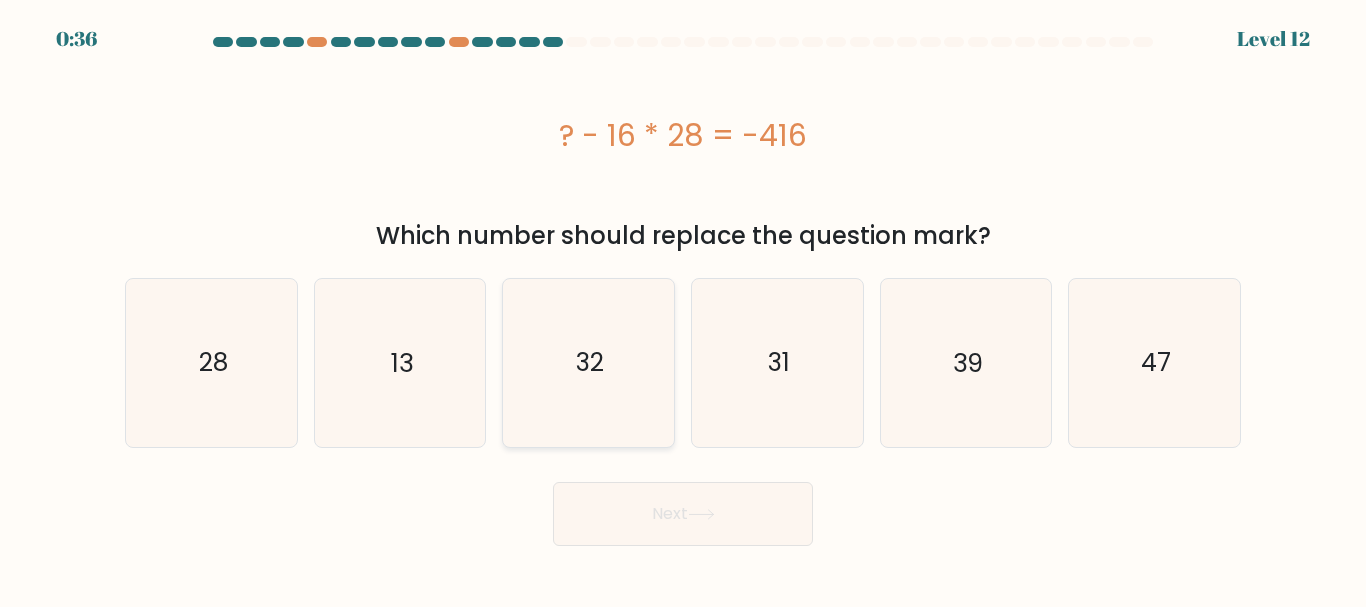 click on "32" 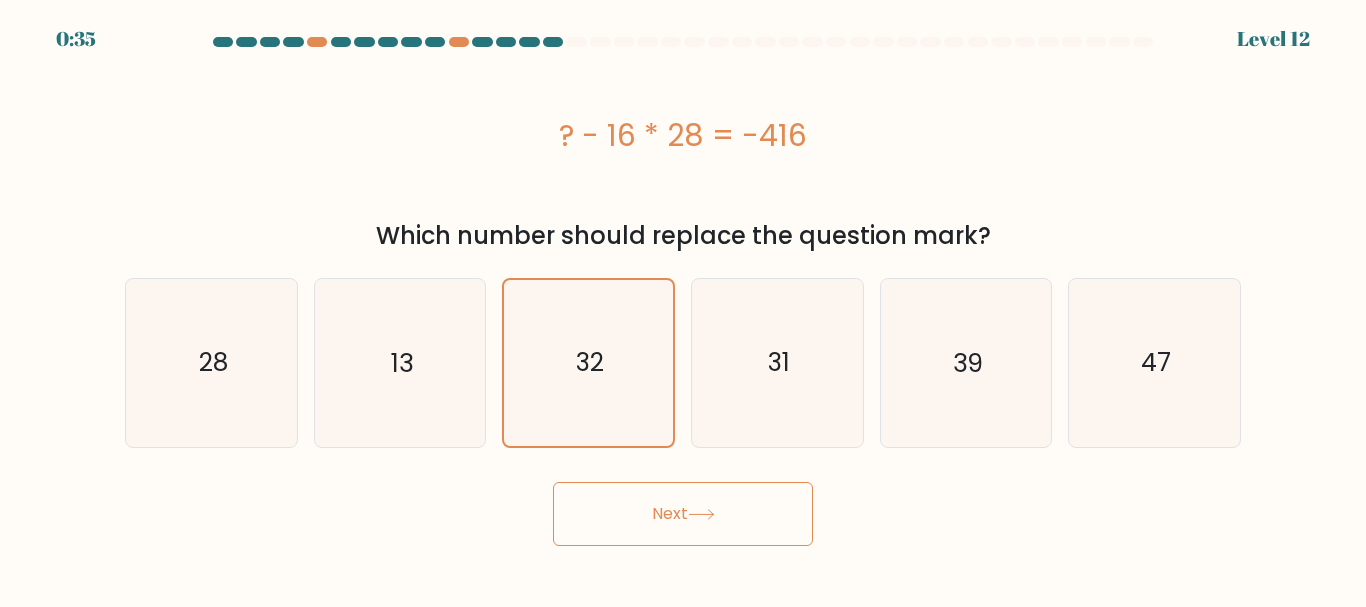 click on "Next" at bounding box center (683, 514) 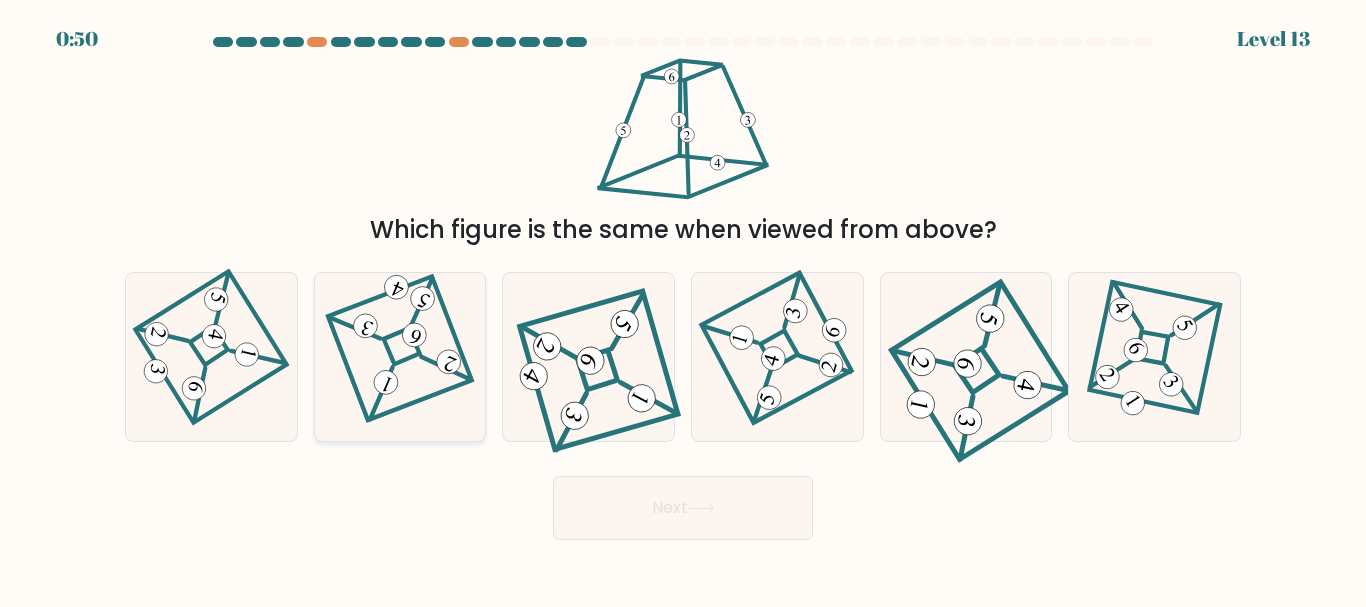 click 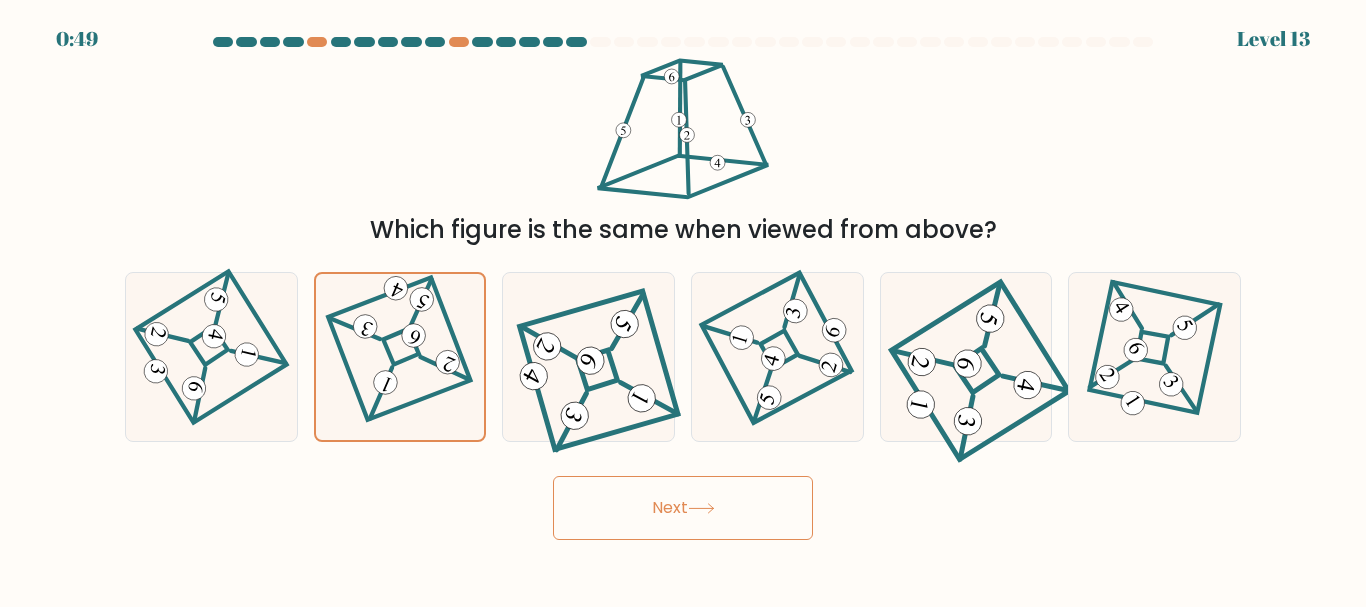 click on "Next" at bounding box center (683, 508) 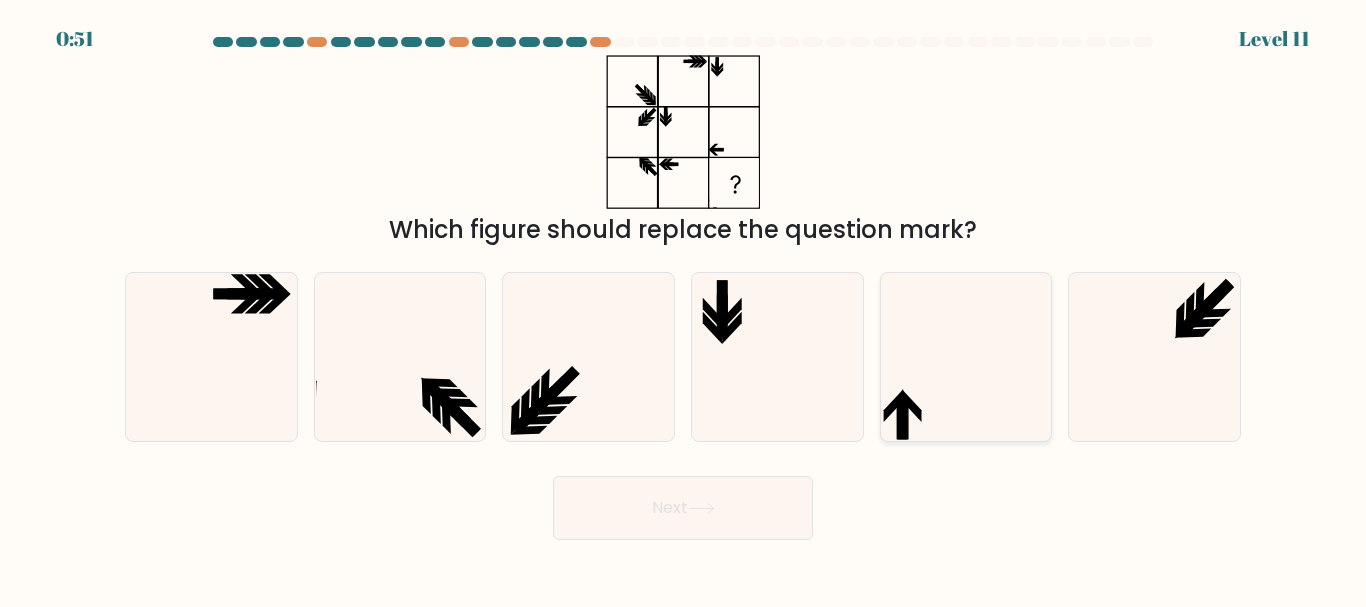 click 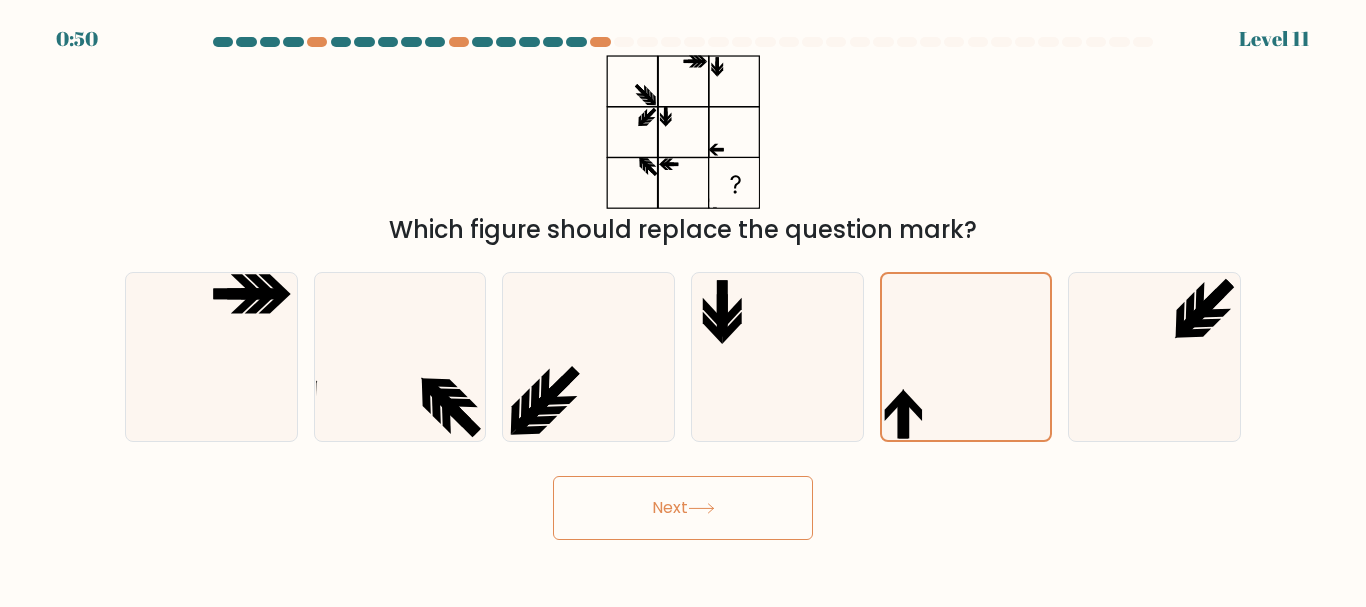 click 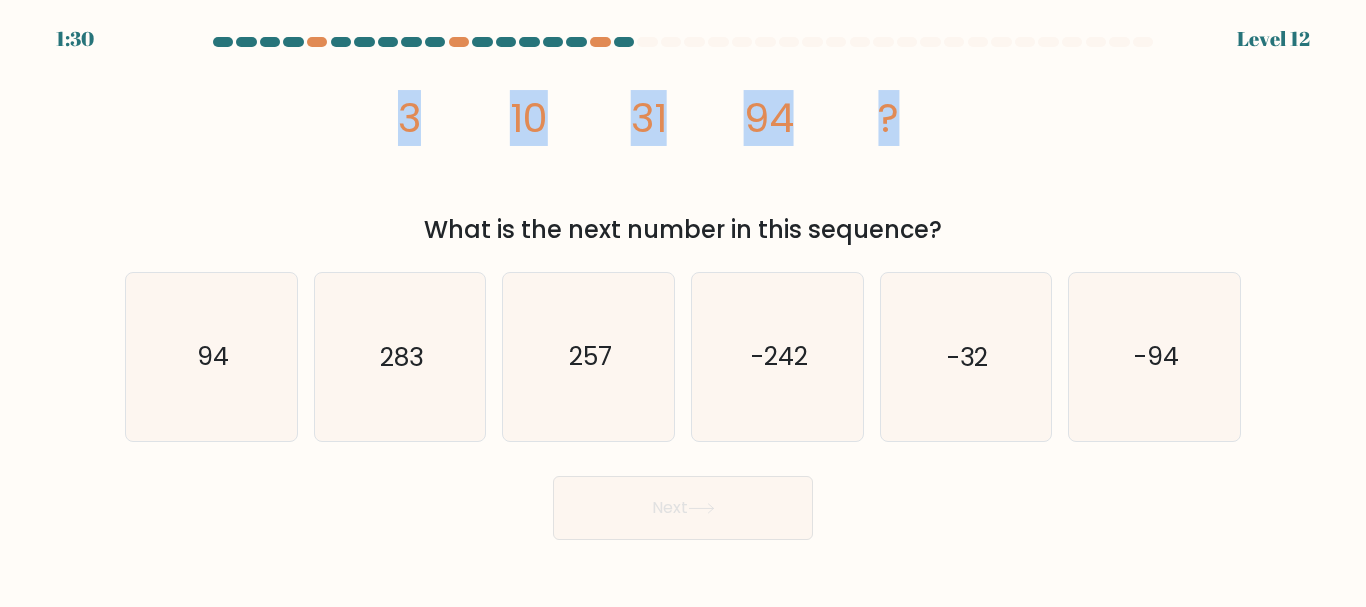 drag, startPoint x: 383, startPoint y: 109, endPoint x: 940, endPoint y: 126, distance: 557.25934 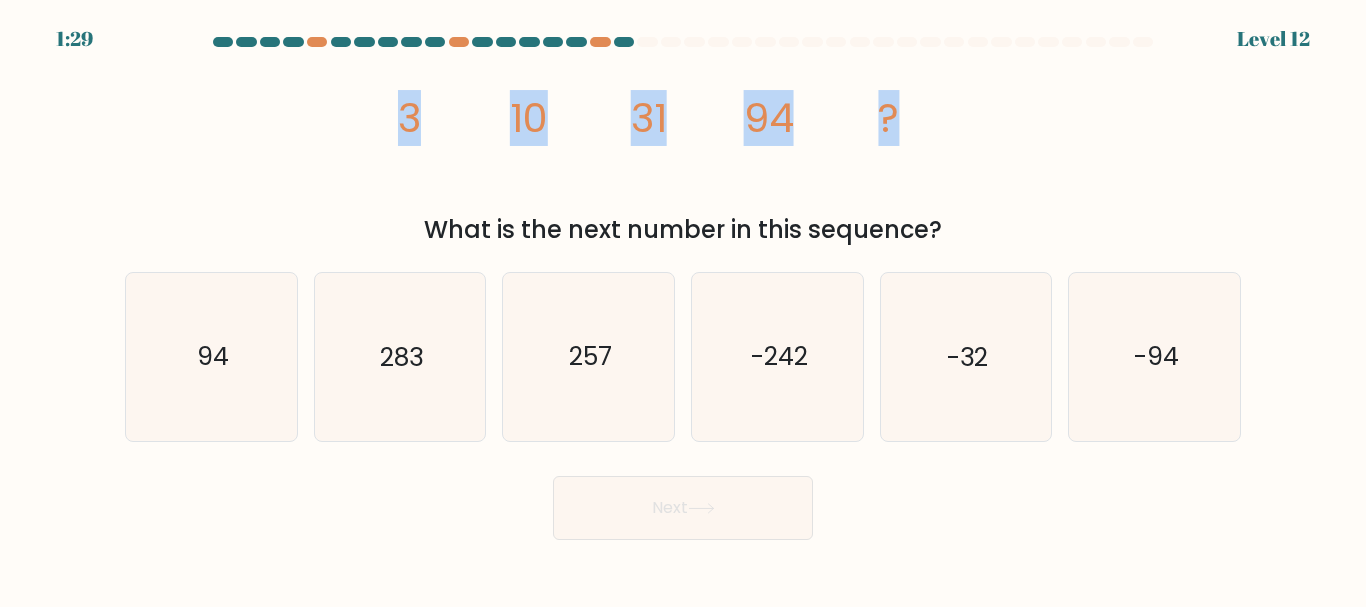 copy on "3
10
31
94
?" 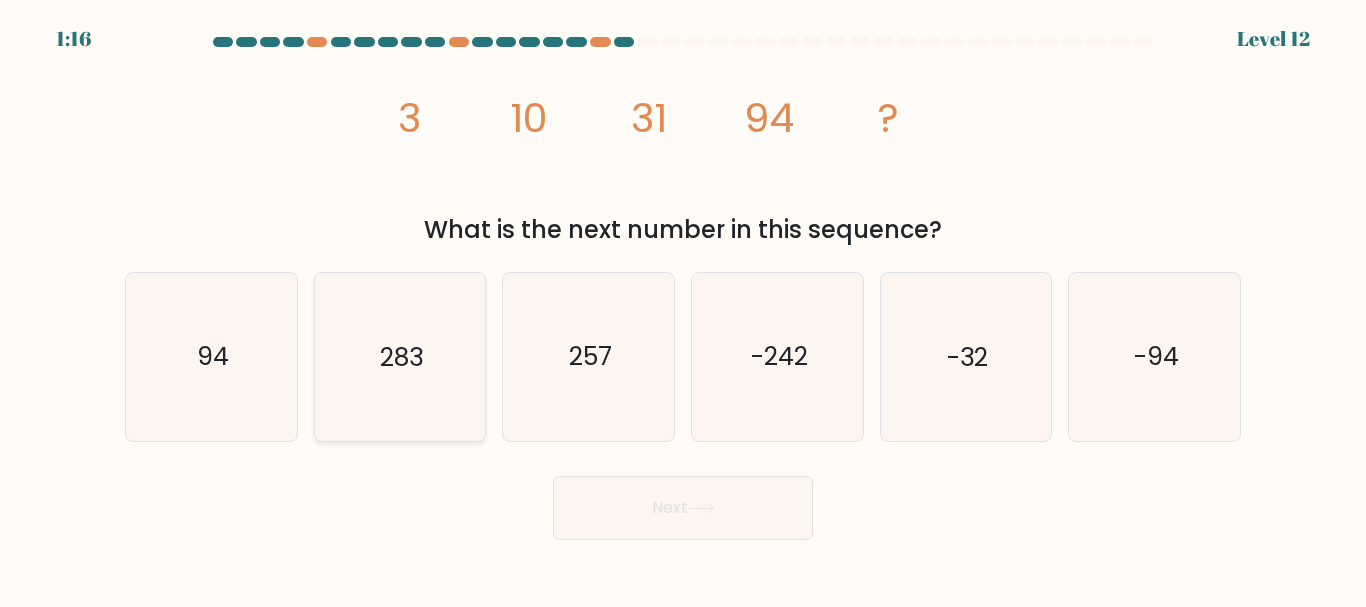 click on "283" 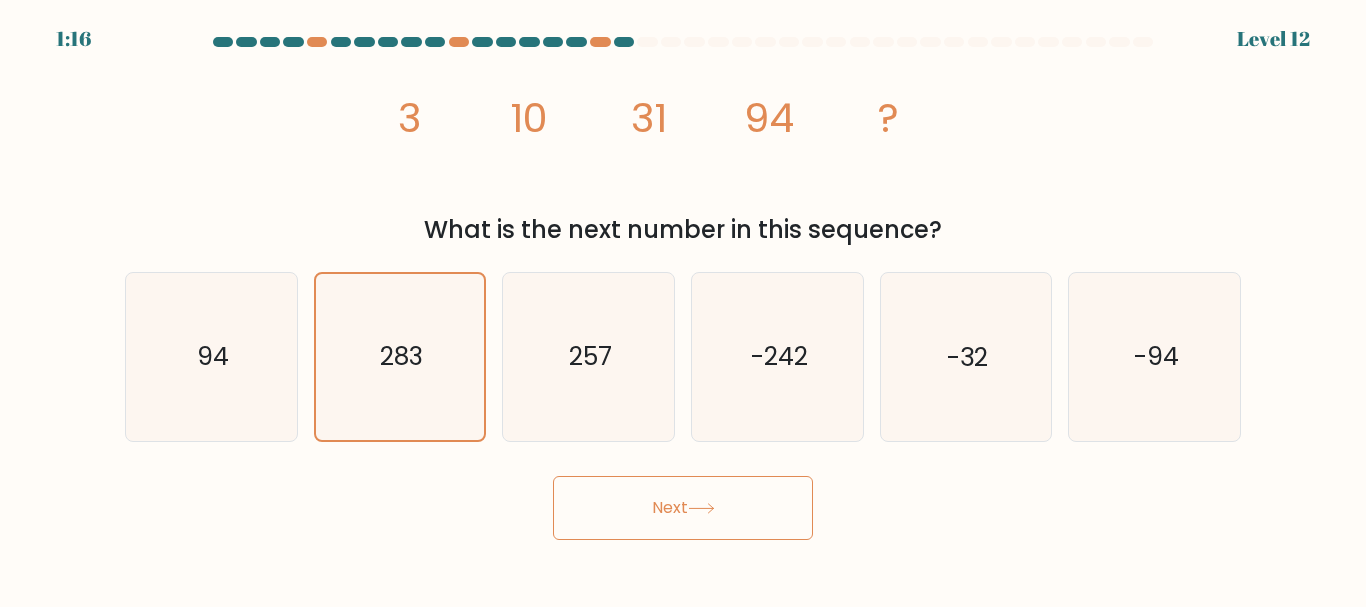 click 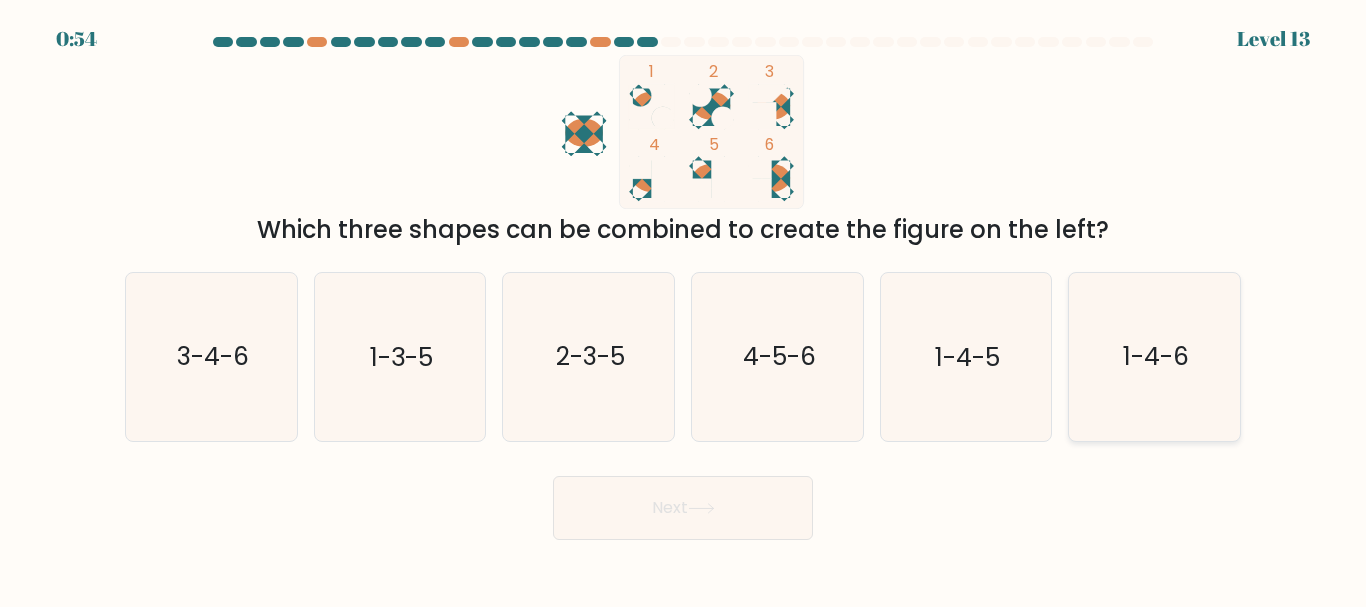 click on "1-4-6" 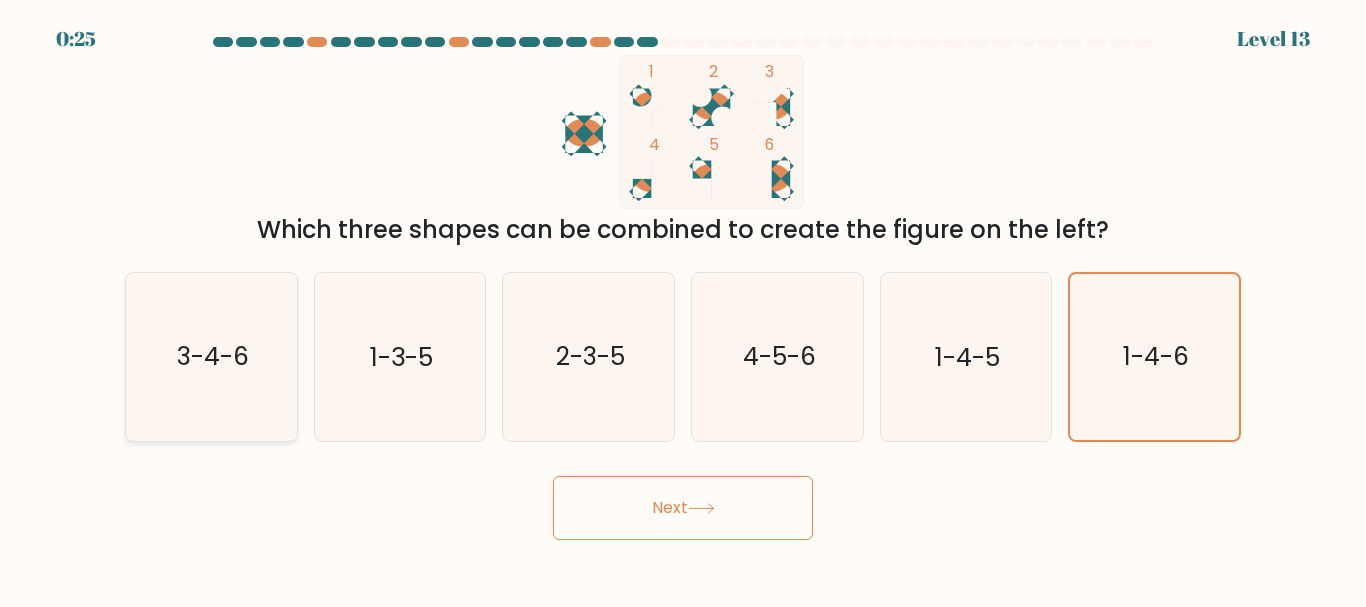 click on "3-4-6" 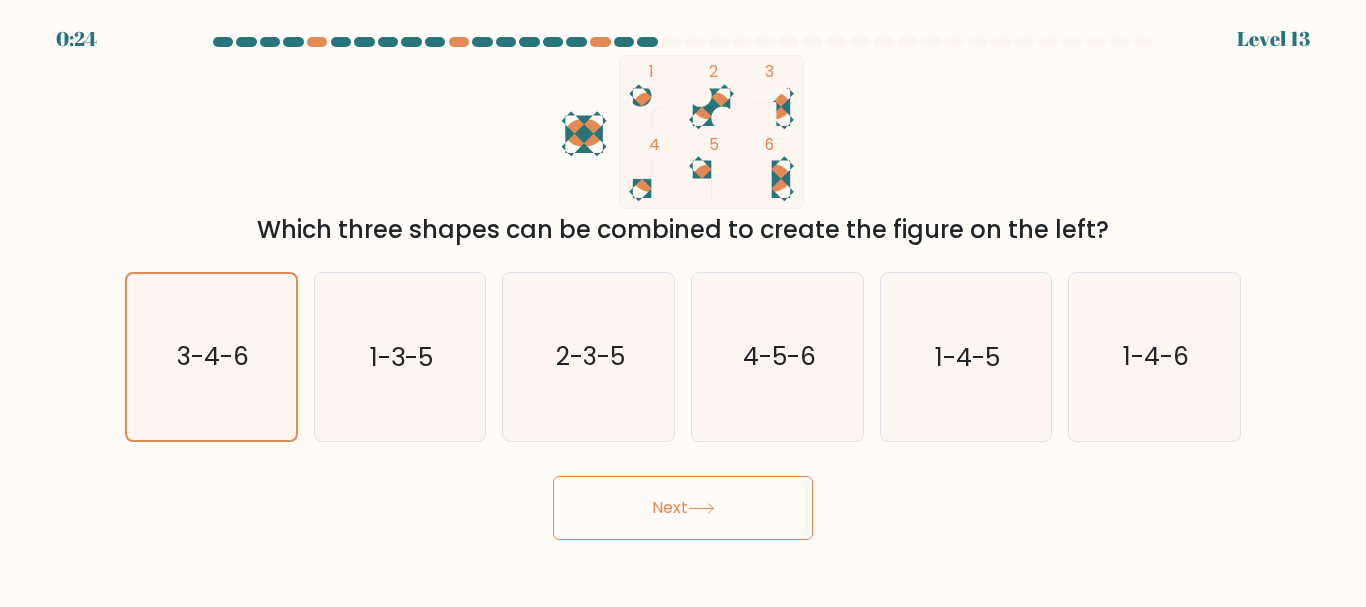 click on "Next" at bounding box center (683, 508) 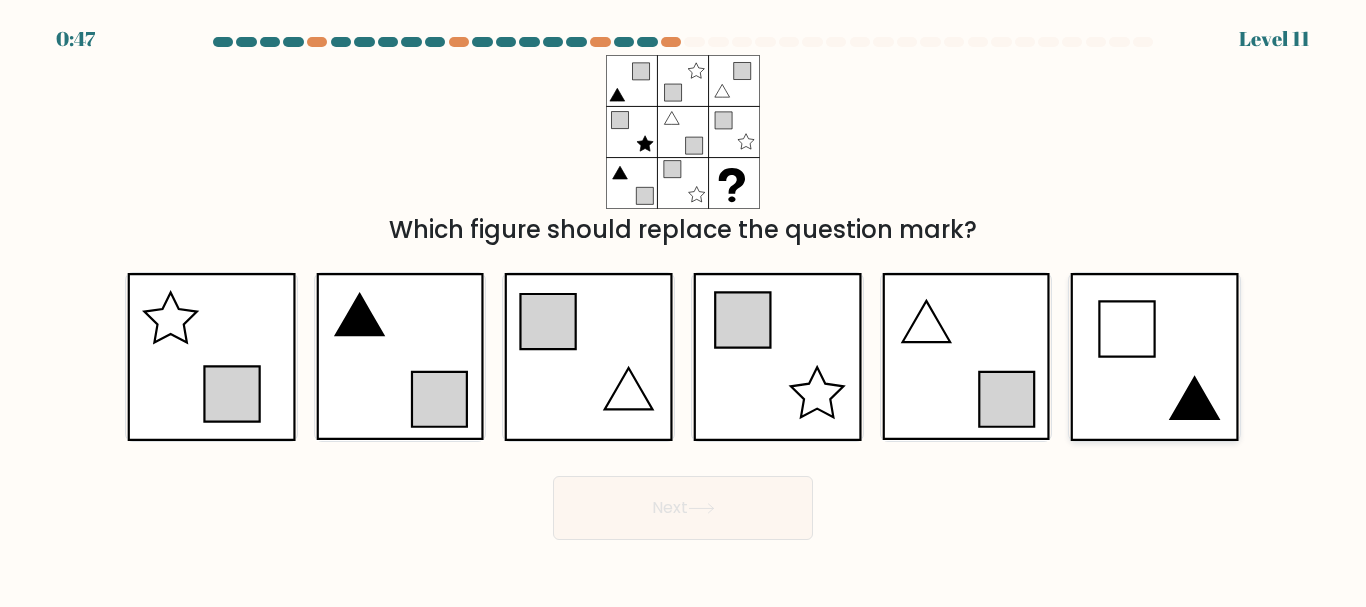 click 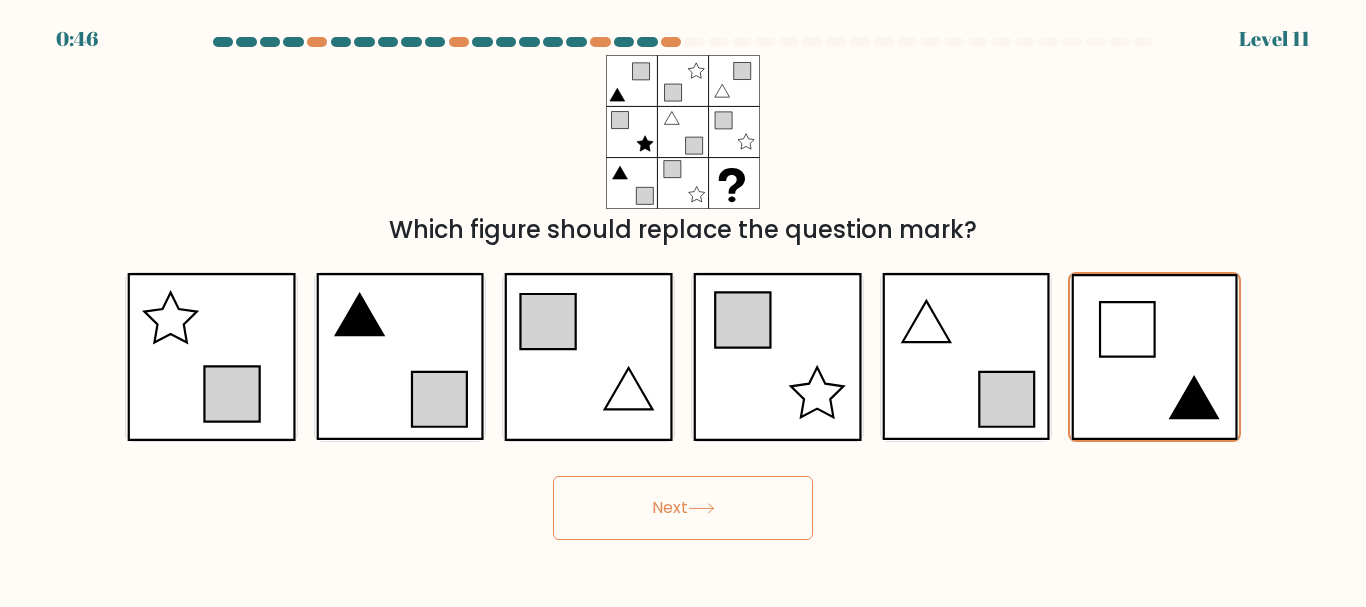 click on "Next" at bounding box center (683, 508) 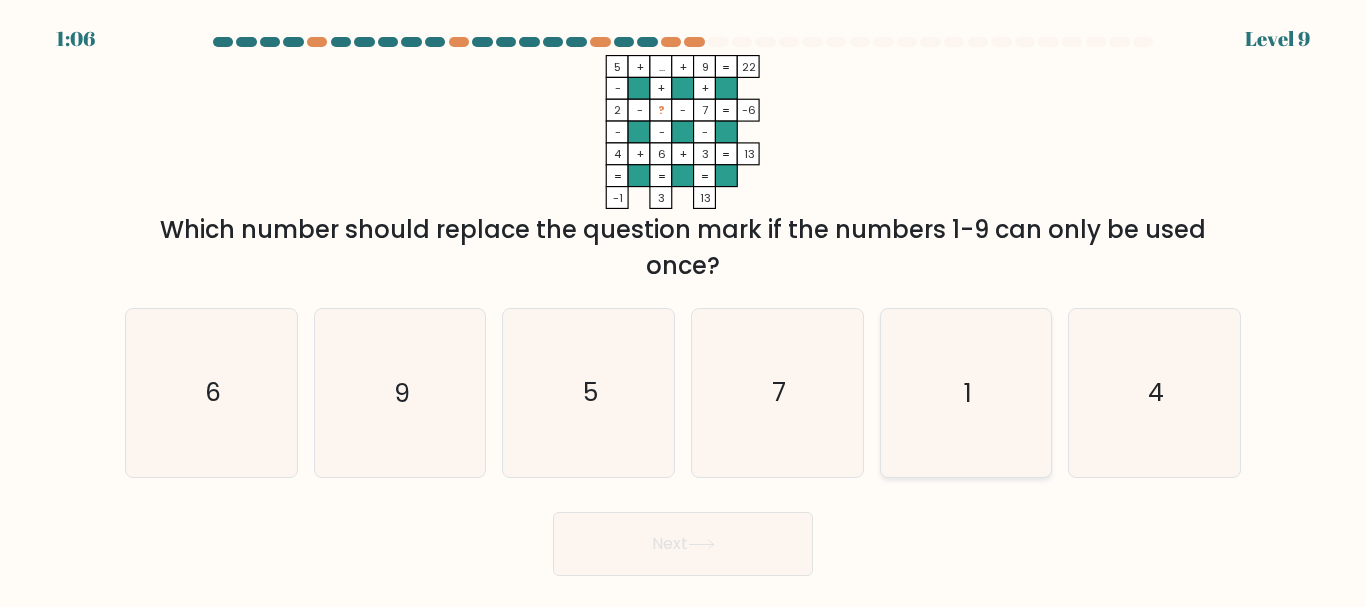 click on "1" 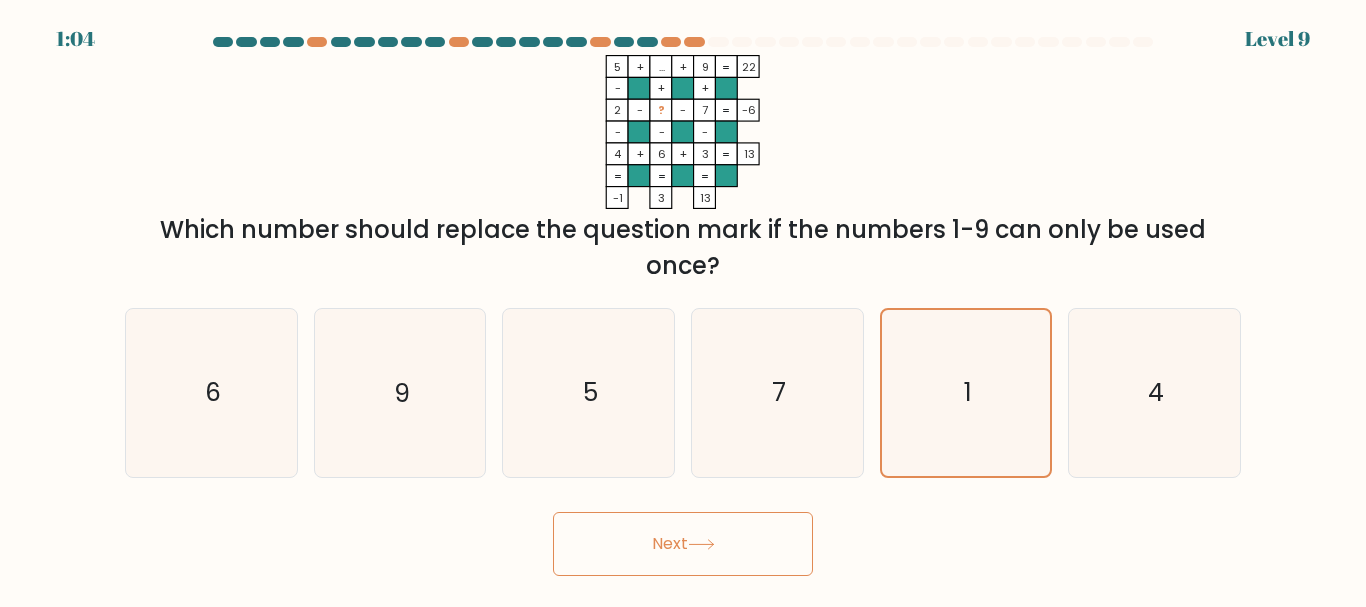 click on "Next" at bounding box center [683, 544] 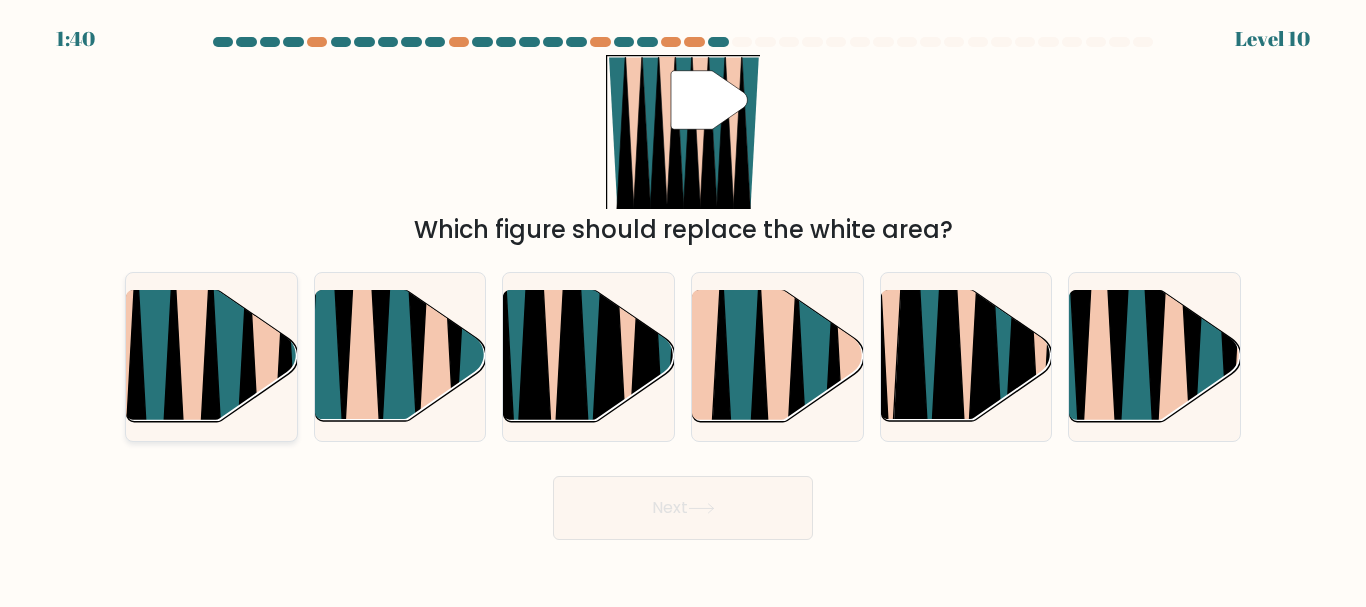 click 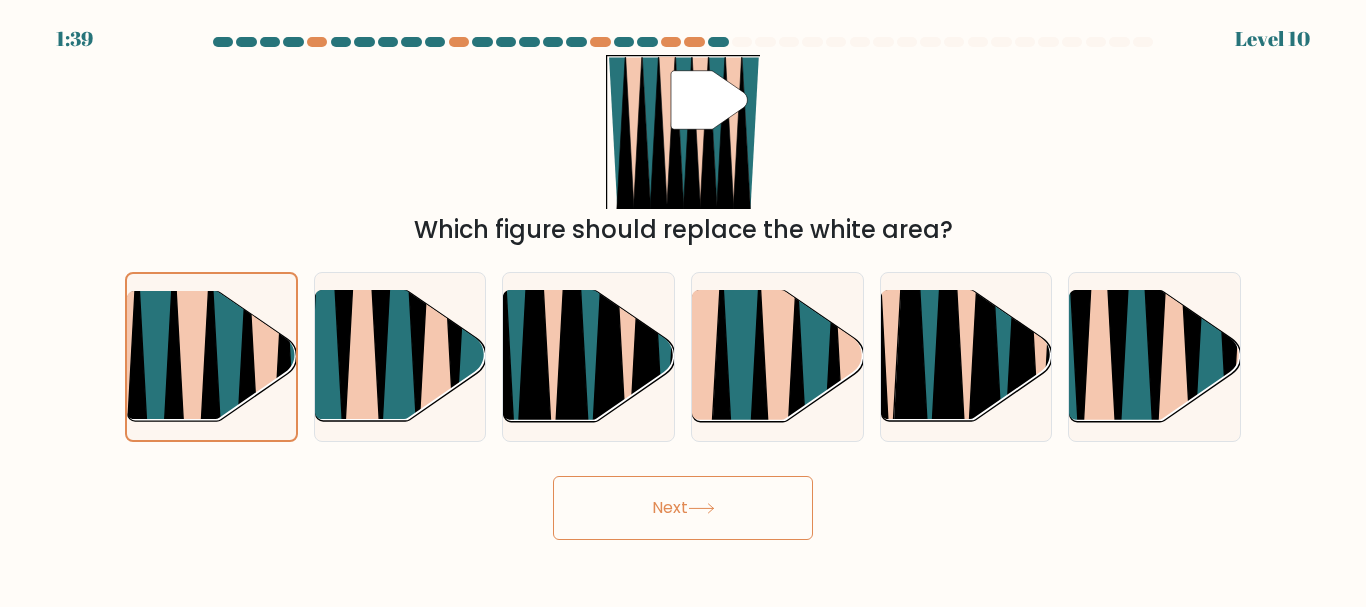 click on "Next" at bounding box center (683, 508) 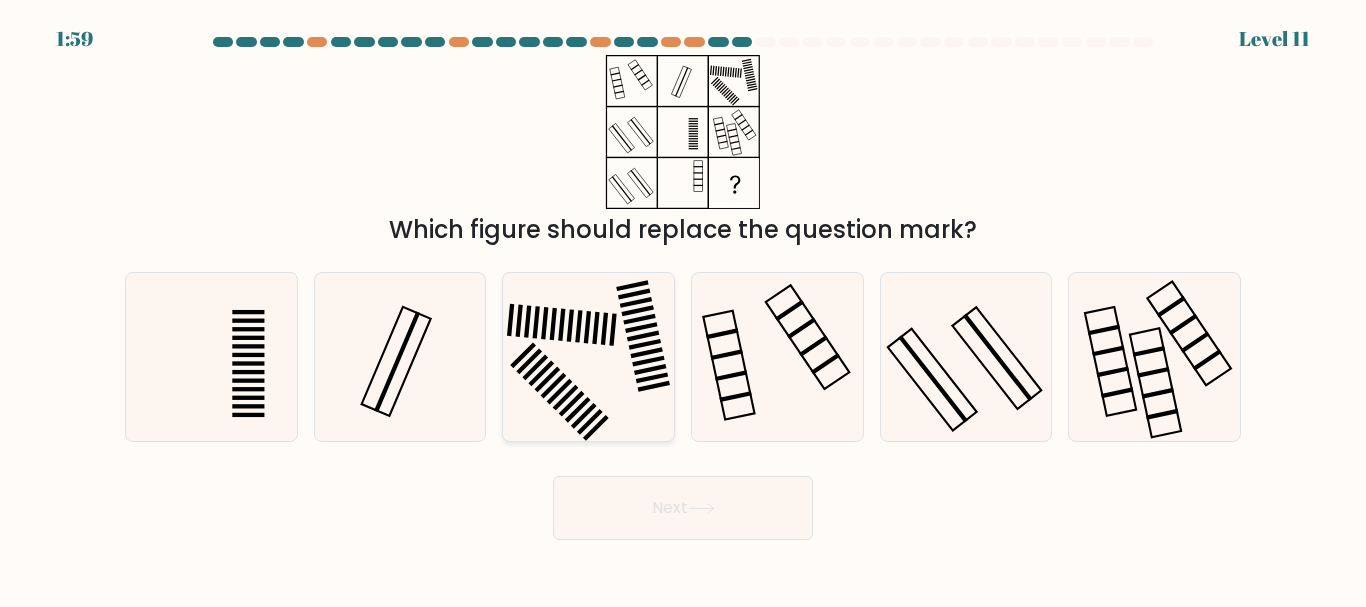 click 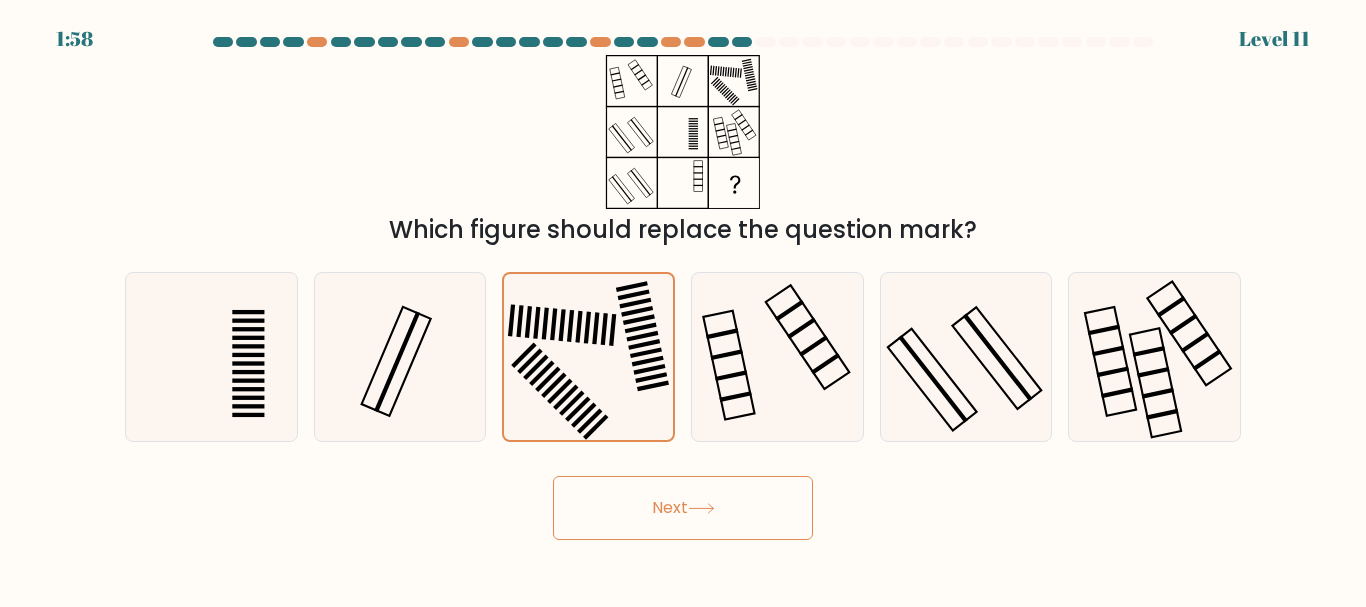 click on "Next" at bounding box center [683, 508] 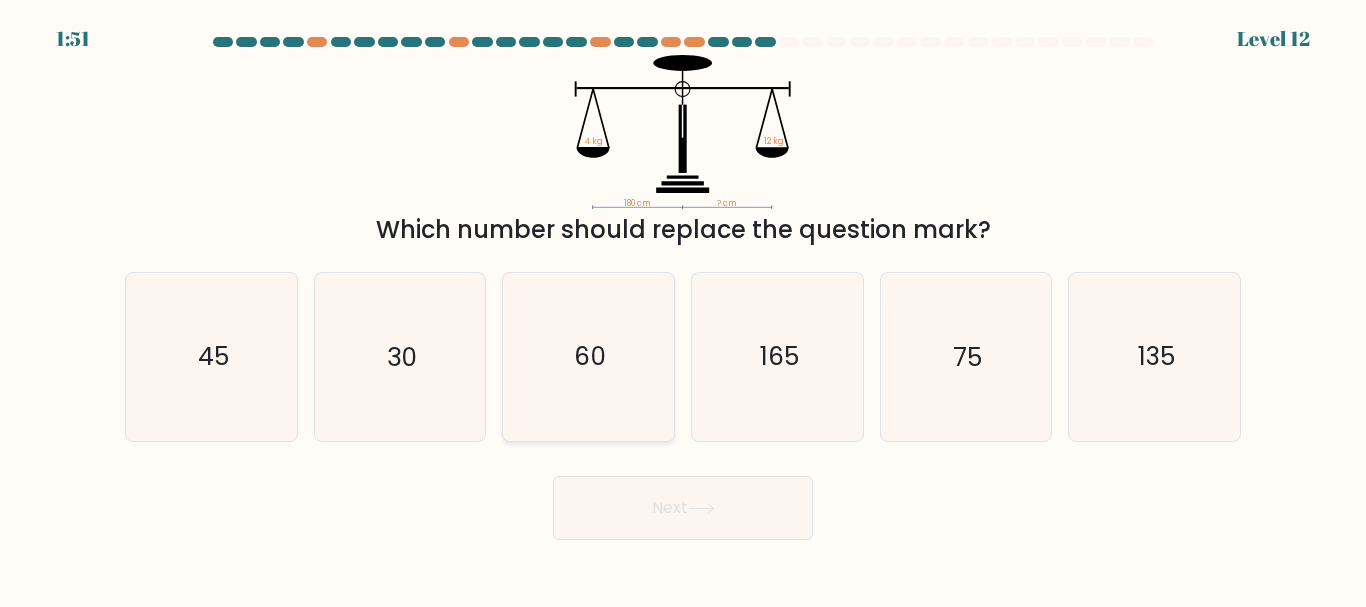 click on "60" 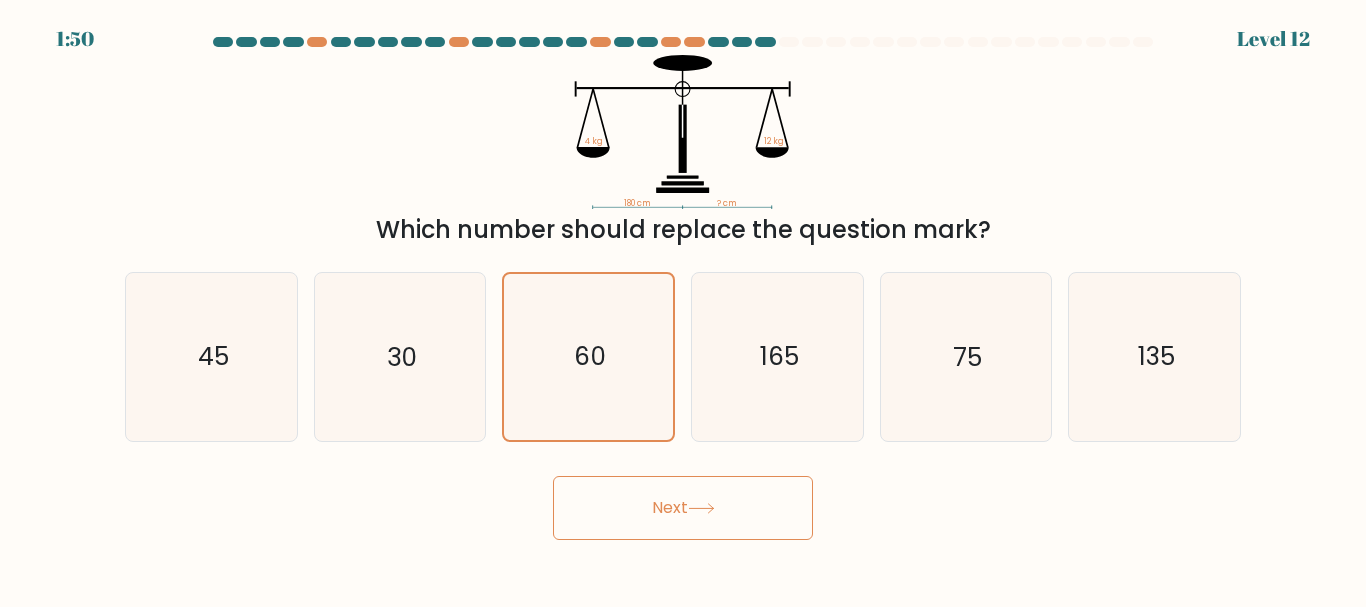 click on "Next" at bounding box center [683, 508] 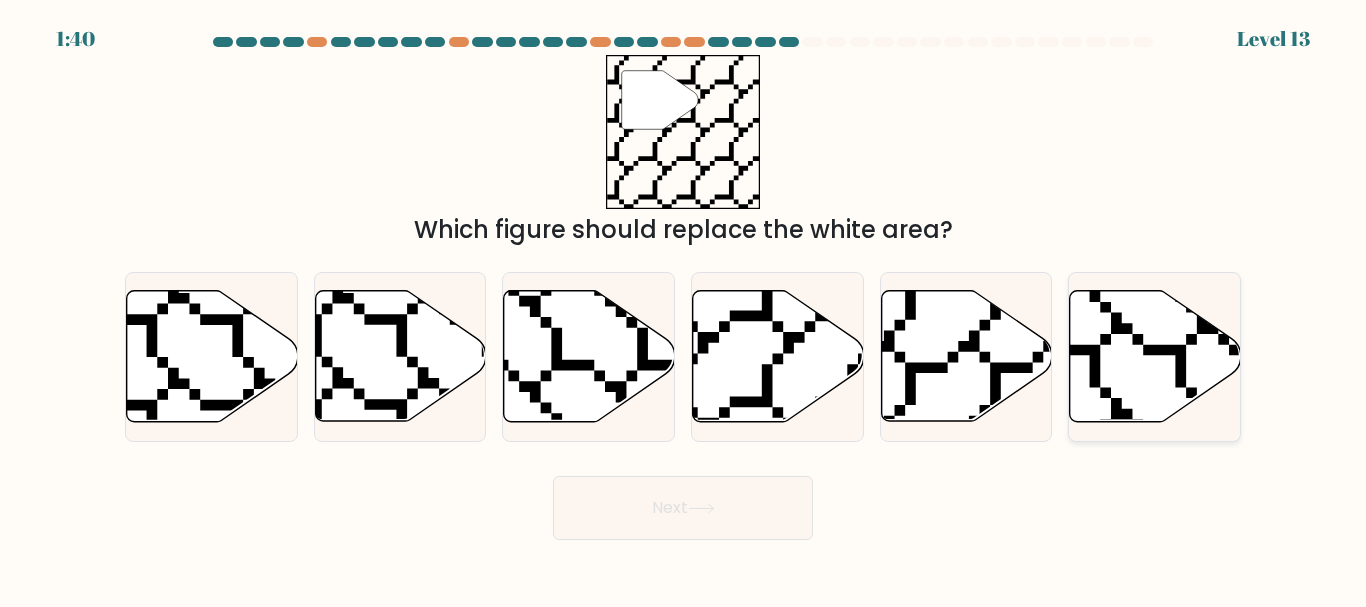 click 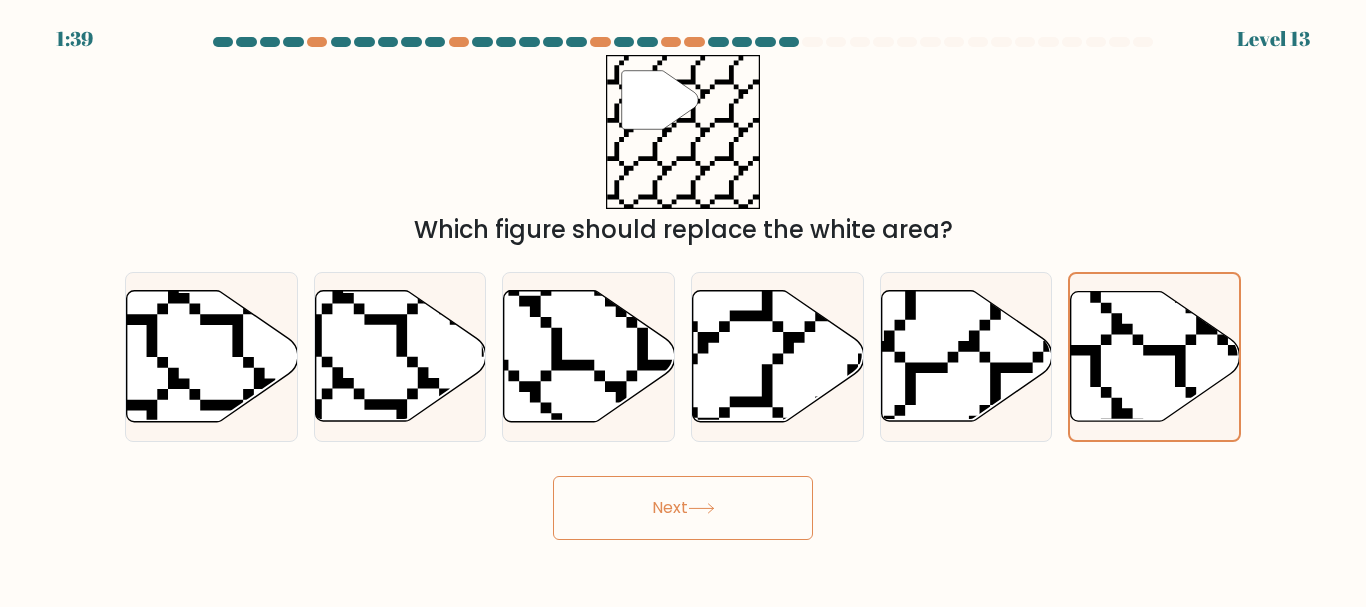 click on "Next" at bounding box center [683, 508] 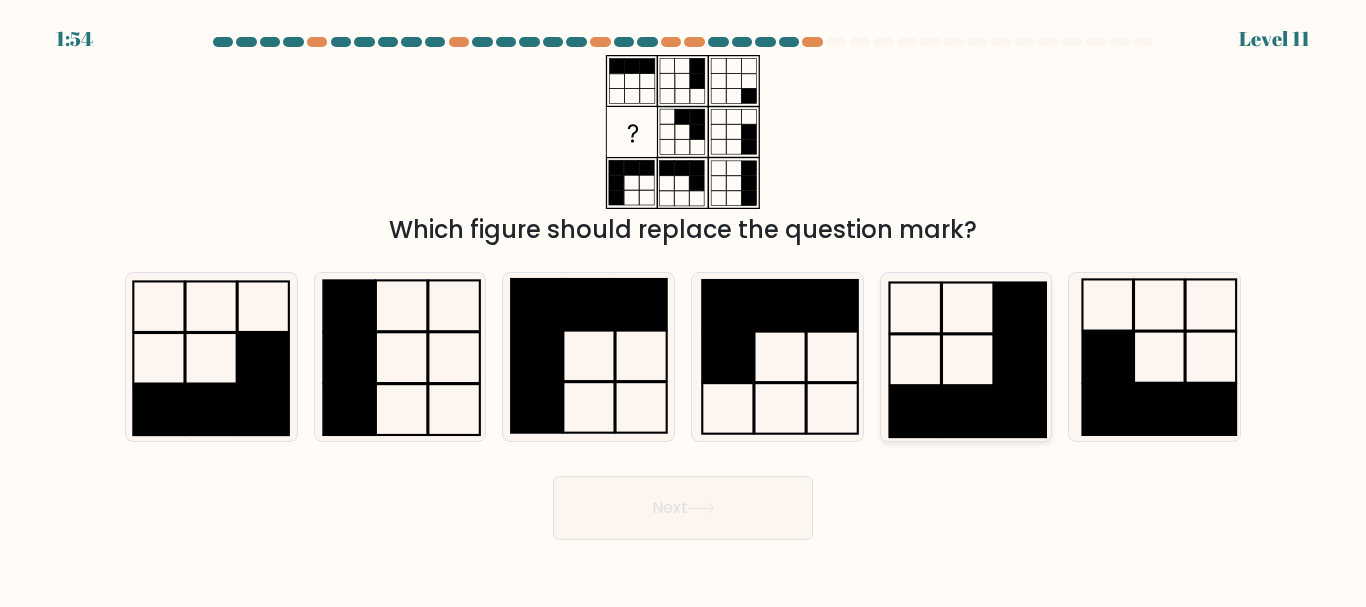 click 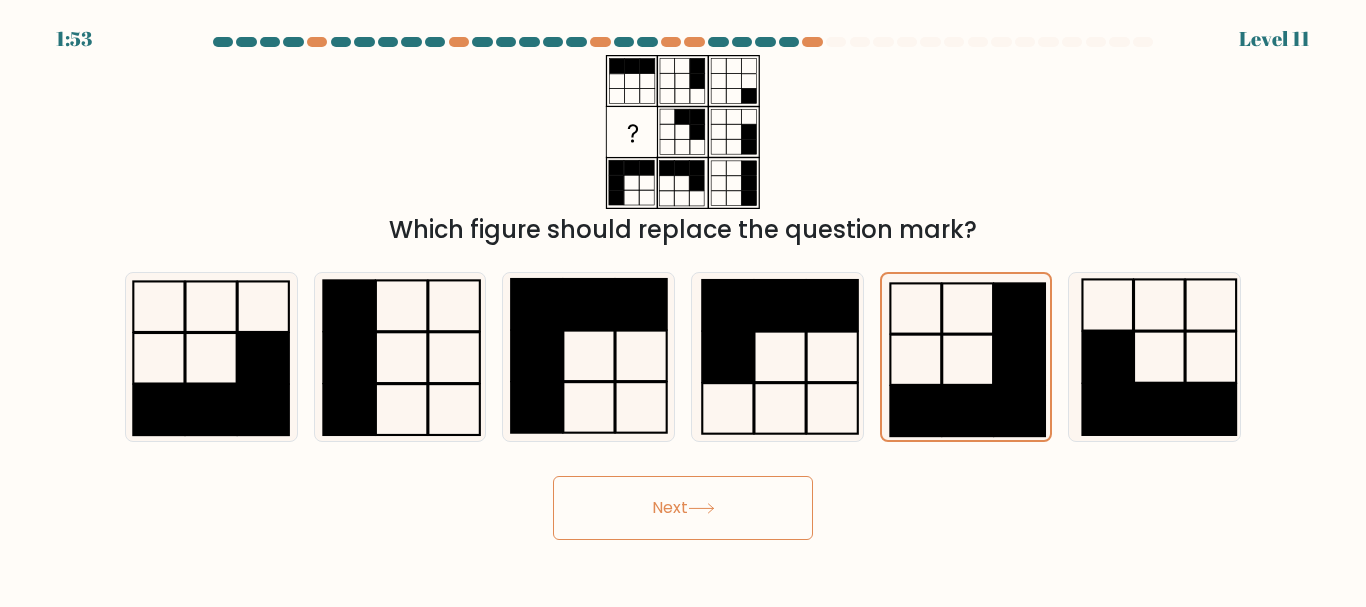 click on "Next" at bounding box center (683, 508) 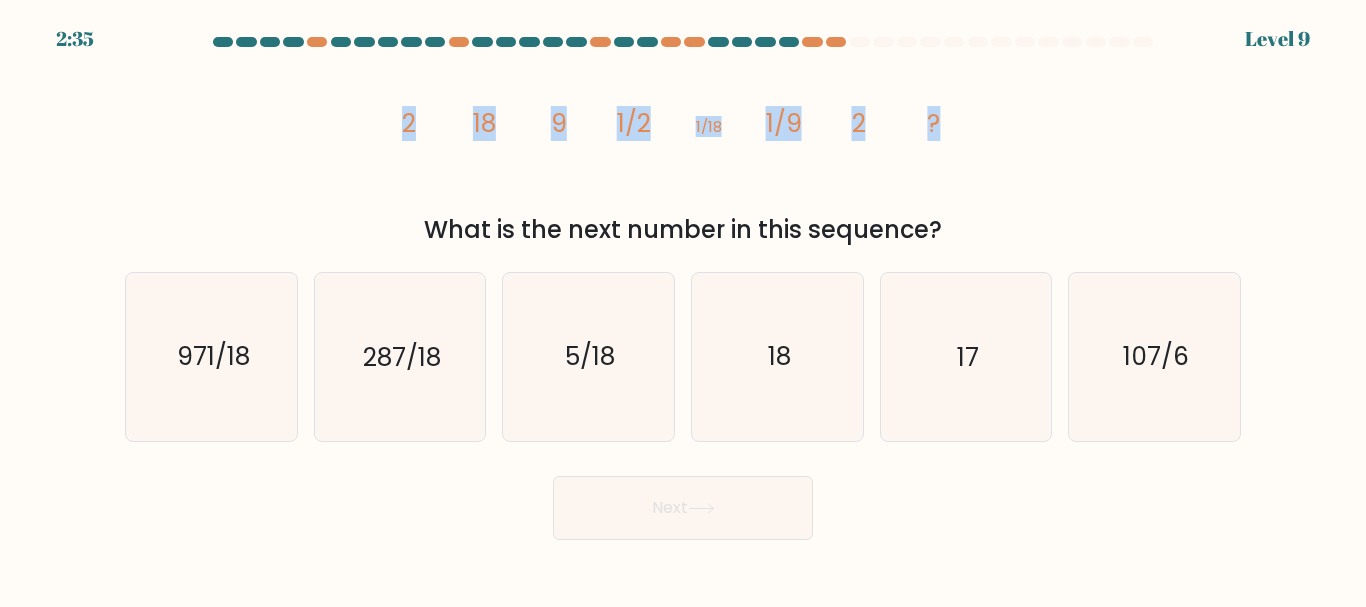 drag, startPoint x: 360, startPoint y: 113, endPoint x: 1062, endPoint y: 126, distance: 702.12036 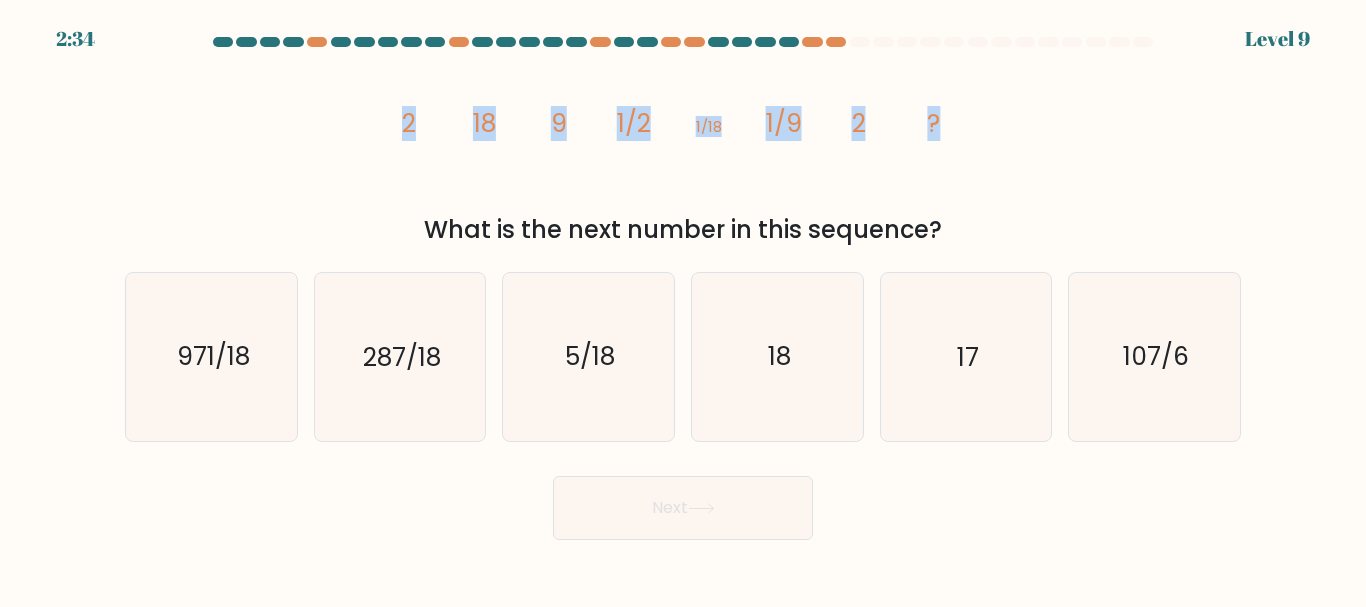 copy on "2
18
9
1/2
1/18
1/9
2
?" 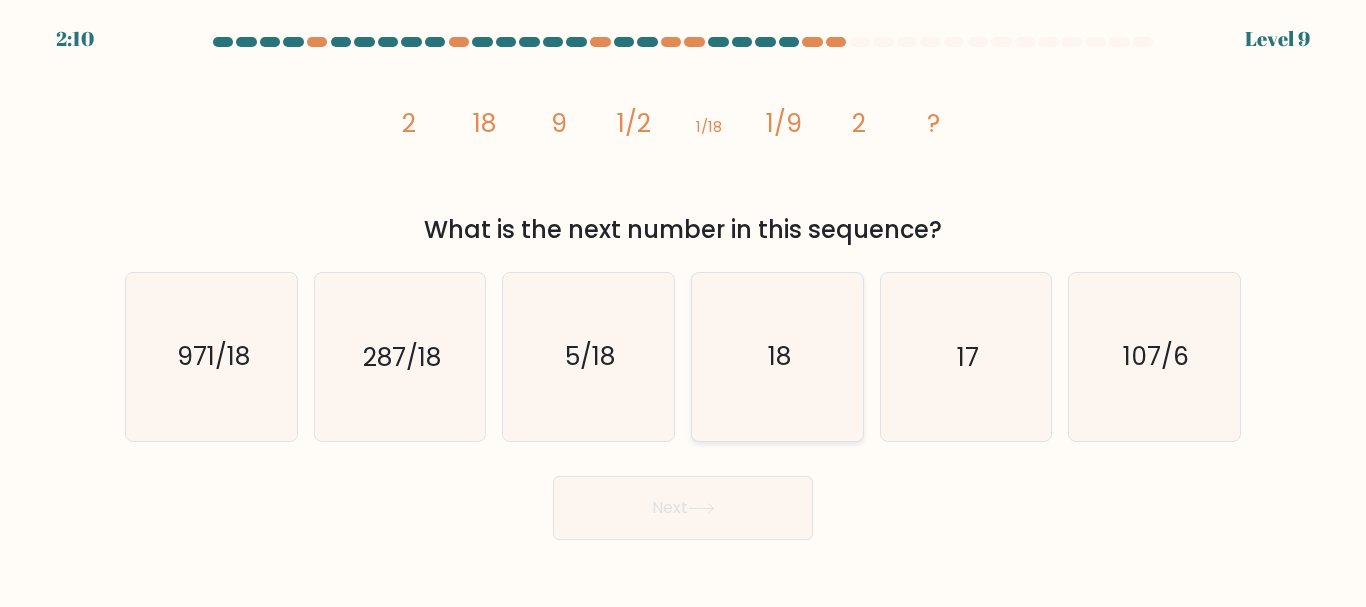 click on "18" 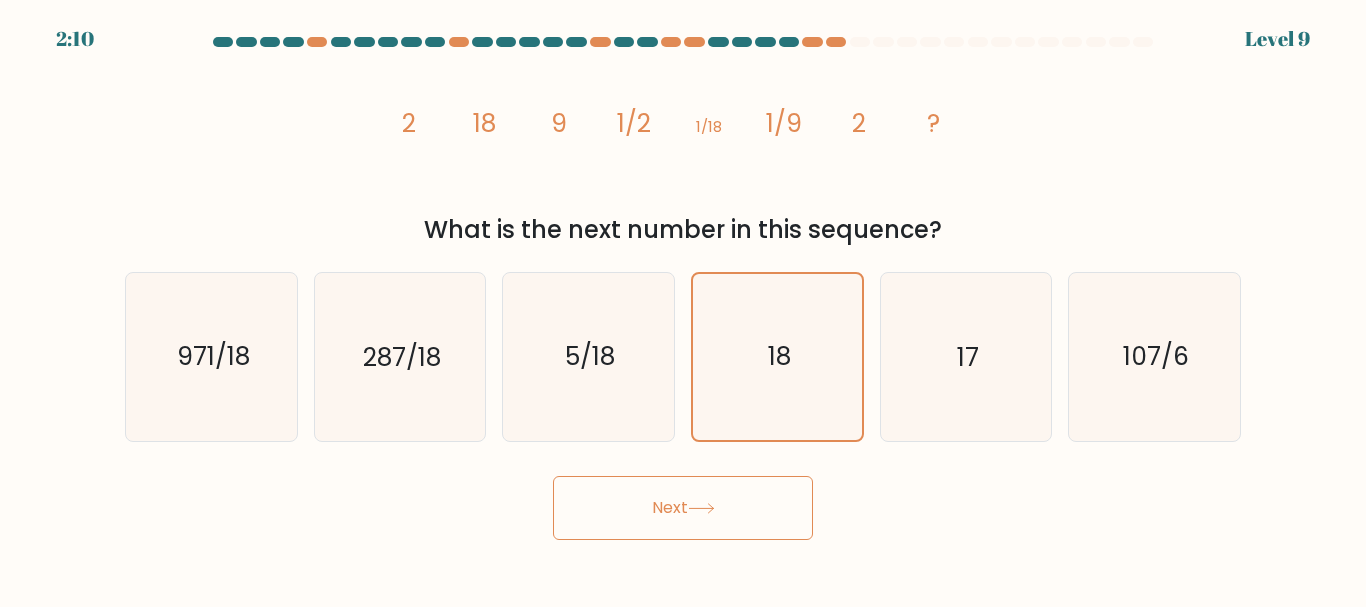 click on "Next" at bounding box center [683, 508] 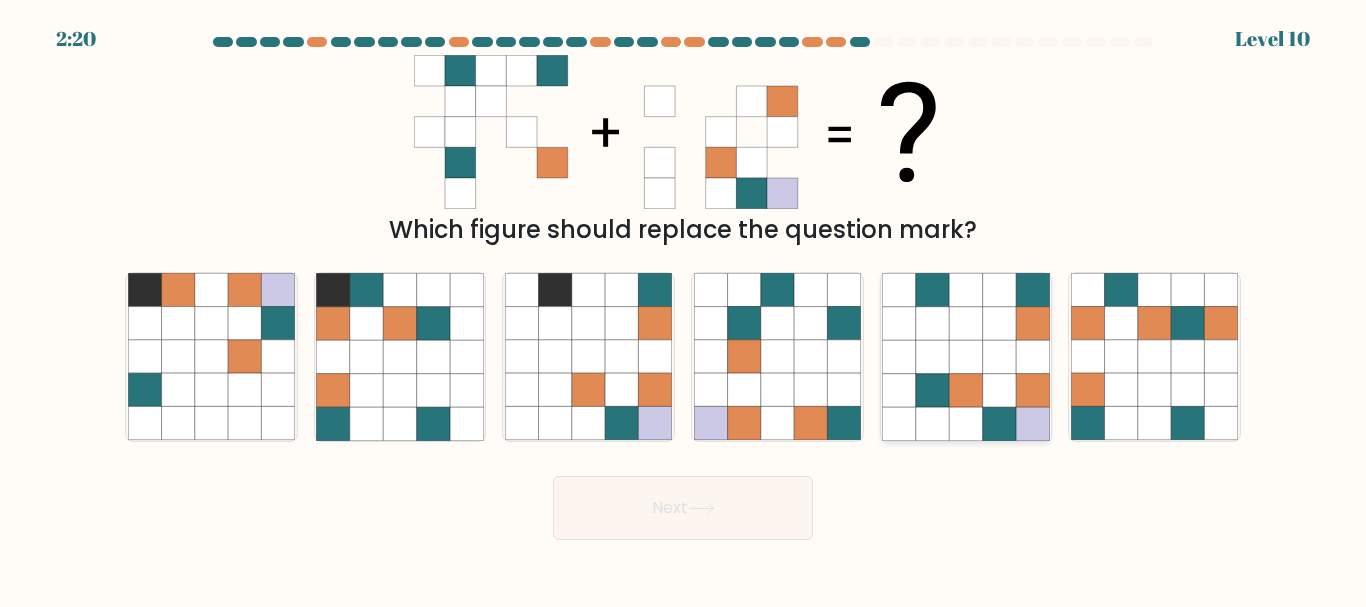 click 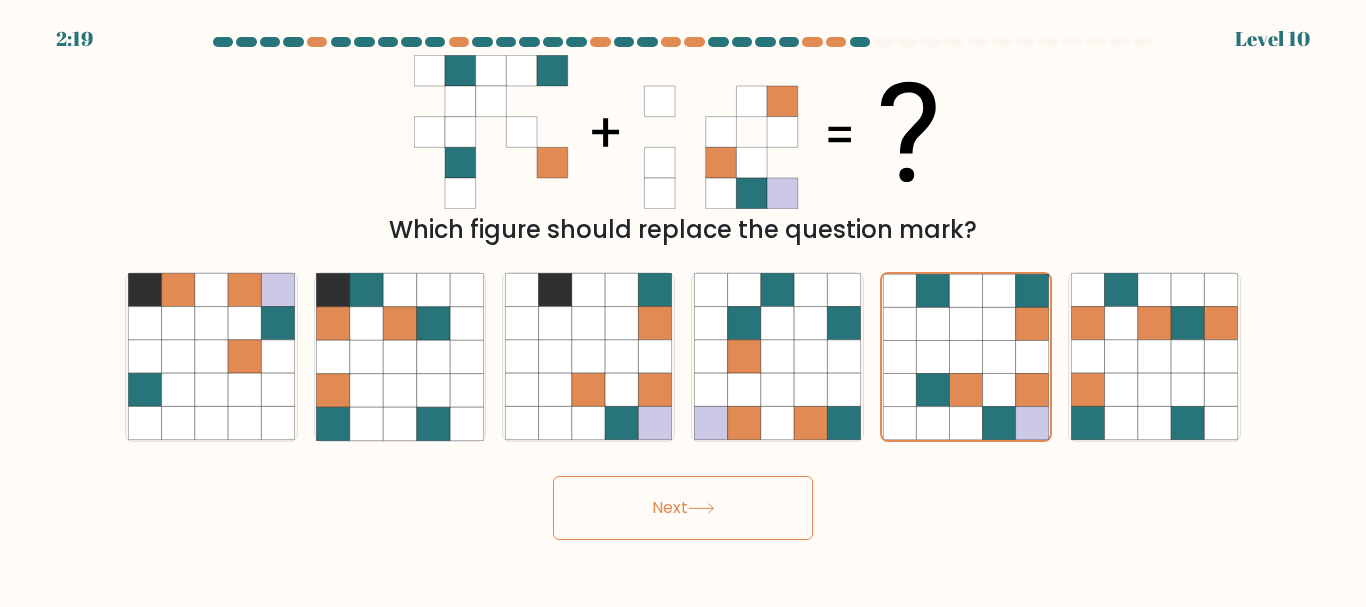 click on "Next" at bounding box center (683, 508) 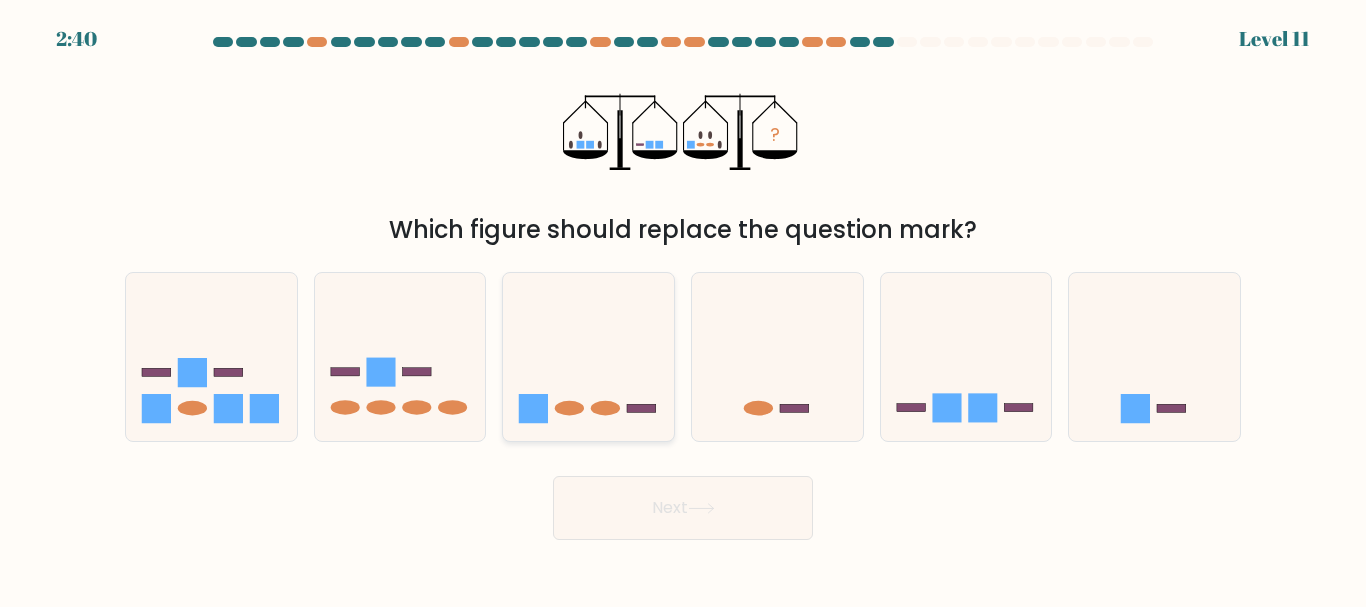 click 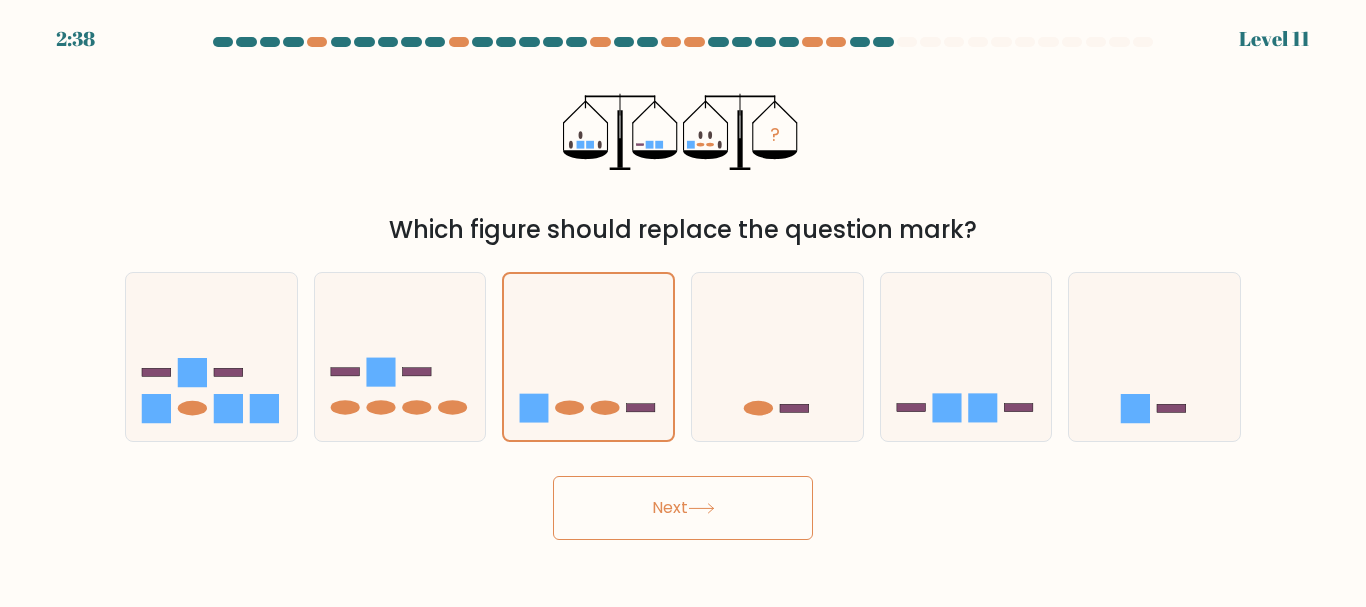 click on "Next" at bounding box center [683, 508] 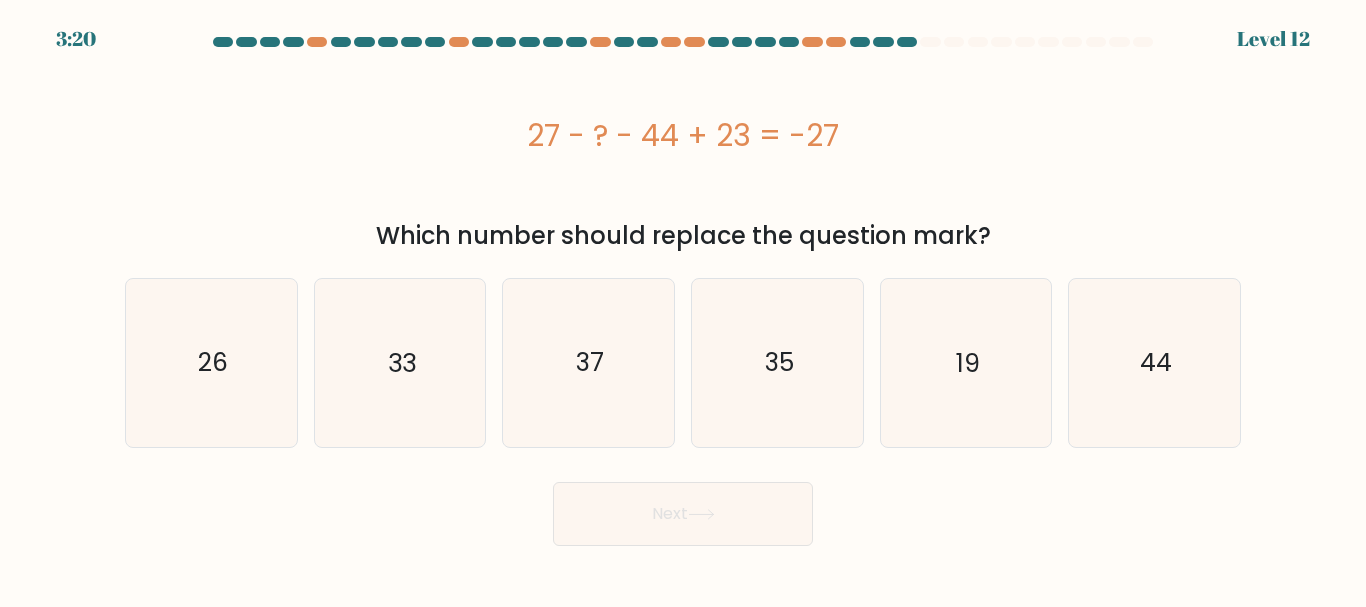 drag, startPoint x: 509, startPoint y: 130, endPoint x: 893, endPoint y: 181, distance: 387.37192 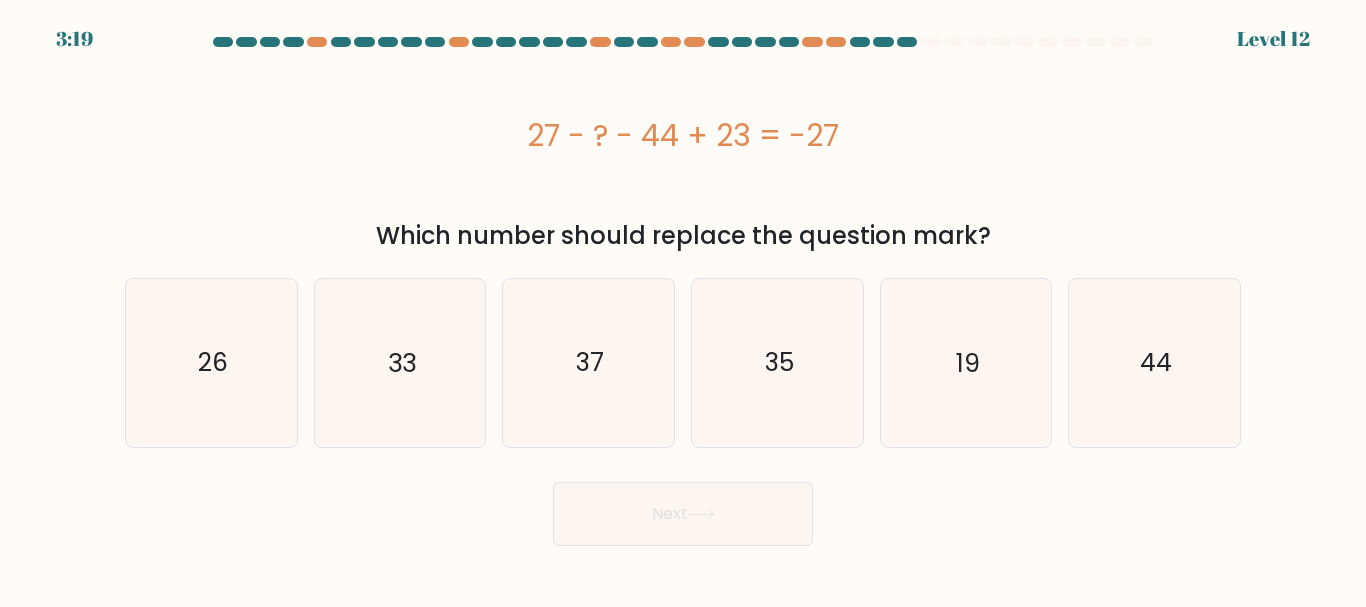 click on "27 - ? - 44 + 23 = -27" at bounding box center [683, 135] 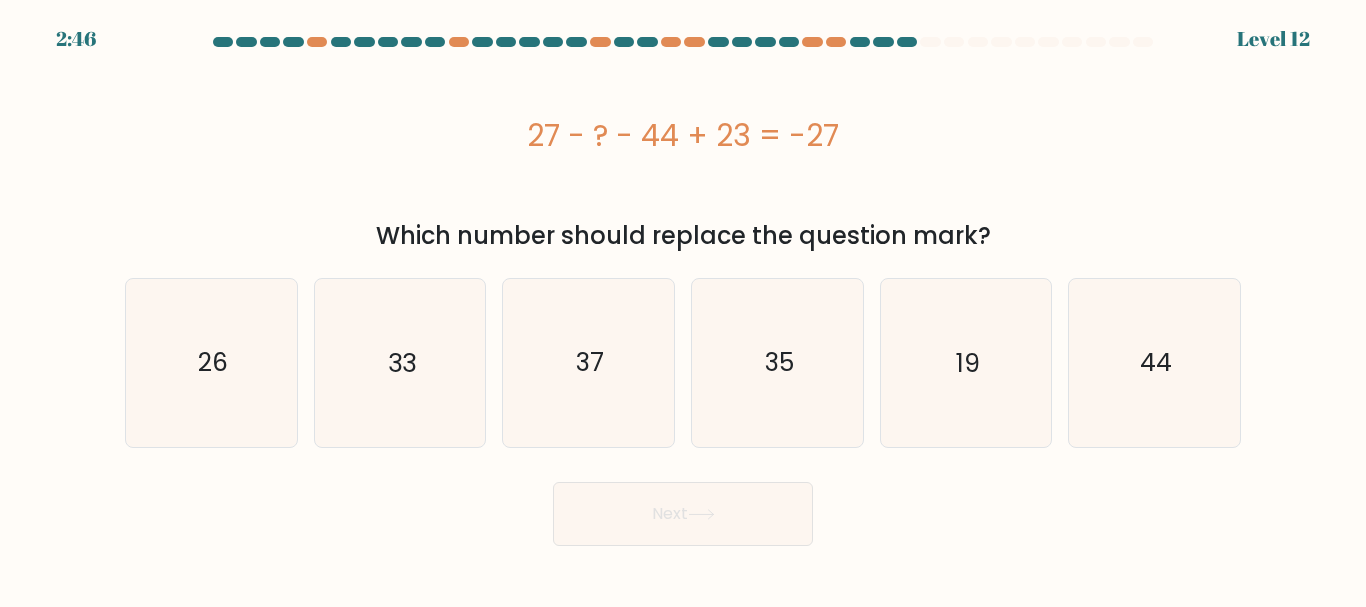 drag, startPoint x: 509, startPoint y: 129, endPoint x: 940, endPoint y: 156, distance: 431.84488 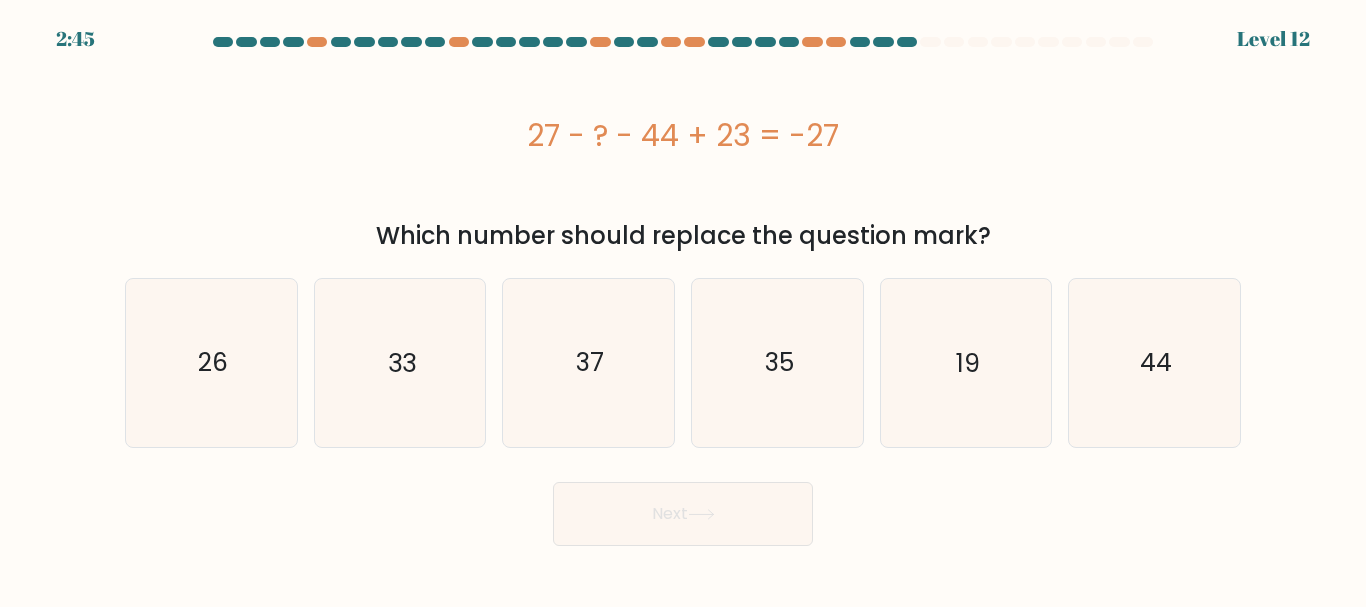 copy on "27 - ? - 44 + 23 = -27" 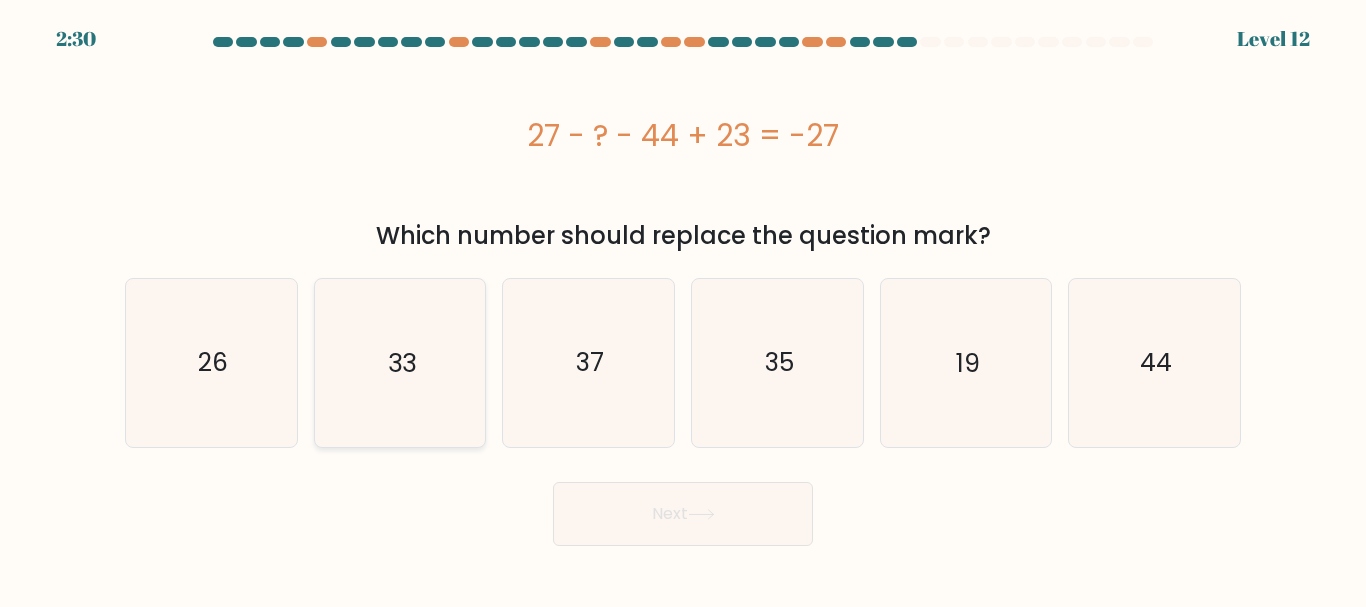 click on "33" 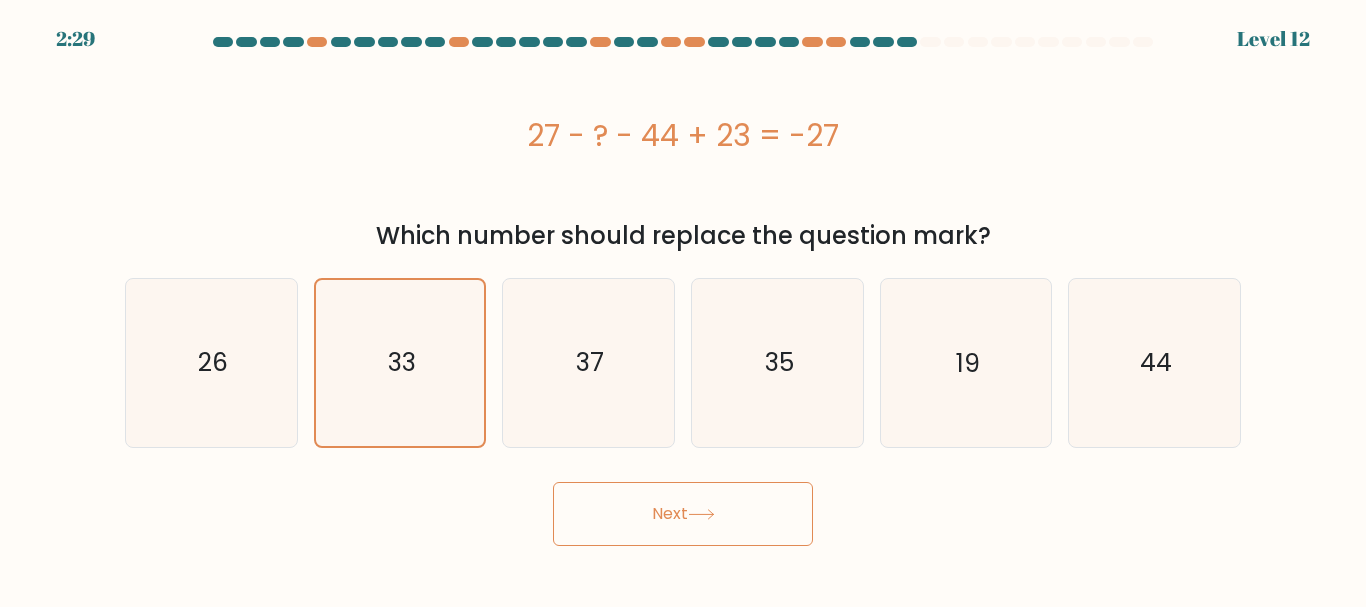 click on "Next" at bounding box center (683, 514) 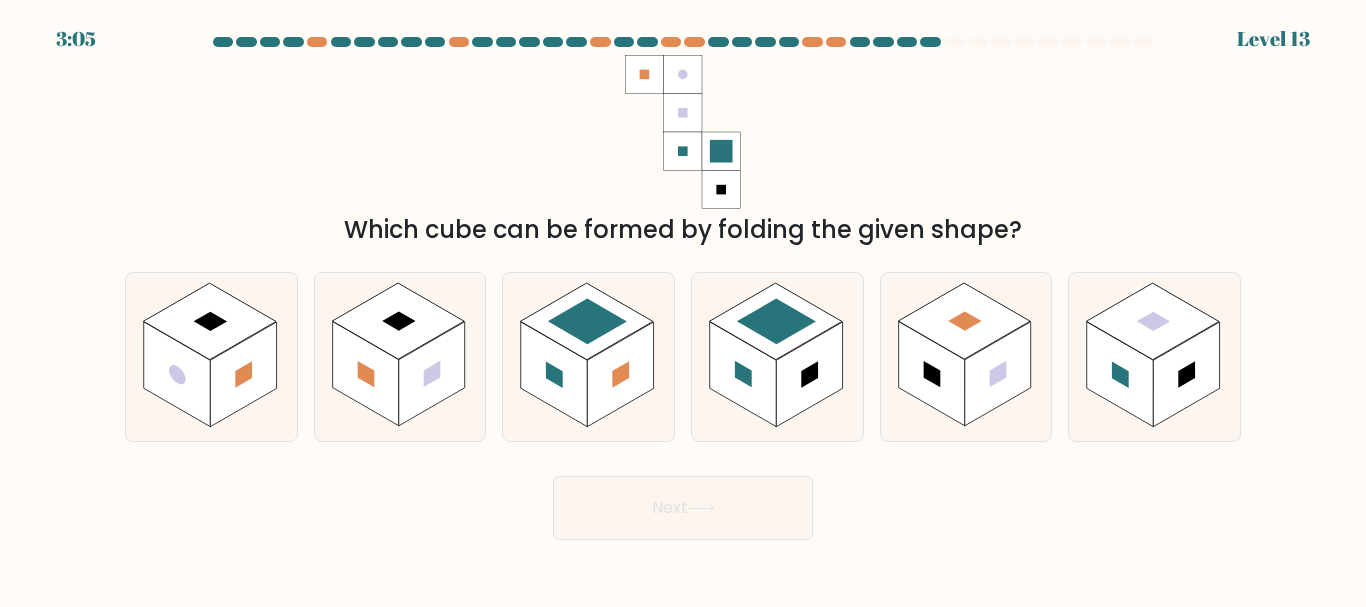 click on "Which cube can be formed by folding the given shape?" at bounding box center [683, 151] 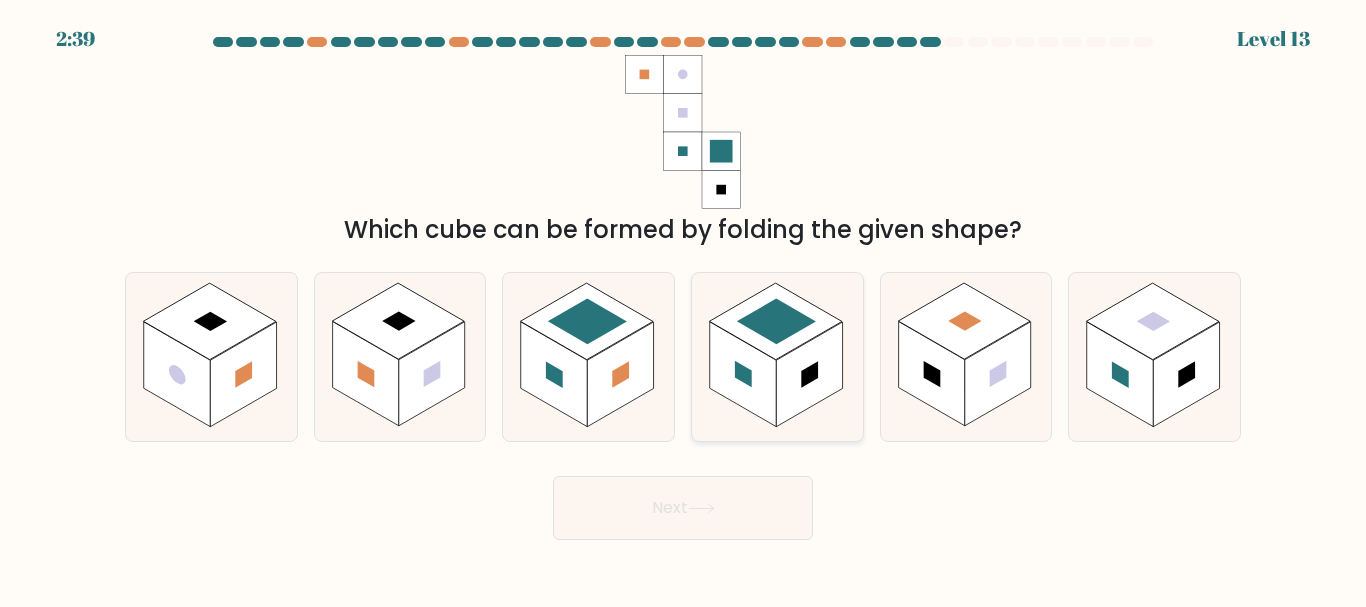 click 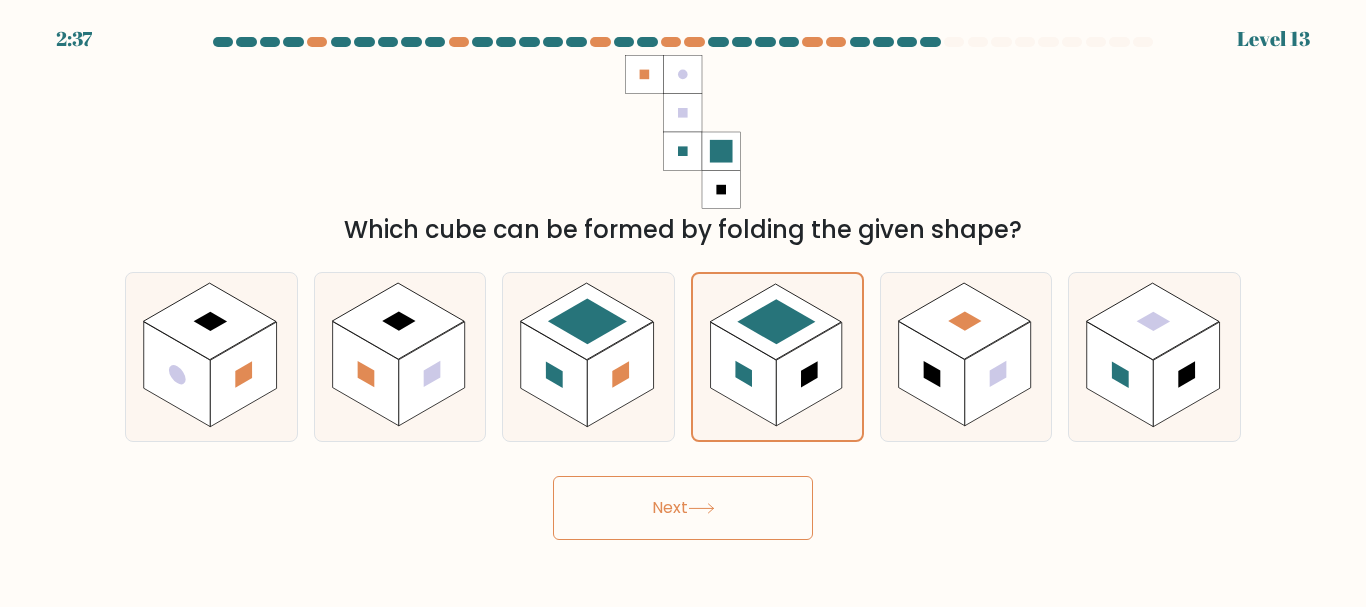 click on "Next" at bounding box center (683, 508) 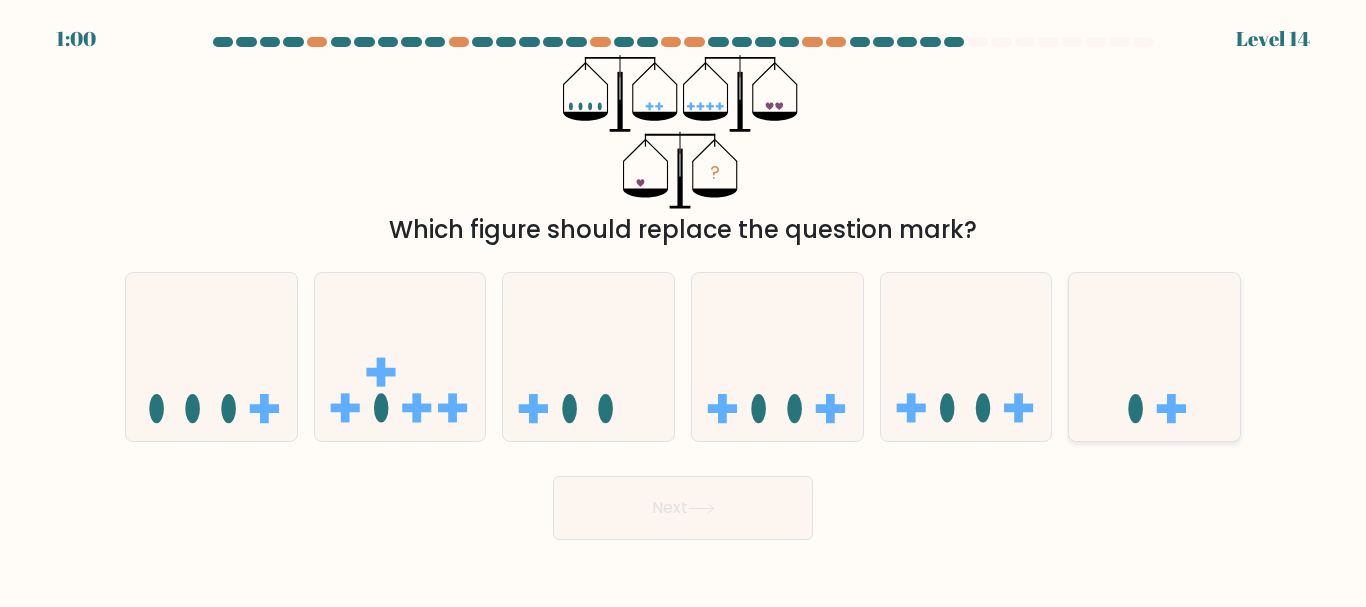 click 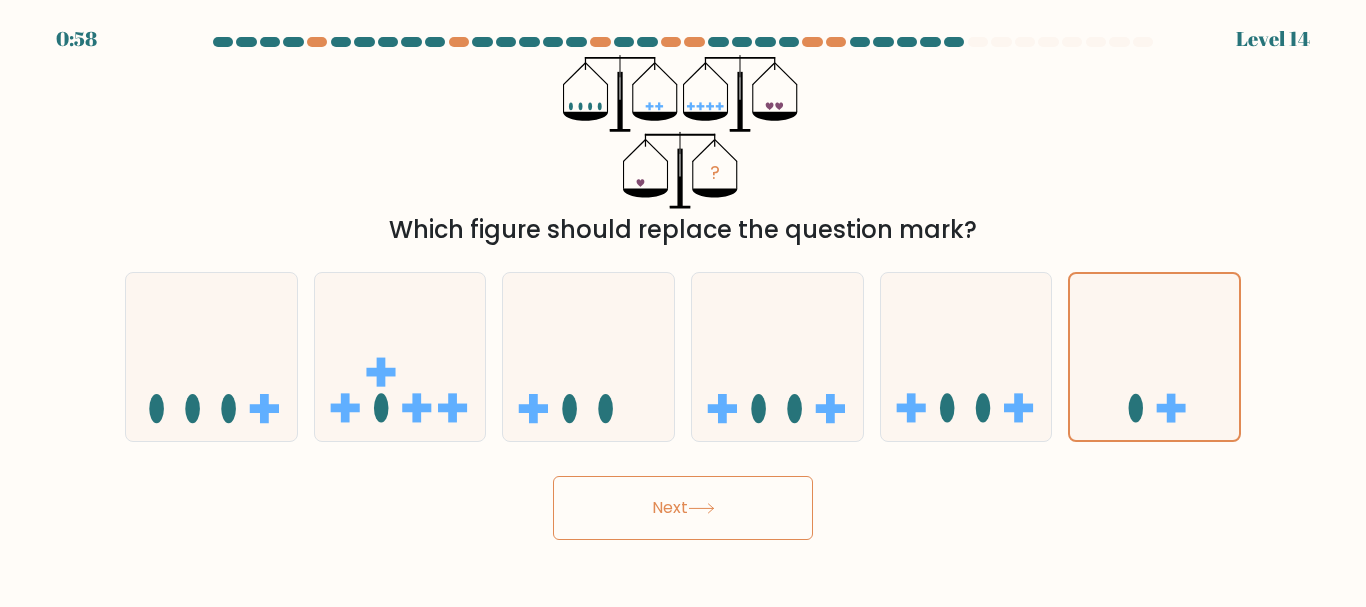 click on "Next" at bounding box center (683, 508) 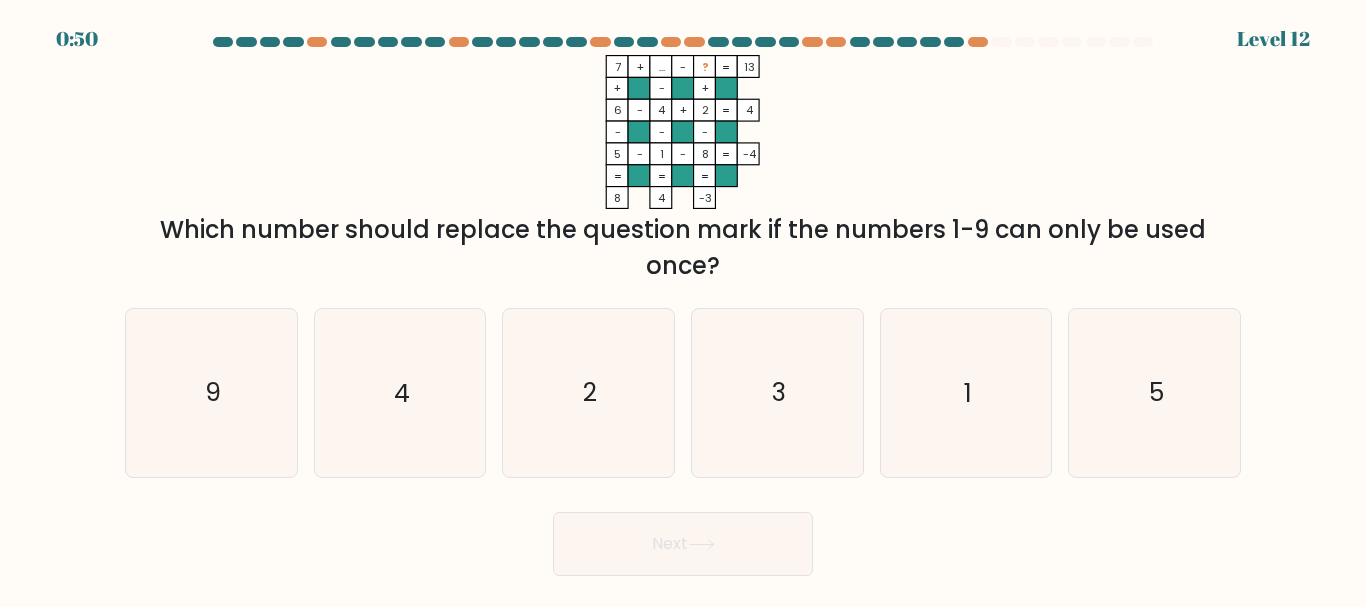 click on "..." 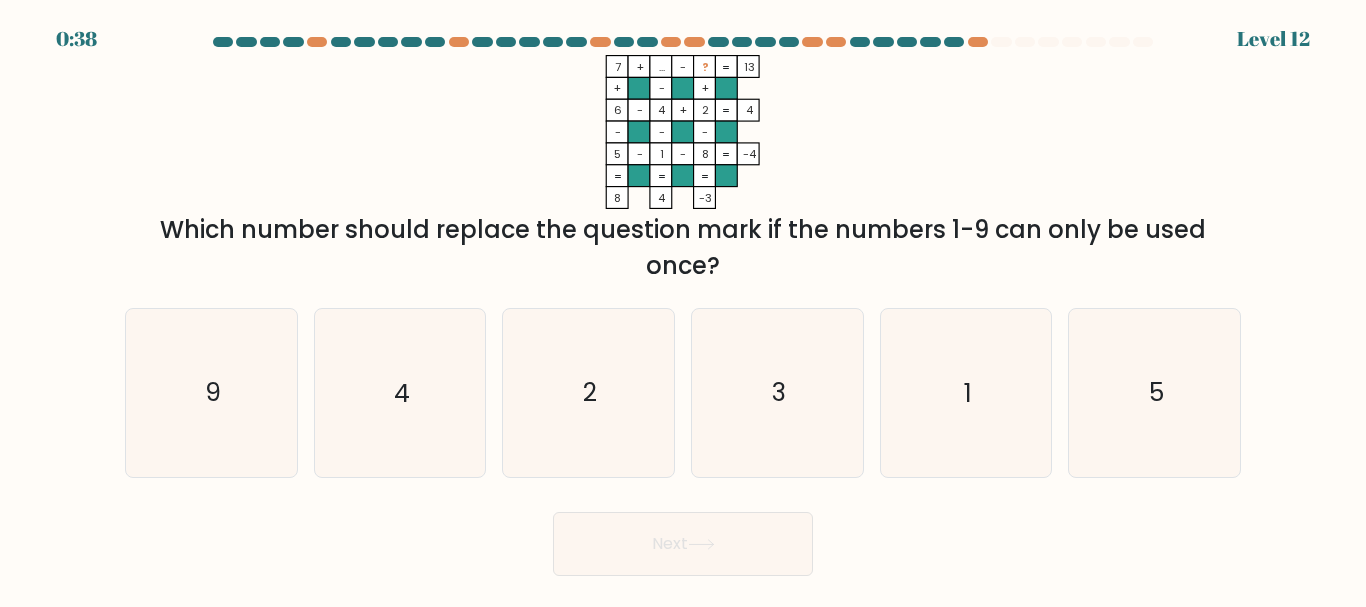 click on "..." 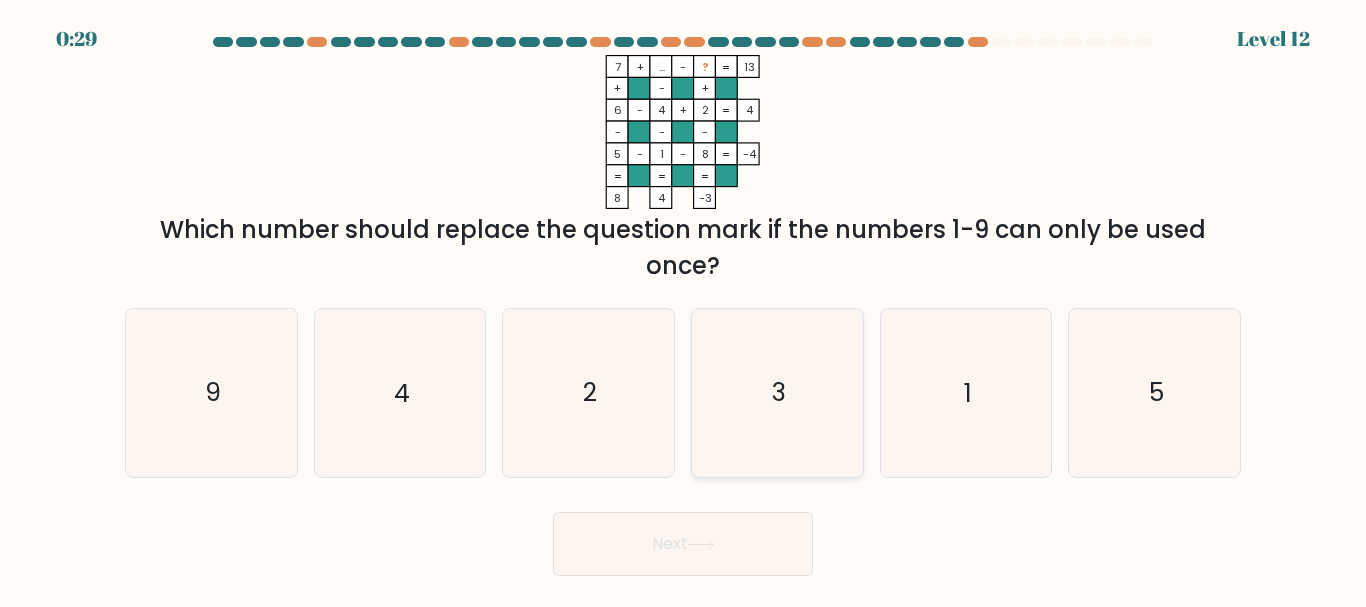 click on "3" 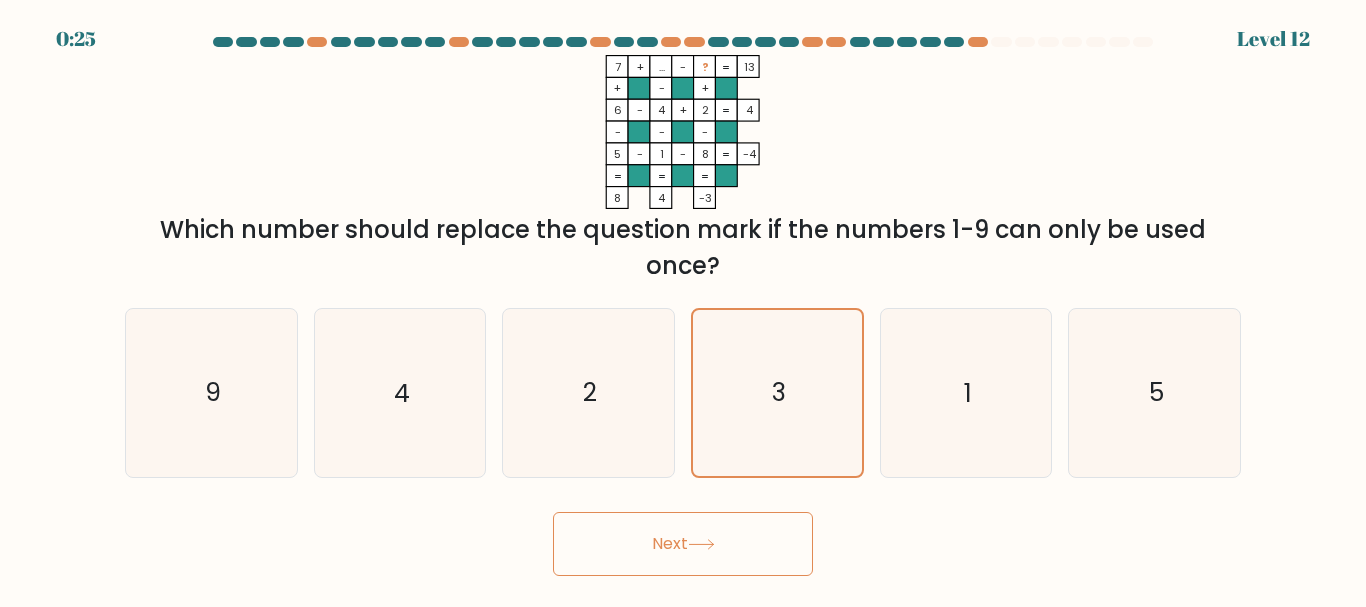 click on "Next" at bounding box center [683, 544] 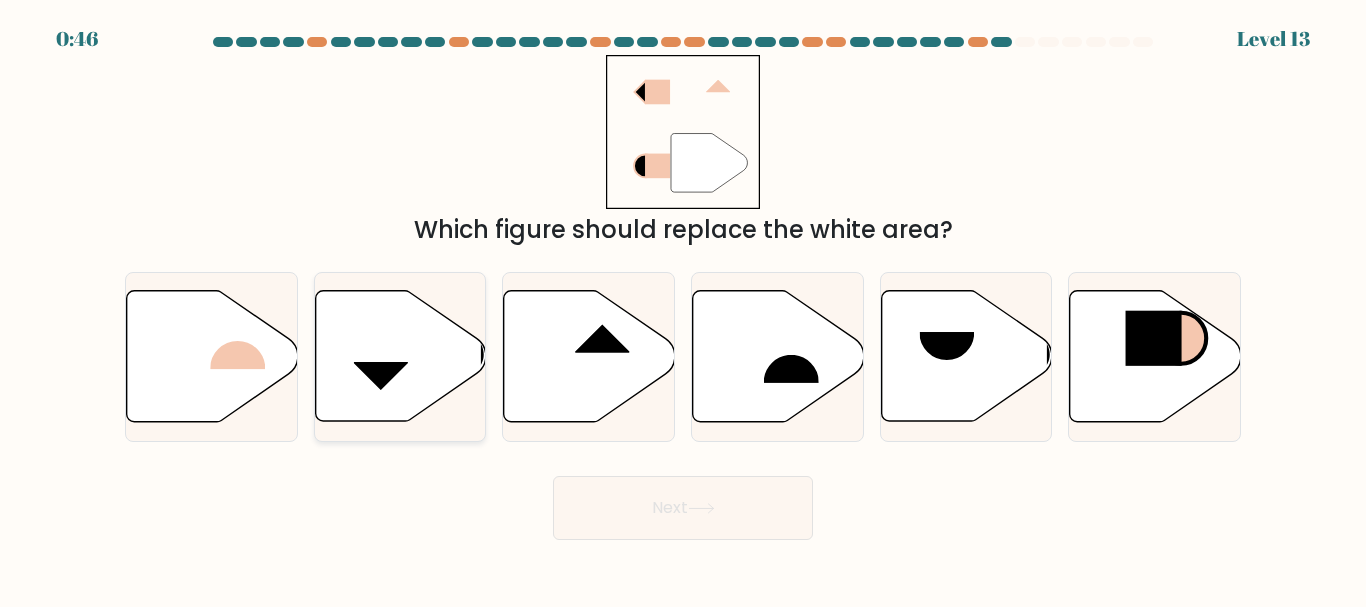 click 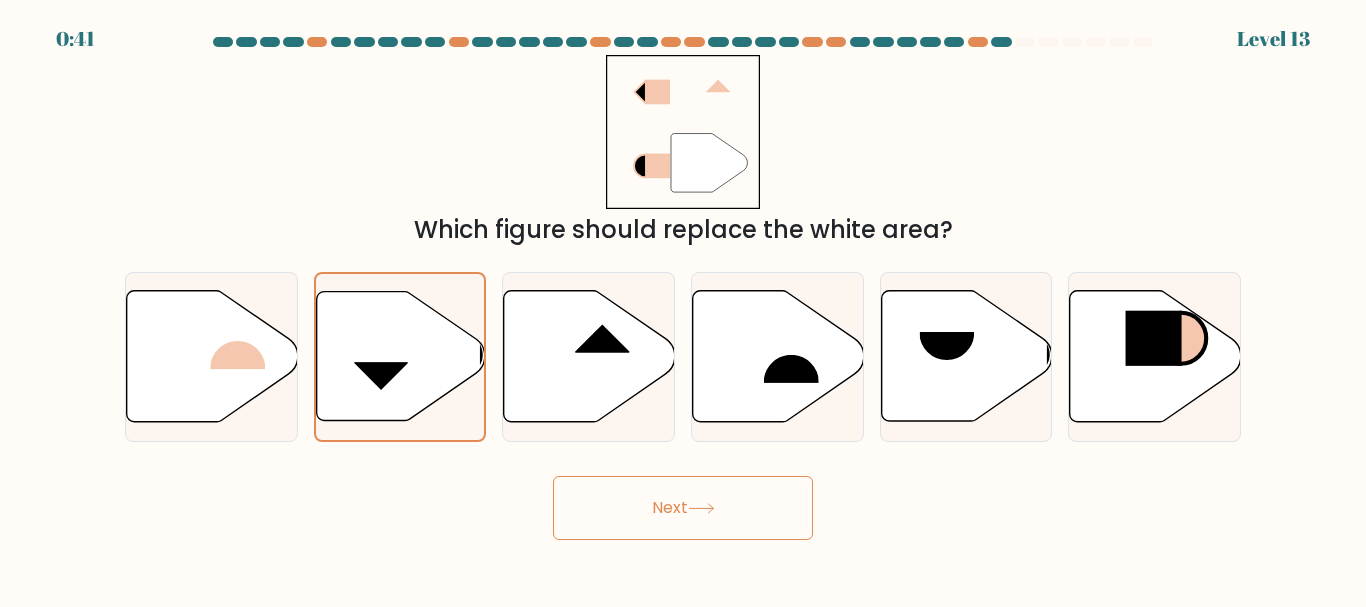 click on "Next" at bounding box center (683, 508) 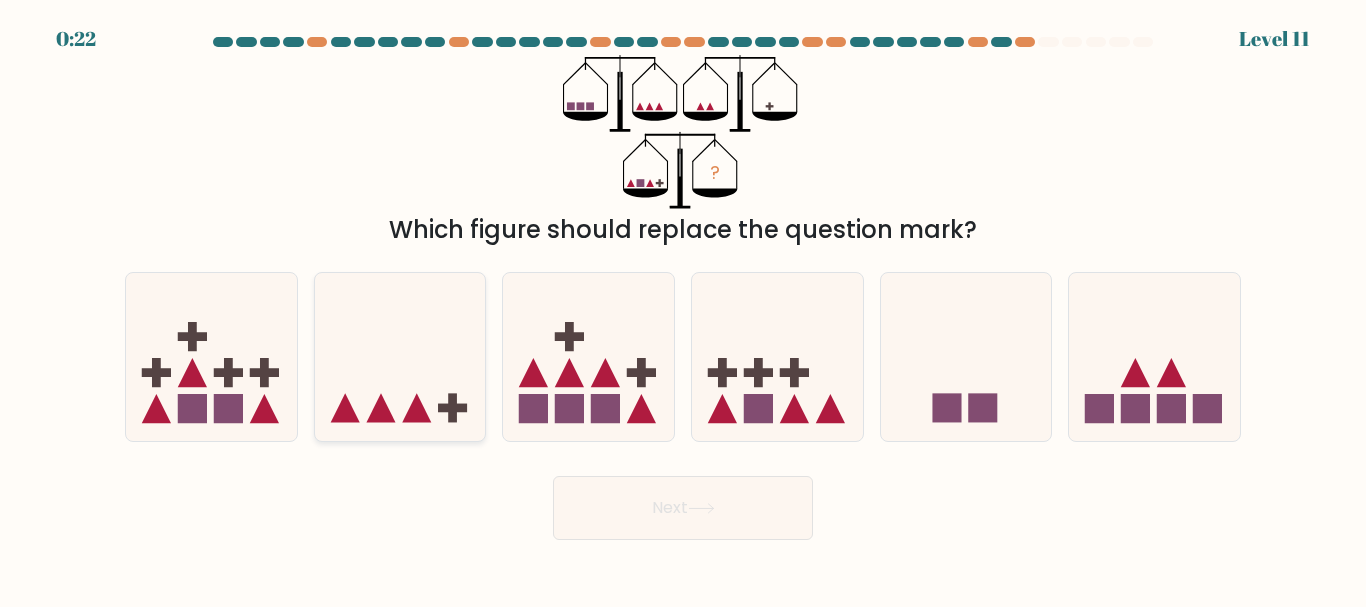 click 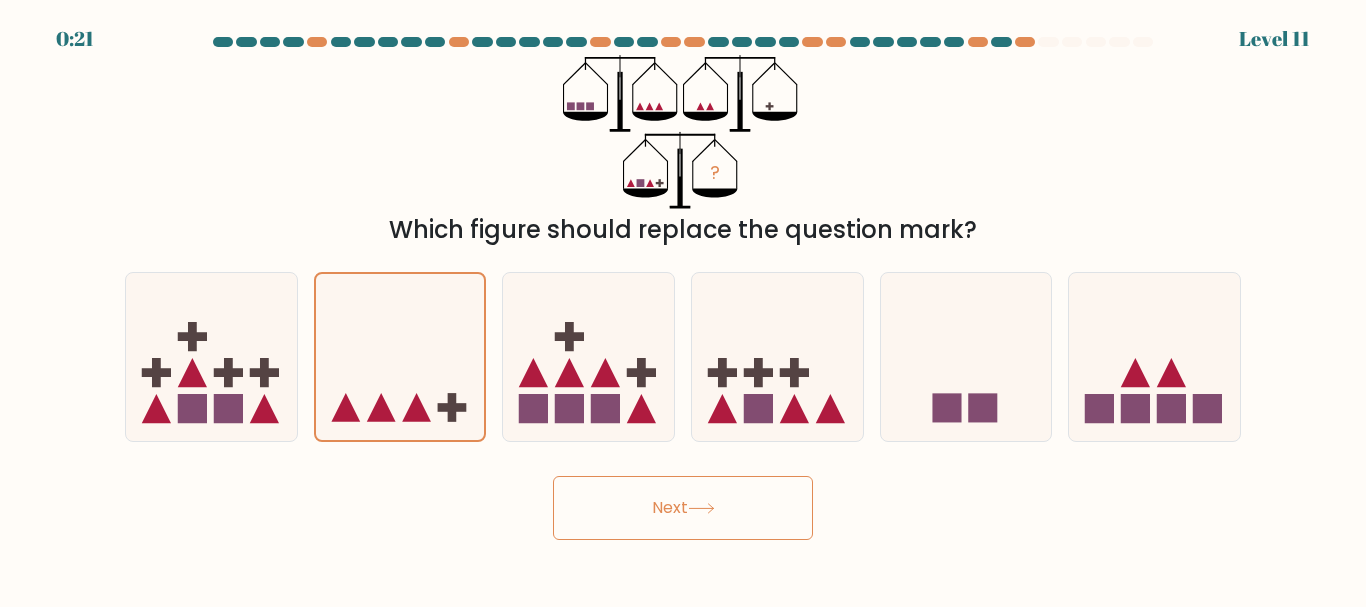 click on "Next" at bounding box center [683, 508] 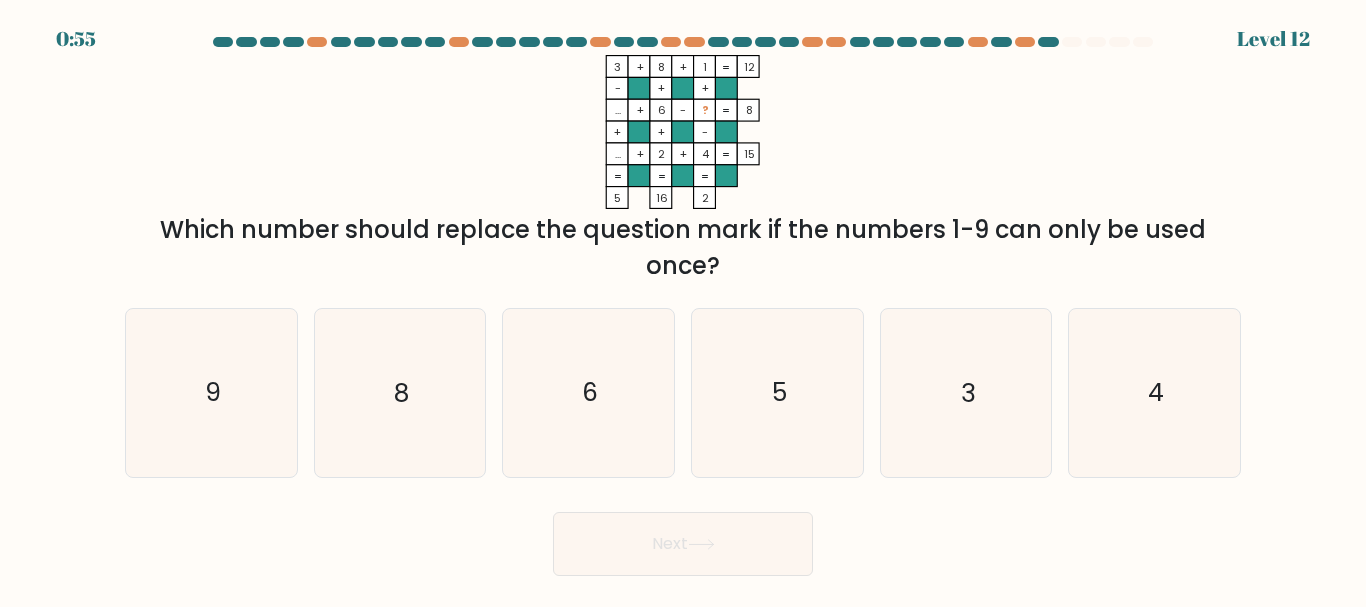 click on "..." 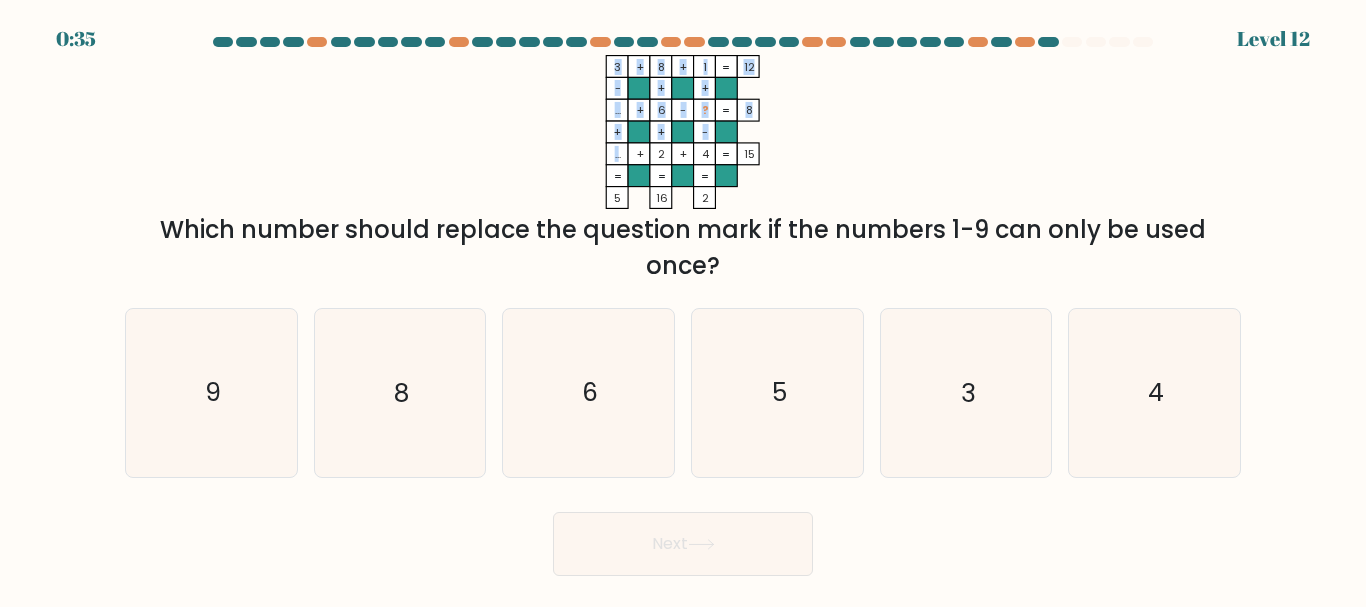 drag, startPoint x: 617, startPoint y: 154, endPoint x: 606, endPoint y: 154, distance: 11 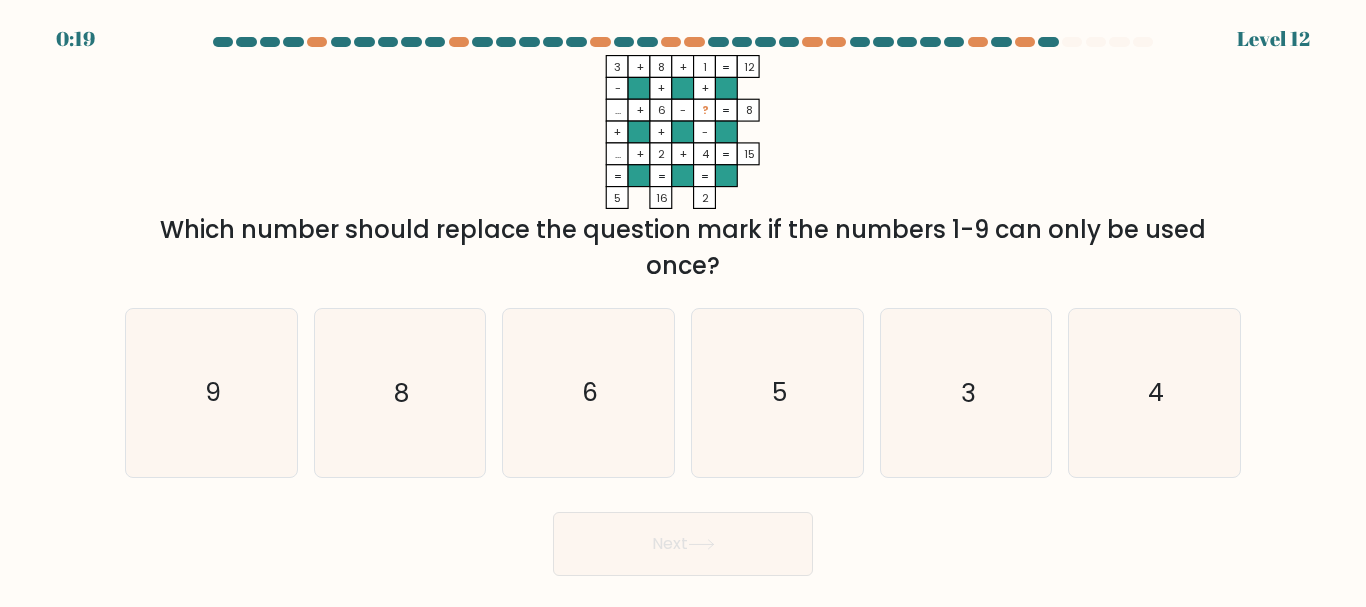 click on "..." 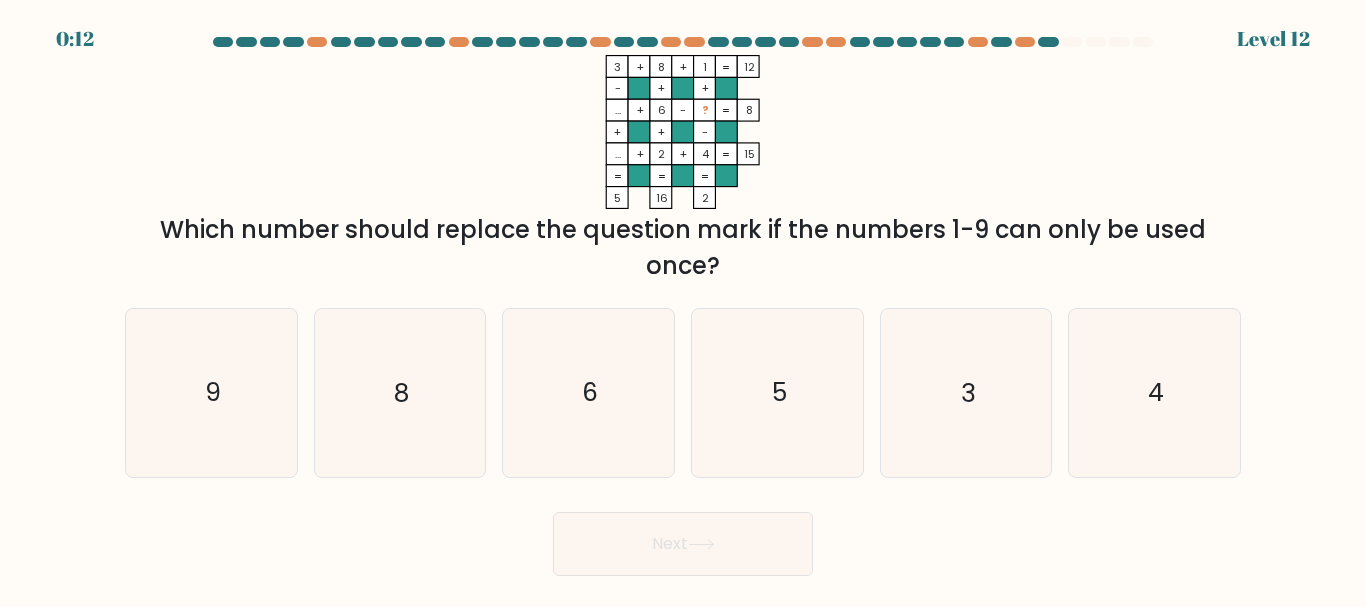 click on "..." 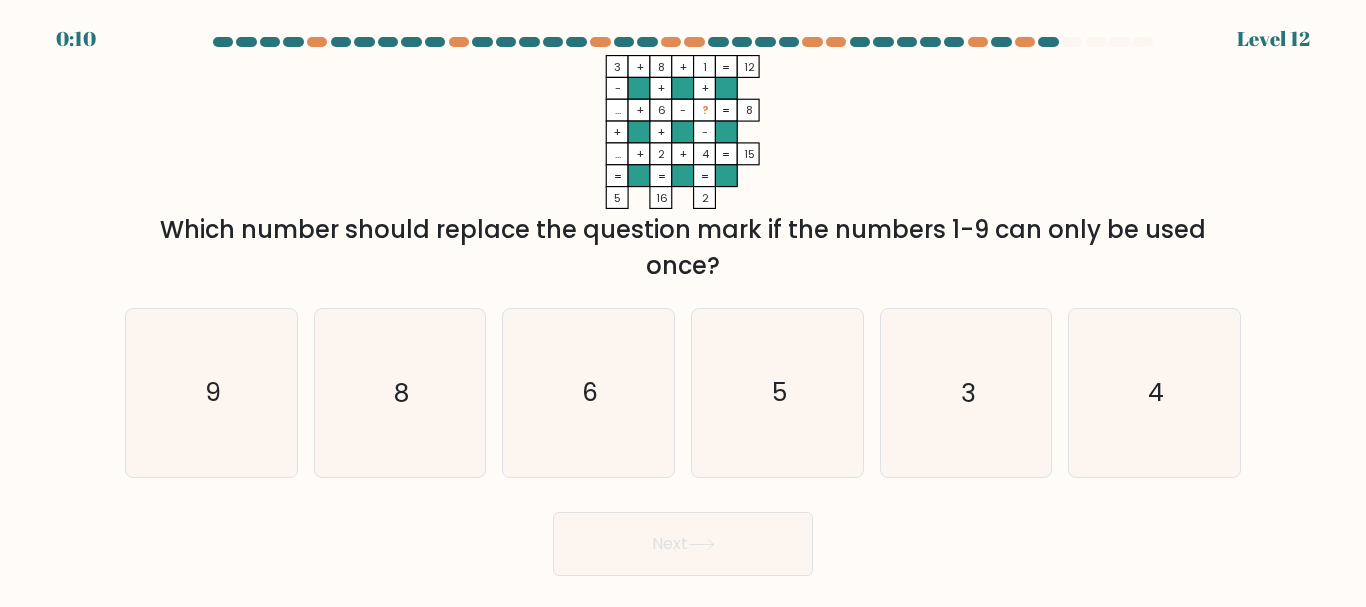 click on "..." 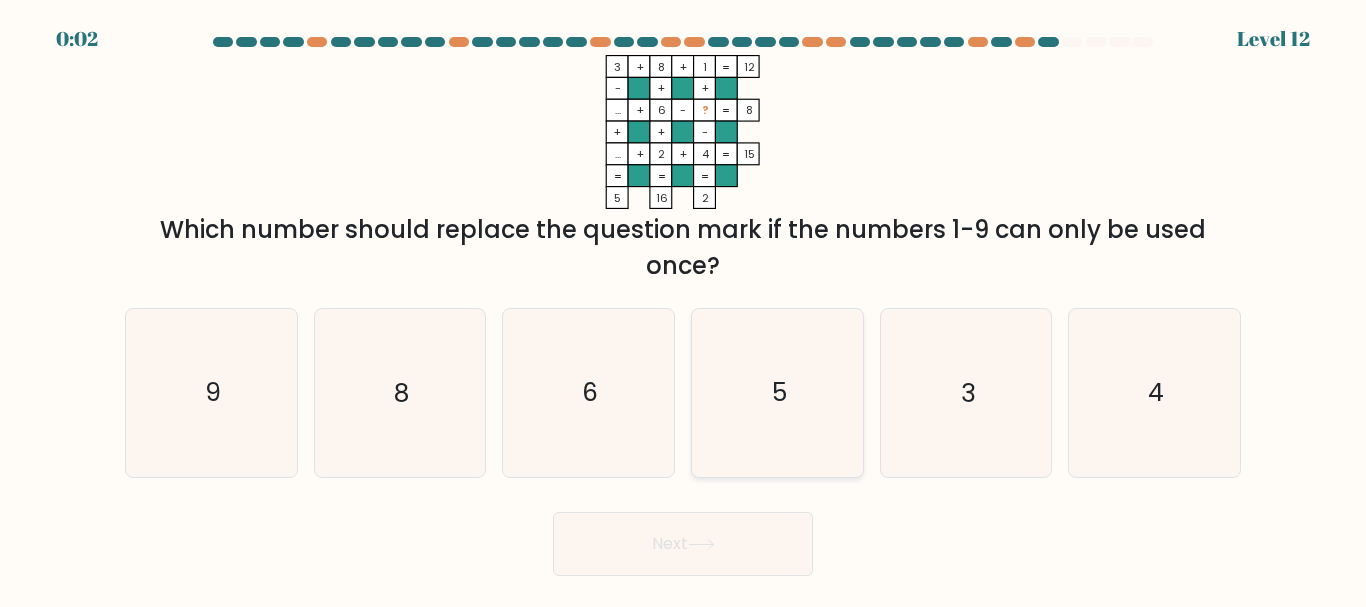 click on "5" 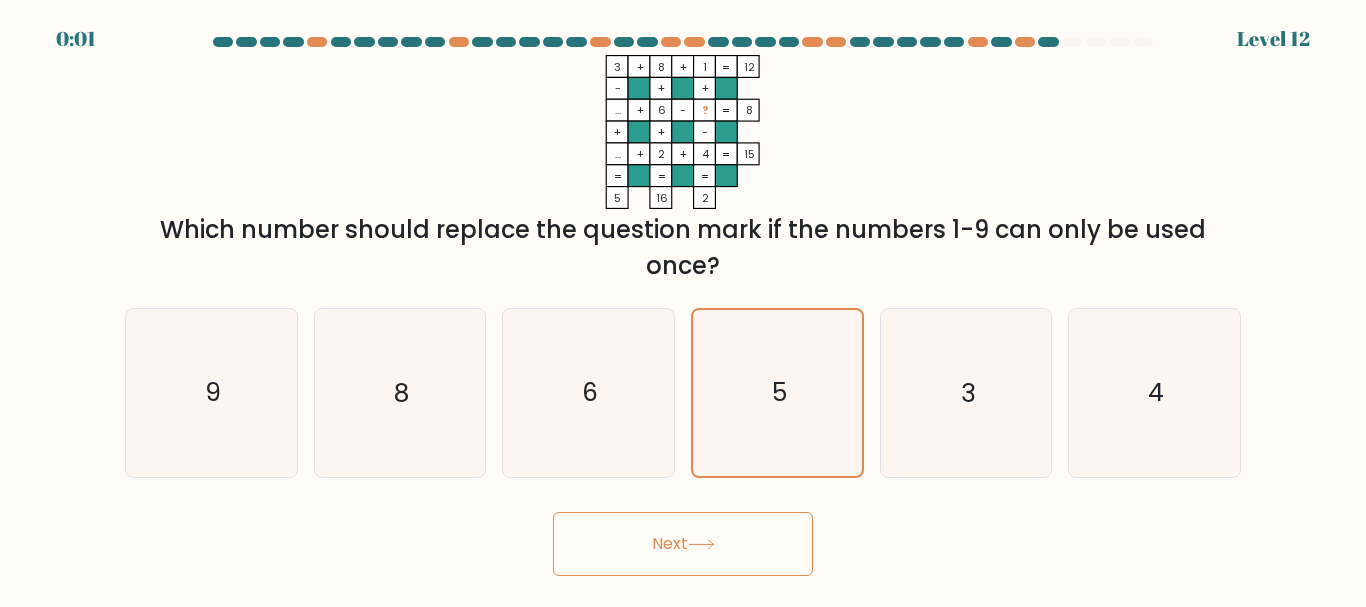 click on "Next" at bounding box center (683, 544) 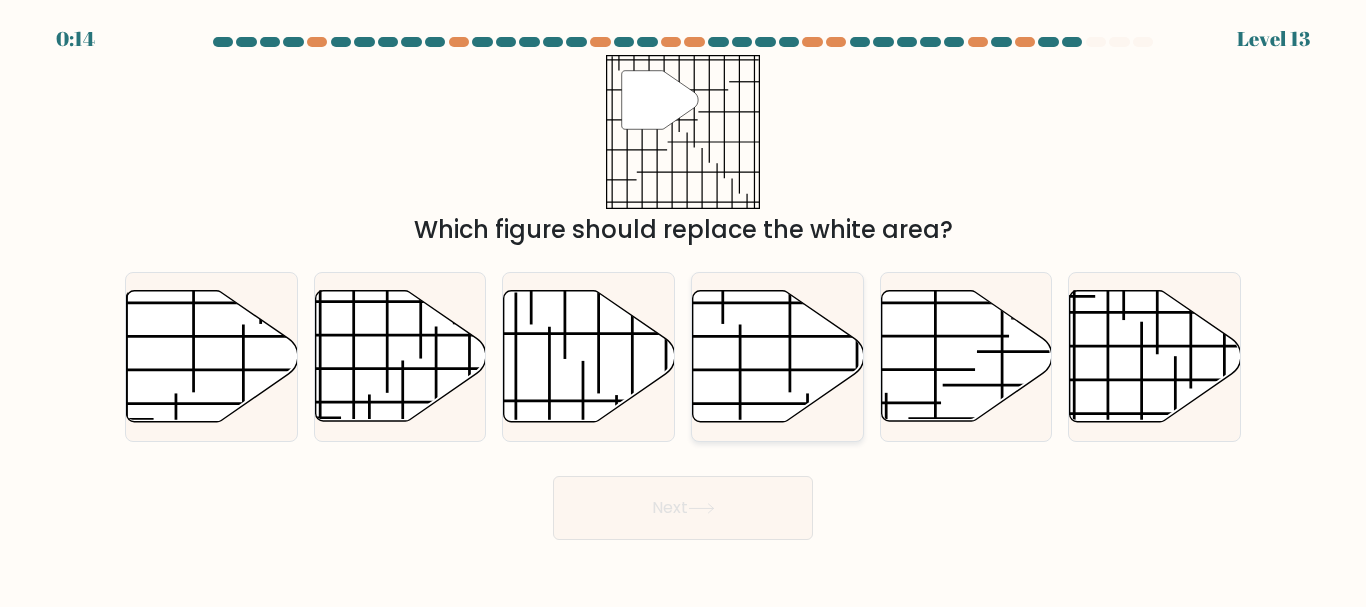 click 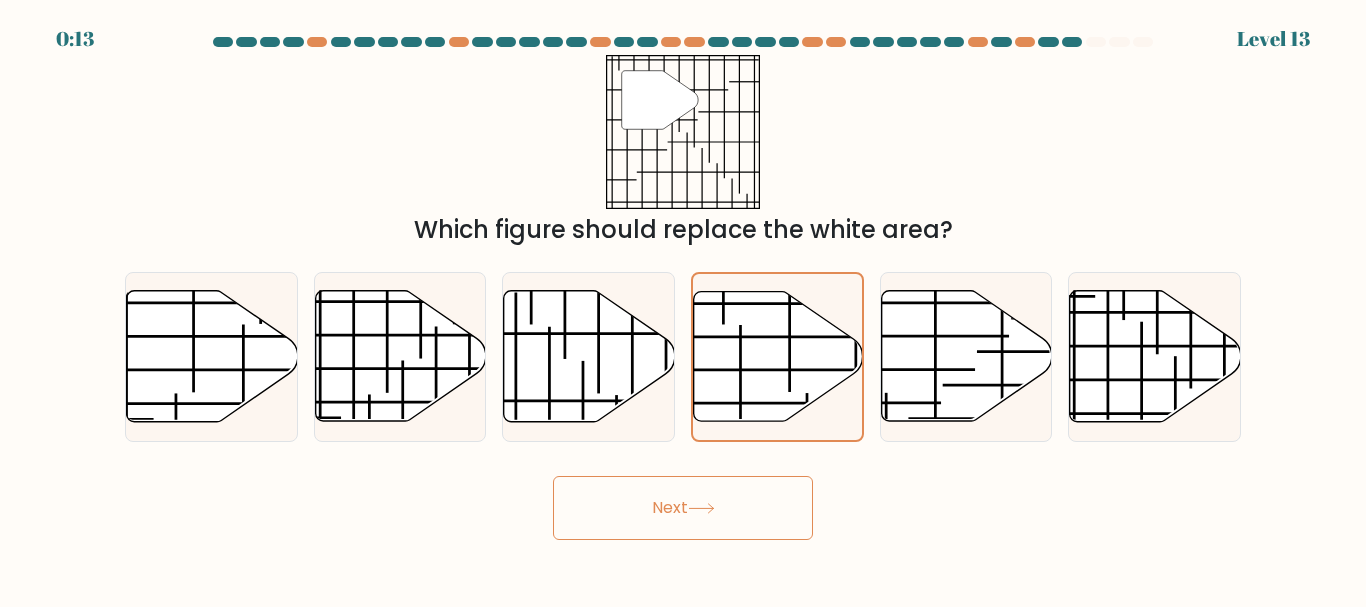 click on "Next" at bounding box center (683, 508) 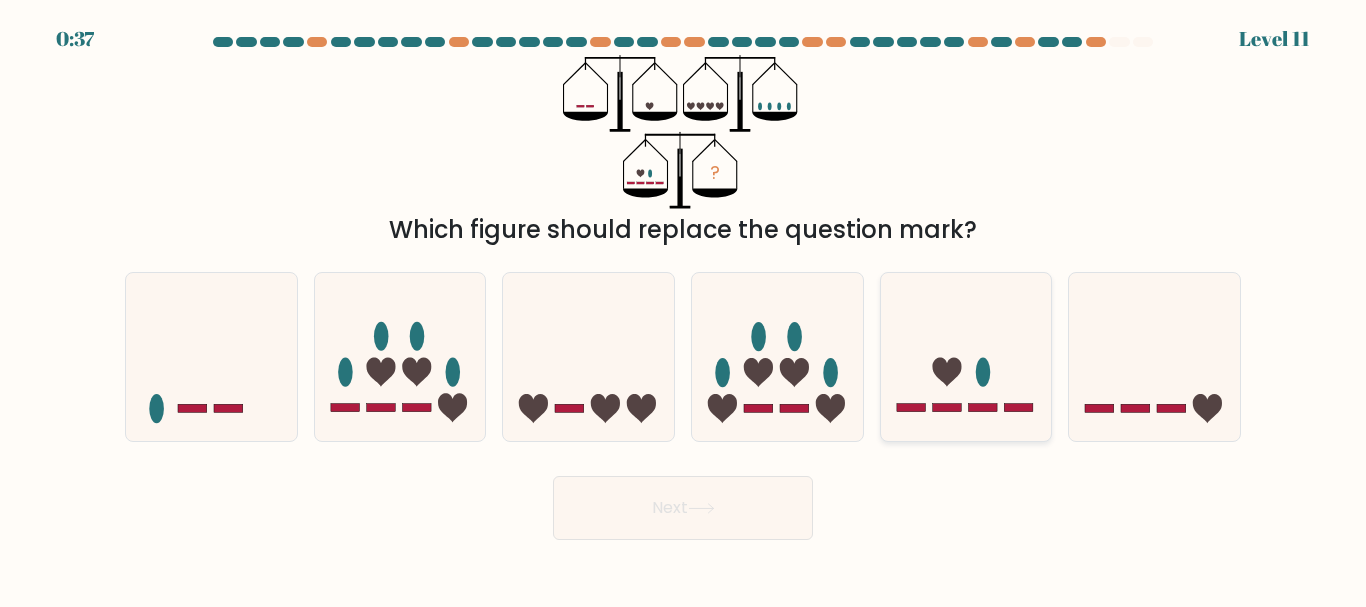 click 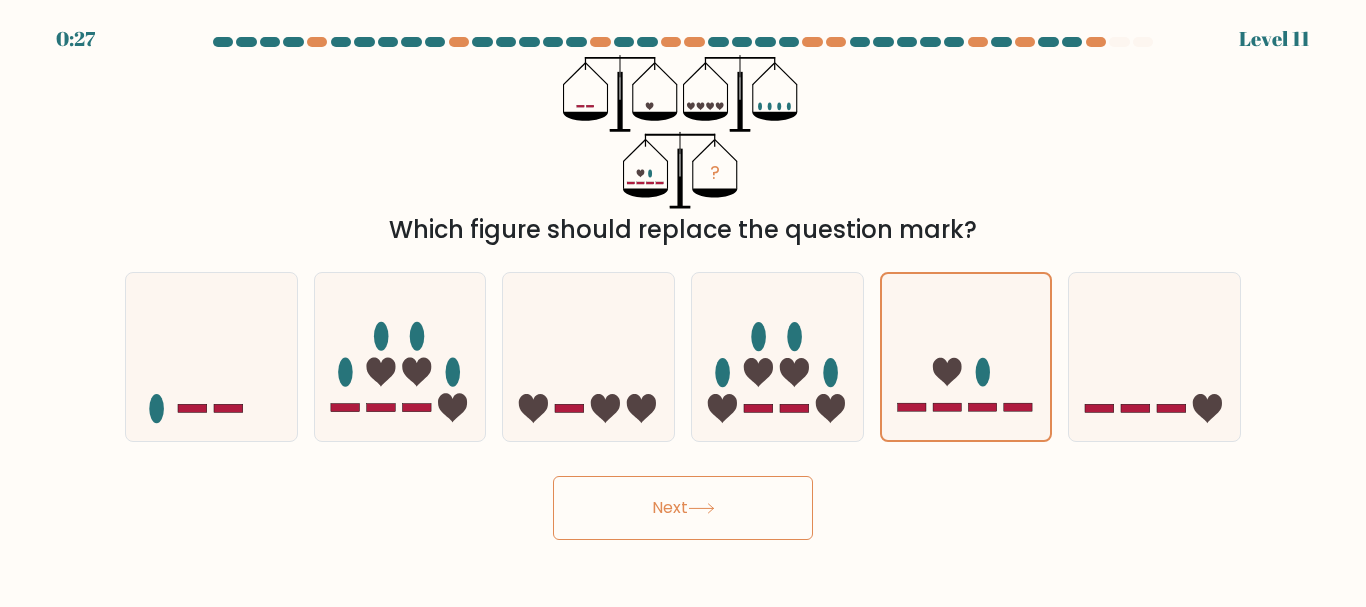 click on "Next" at bounding box center [683, 508] 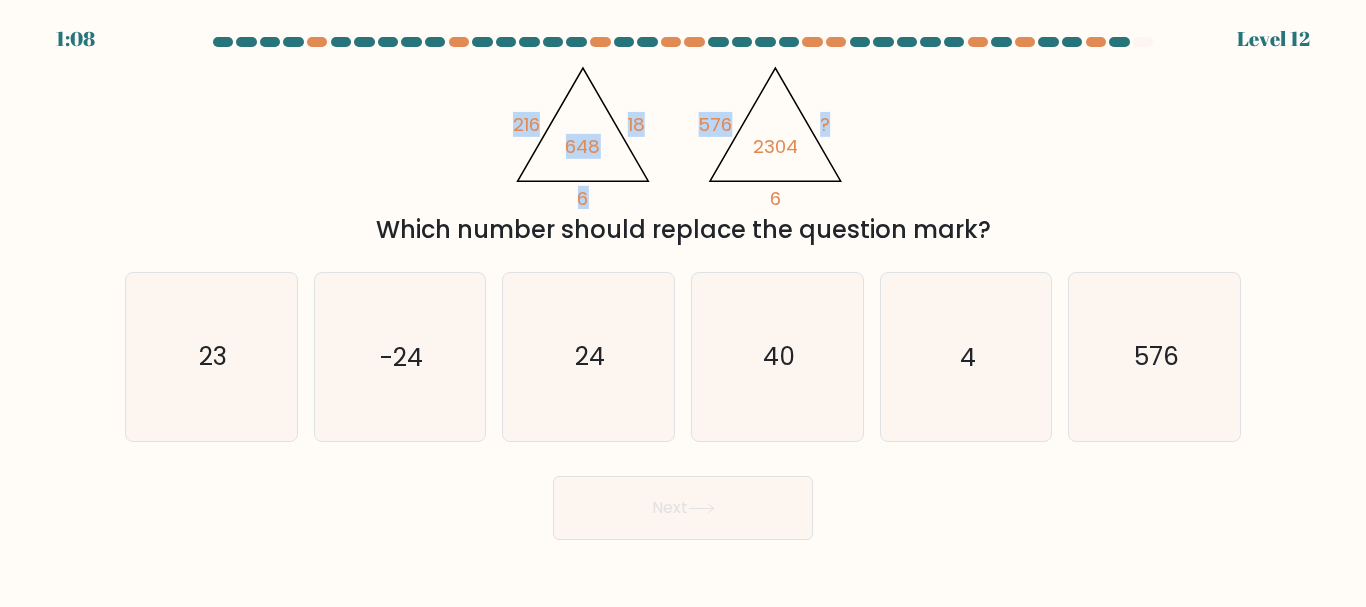 drag, startPoint x: 403, startPoint y: 74, endPoint x: 961, endPoint y: 199, distance: 571.8295 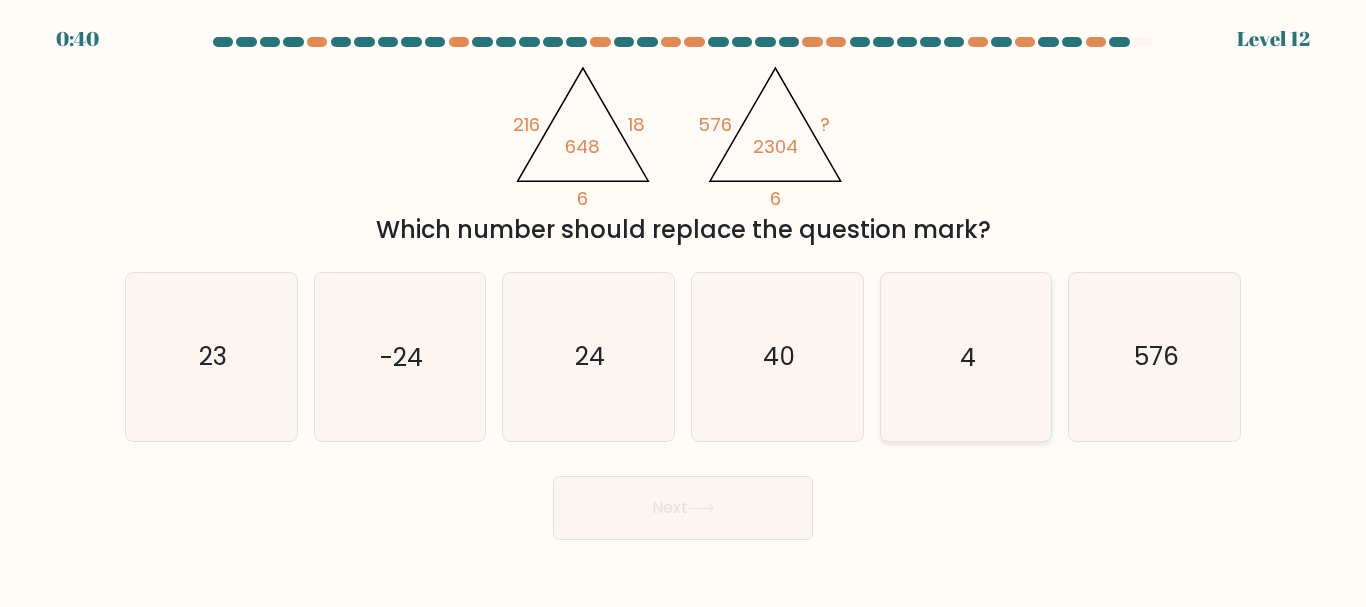 click on "4" 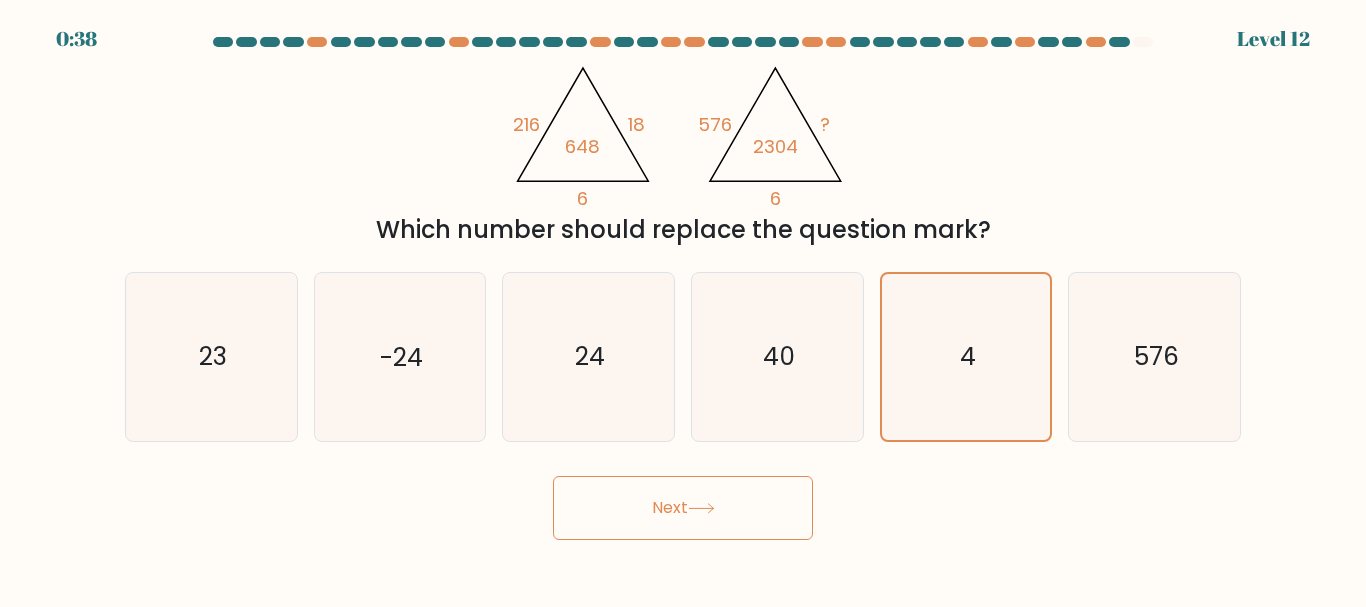 click on "Next" at bounding box center [683, 508] 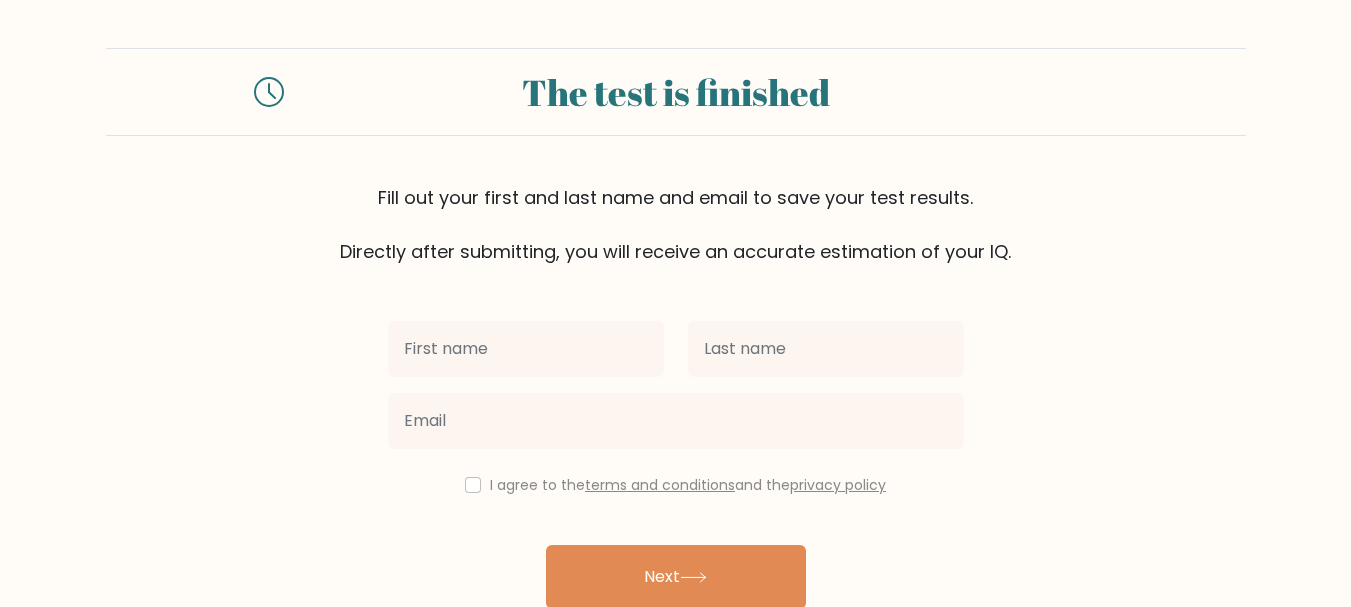 scroll, scrollTop: 0, scrollLeft: 0, axis: both 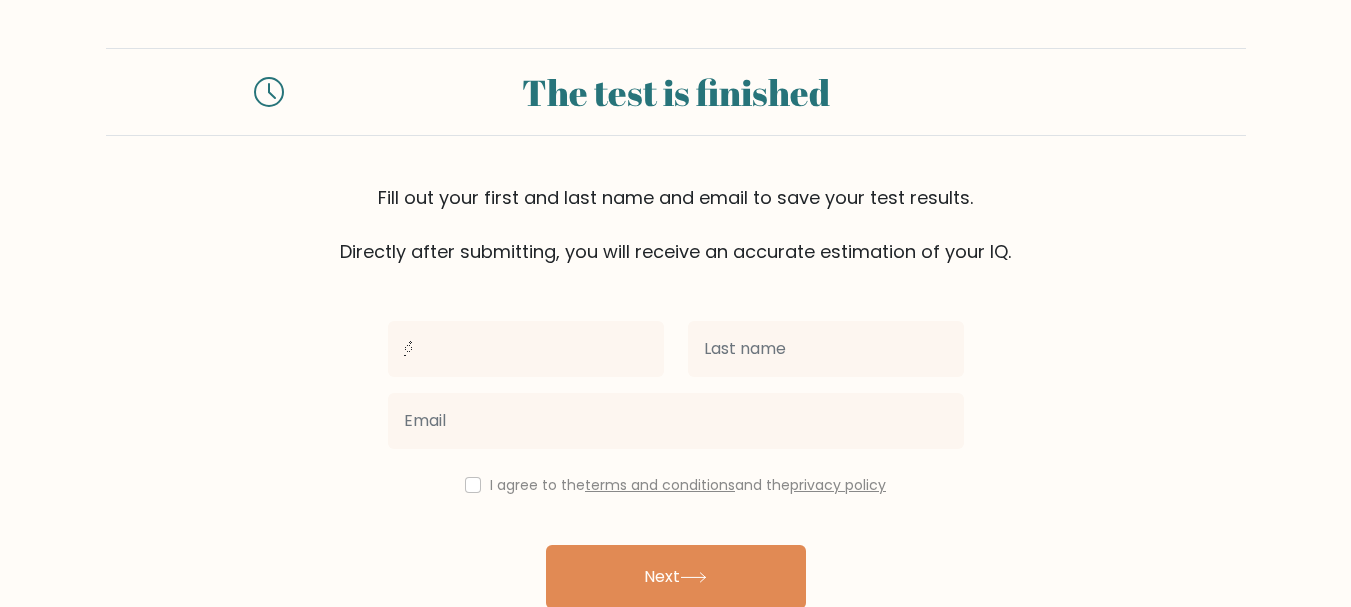 type on "ူ" 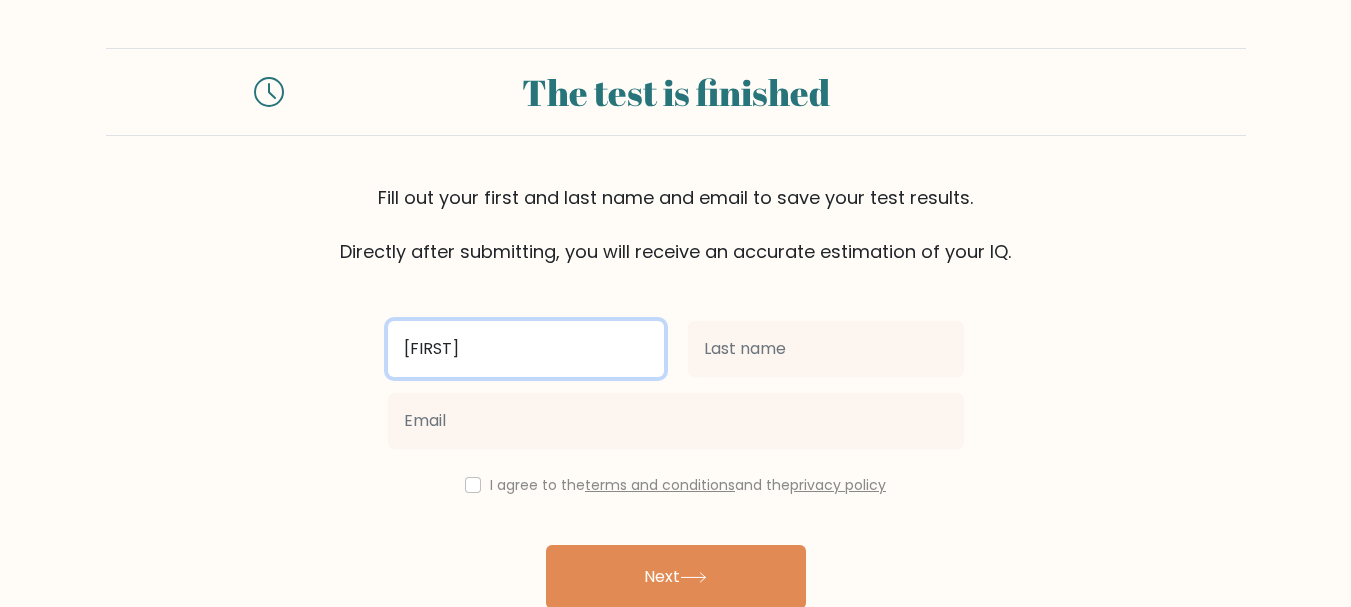 click on "Hlain" at bounding box center [526, 349] 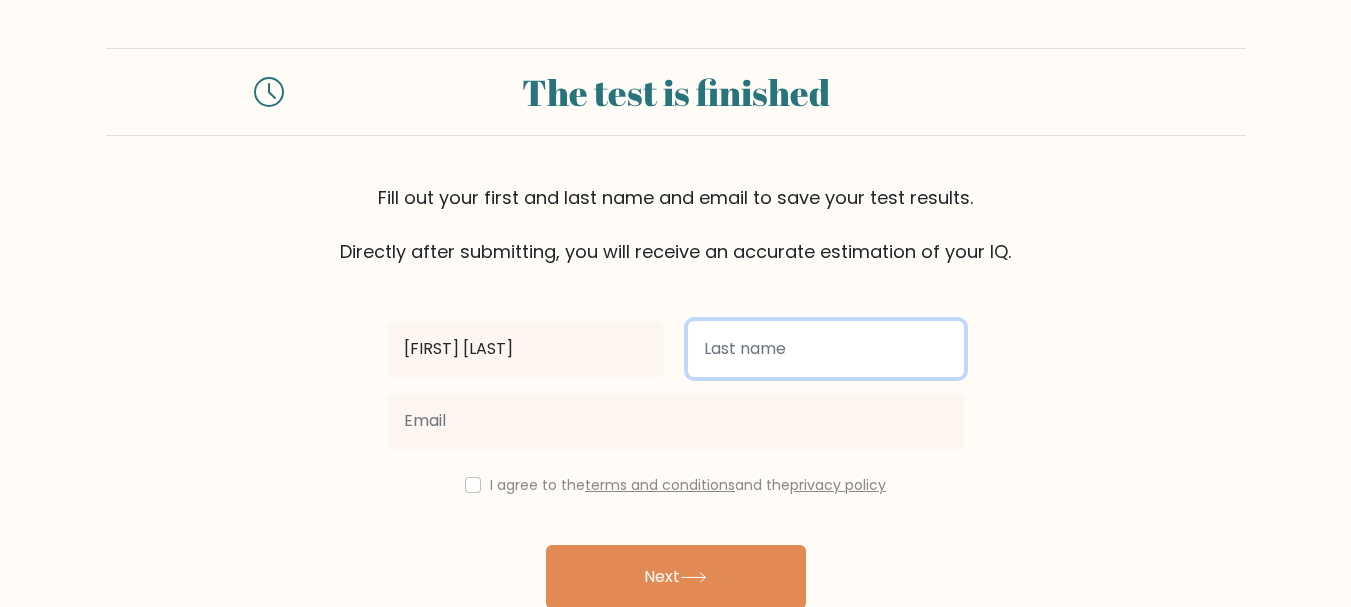 click at bounding box center (826, 349) 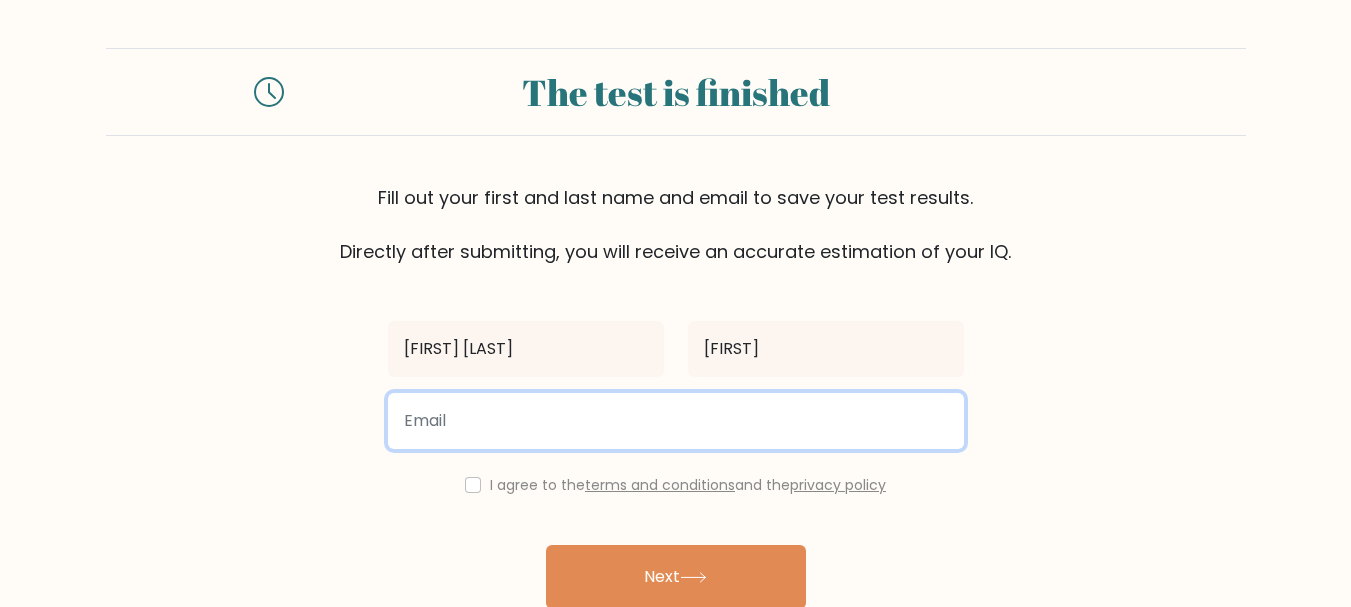 click at bounding box center (676, 421) 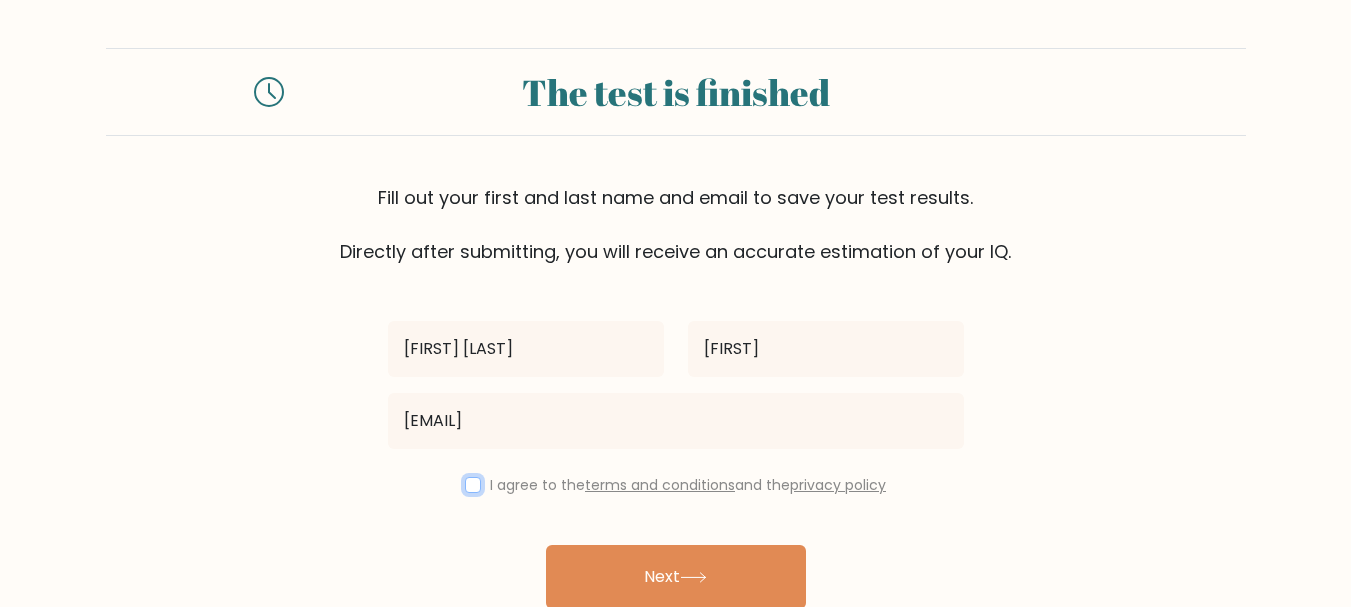 click at bounding box center [473, 485] 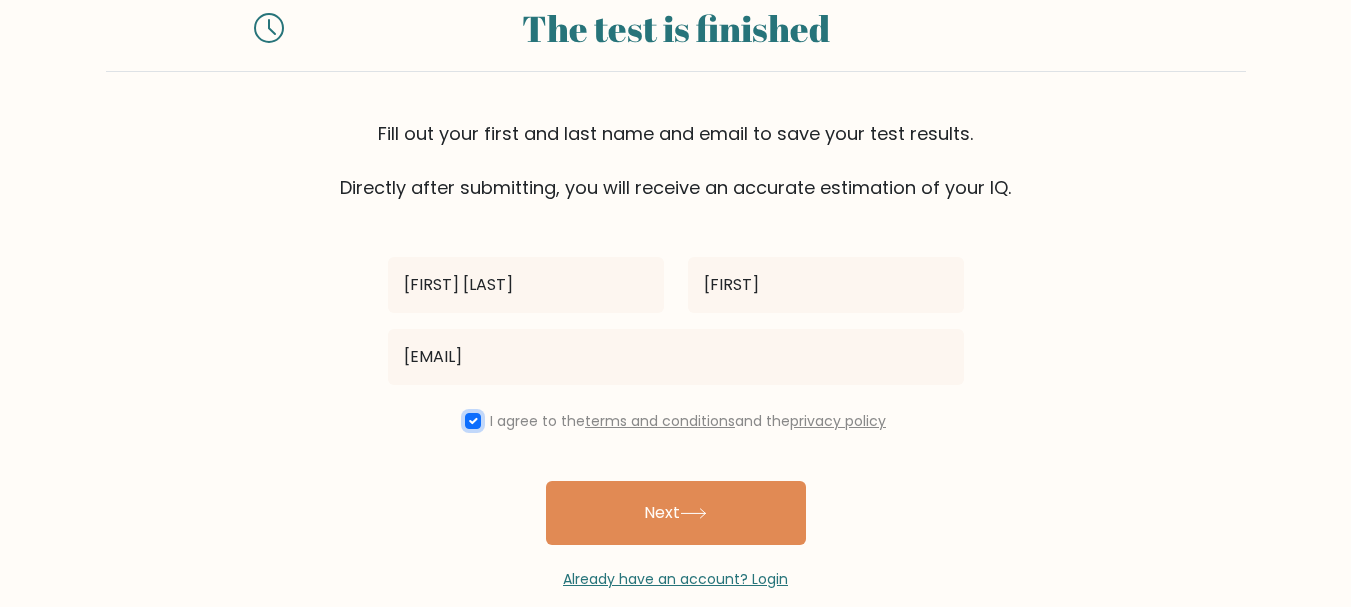 scroll, scrollTop: 95, scrollLeft: 0, axis: vertical 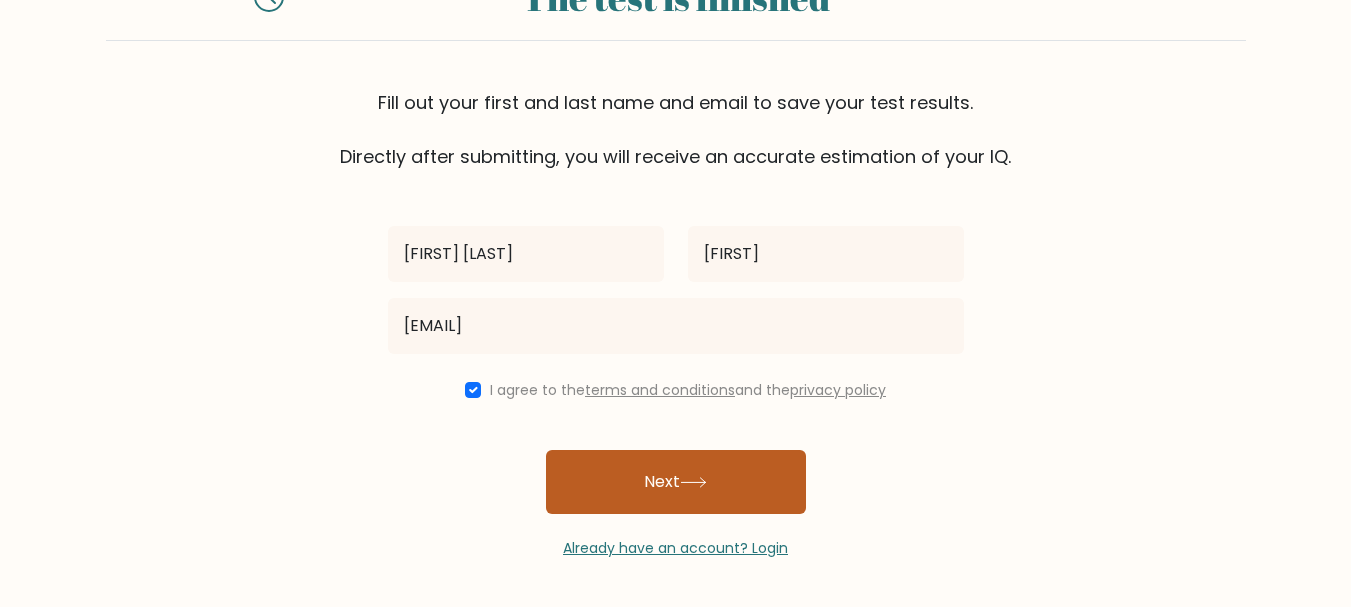 click on "Next" at bounding box center (676, 482) 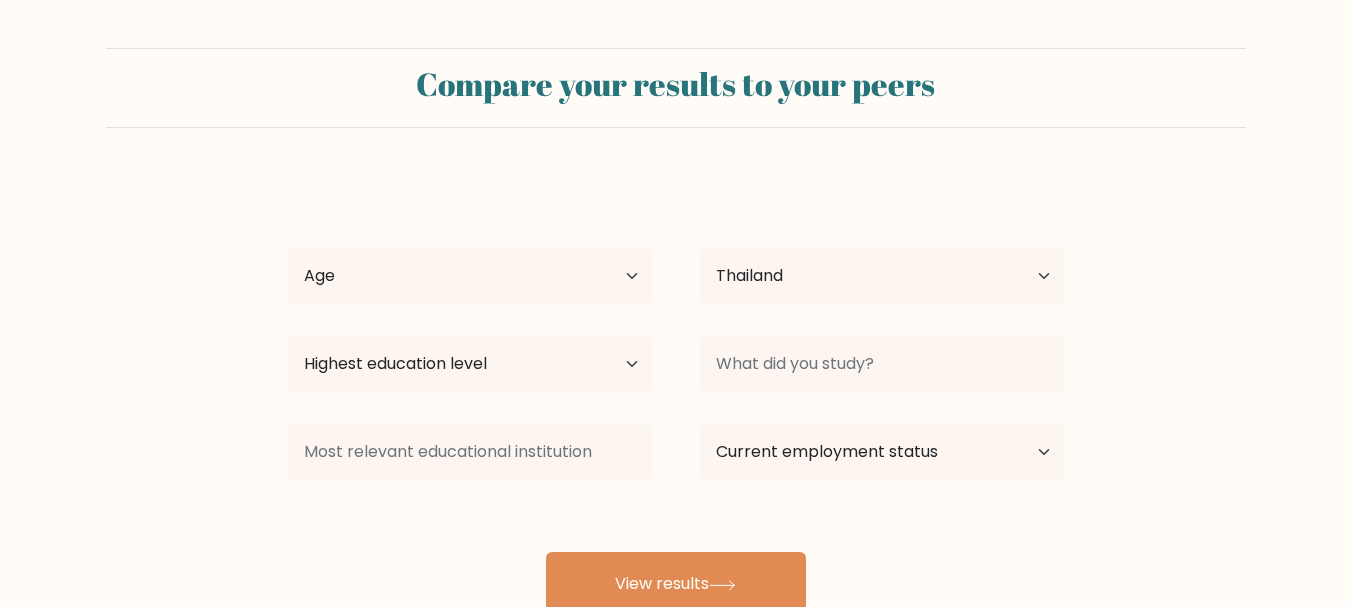 select on "TH" 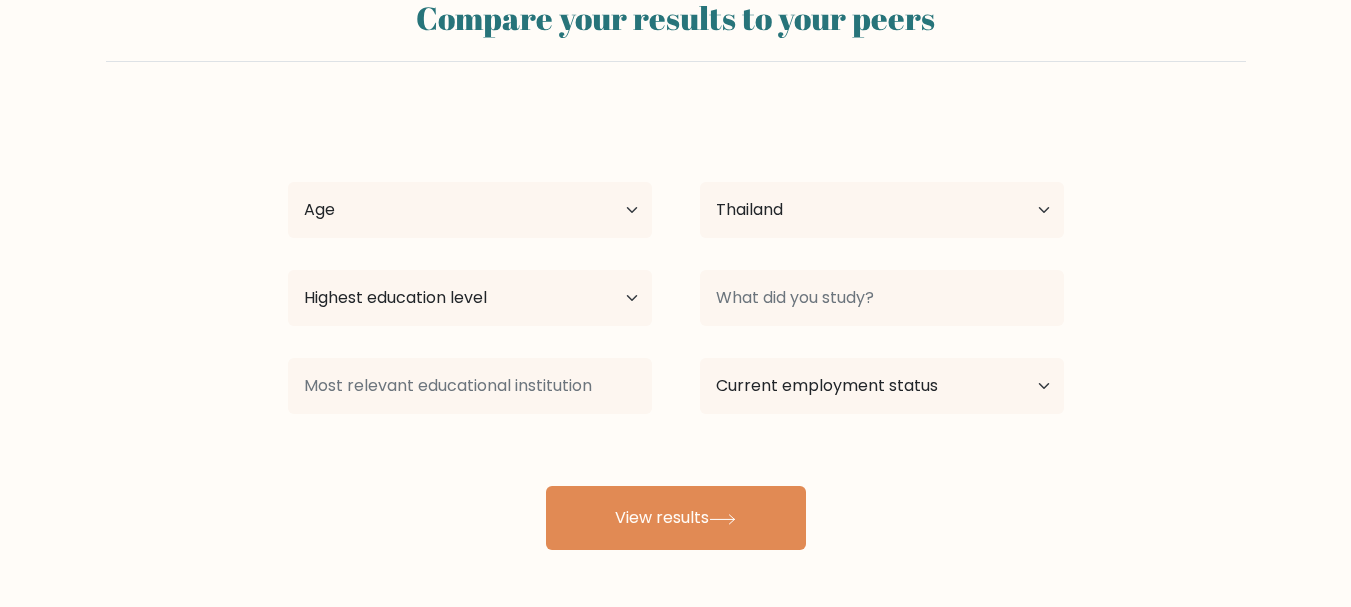 scroll, scrollTop: 100, scrollLeft: 0, axis: vertical 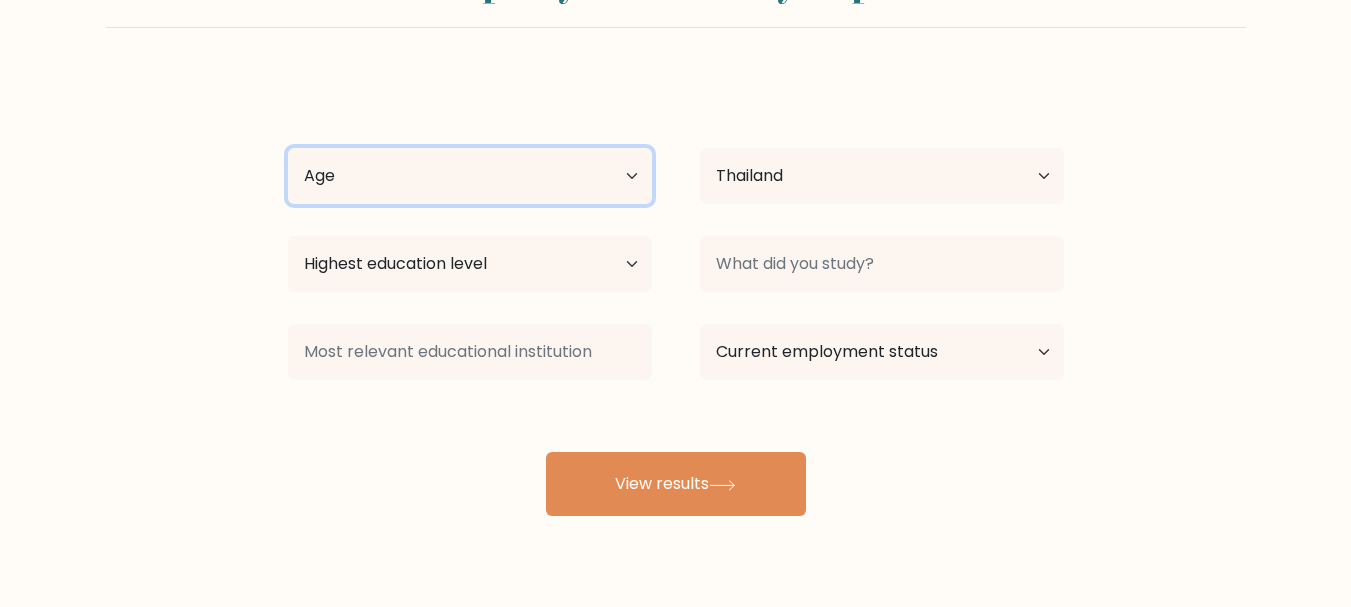 click on "Age
Under 18 years old
18-24 years old
25-34 years old
35-44 years old
45-54 years old
55-64 years old
65 years old and above" at bounding box center [470, 176] 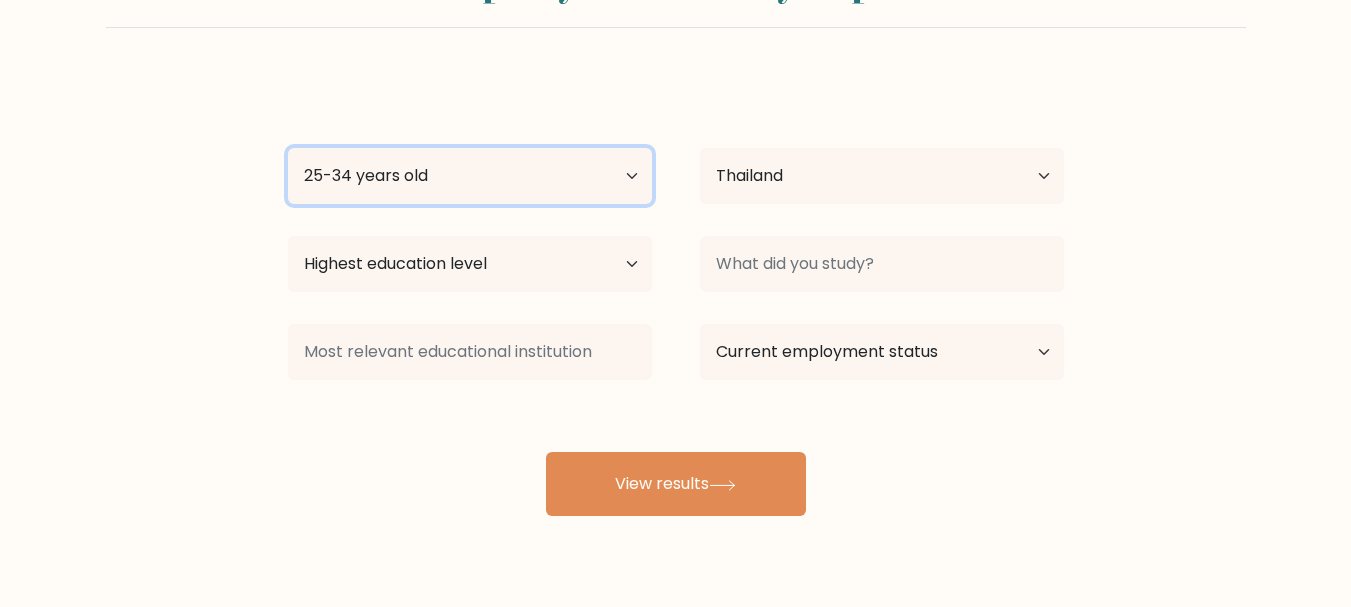 click on "Age
Under 18 years old
18-24 years old
25-34 years old
35-44 years old
45-54 years old
55-64 years old
65 years old and above" at bounding box center [470, 176] 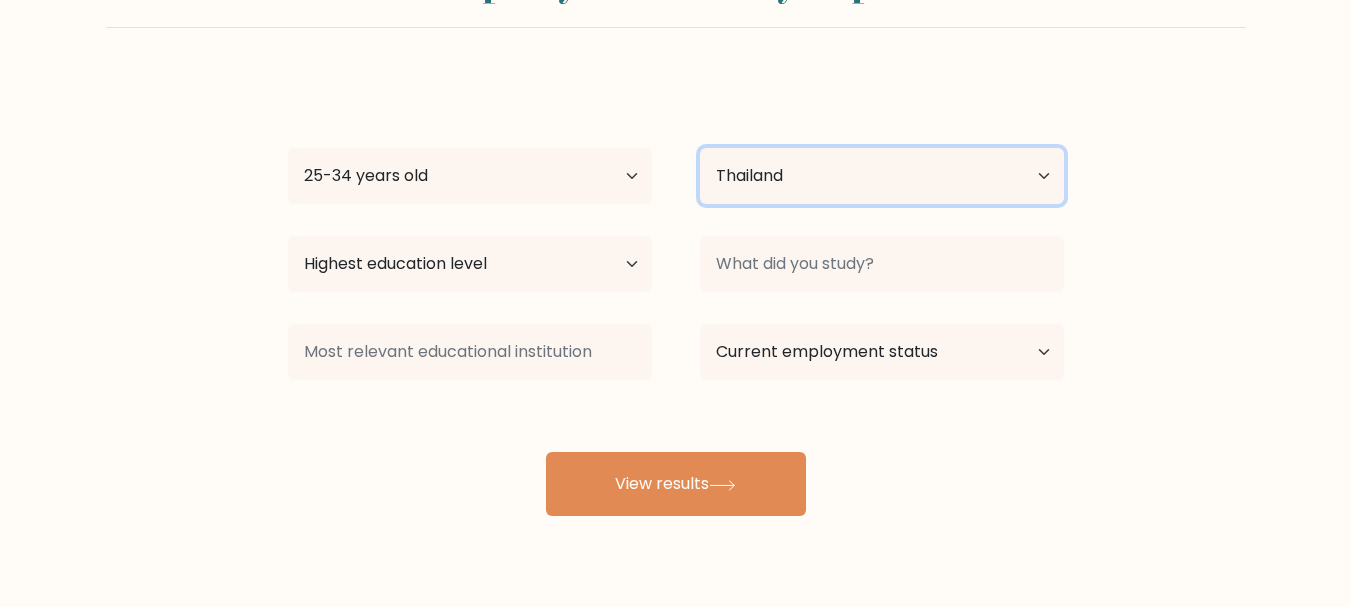 click on "Country
Afghanistan
Albania
Algeria
American Samoa
Andorra
Angola
Anguilla
Antarctica
Antigua and Barbuda
Argentina
Armenia
Aruba
Australia
Austria
Azerbaijan
Bahamas
Bahrain
Bangladesh
Barbados
Belarus
Belgium
Belize
Benin
Bermuda
Bhutan
Bolivia
Bonaire, Sint Eustatius and Saba
Bosnia and Herzegovina
Botswana
Bouvet Island
Brazil
British Indian Ocean Territory
Brunei
Bulgaria
Burkina Faso
Burundi
Cabo Verde
Cambodia
Cameroon
Canada
Cayman Islands
Central African Republic
Chad
Chile
China
Christmas Island
Cocos (Keeling) Islands
Colombia
Comoros
Congo
Congo (the Democratic Republic of the)
Cook Islands
Costa Rica
Côte d'Ivoire
Croatia
Cuba" at bounding box center (882, 176) 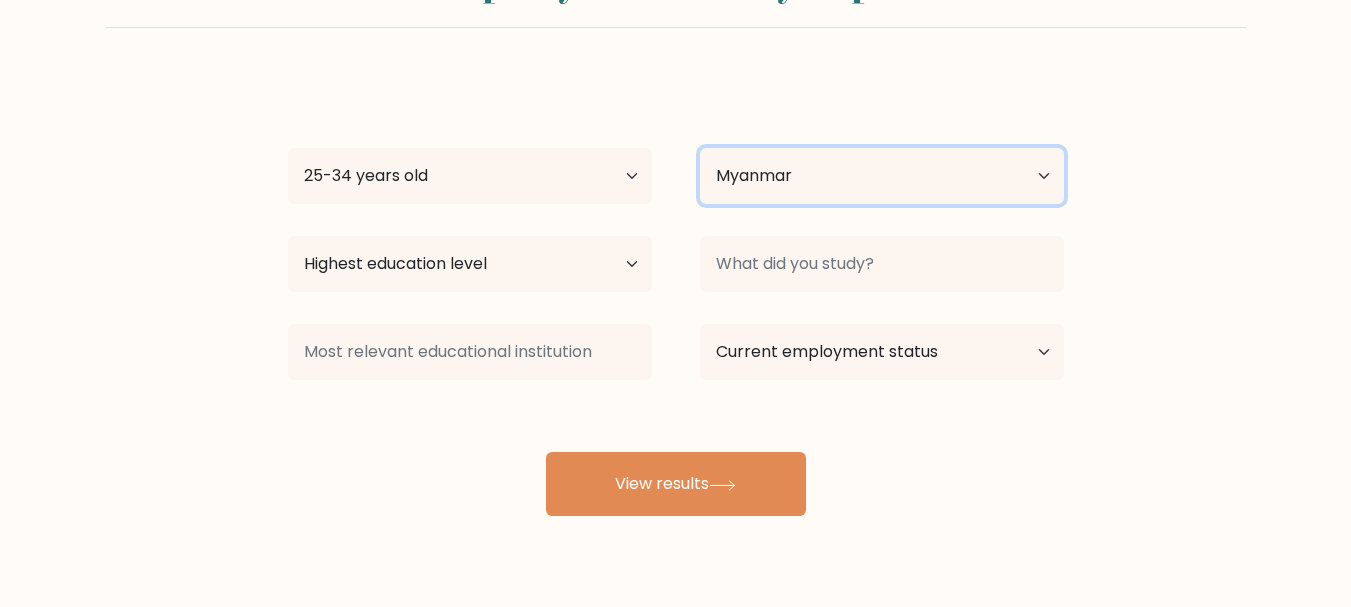 click on "Country
Afghanistan
Albania
Algeria
American Samoa
Andorra
Angola
Anguilla
Antarctica
Antigua and Barbuda
Argentina
Armenia
Aruba
Australia
Austria
Azerbaijan
Bahamas
Bahrain
Bangladesh
Barbados
Belarus
Belgium
Belize
Benin
Bermuda
Bhutan
Bolivia
Bonaire, Sint Eustatius and Saba
Bosnia and Herzegovina
Botswana
Bouvet Island
Brazil
British Indian Ocean Territory
Brunei
Bulgaria
Burkina Faso
Burundi
Cabo Verde
Cambodia
Cameroon
Canada
Cayman Islands
Central African Republic
Chad
Chile
China
Christmas Island
Cocos (Keeling) Islands
Colombia
Comoros
Congo
Congo (the Democratic Republic of the)
Cook Islands
Costa Rica
Côte d'Ivoire
Croatia
Cuba" at bounding box center (882, 176) 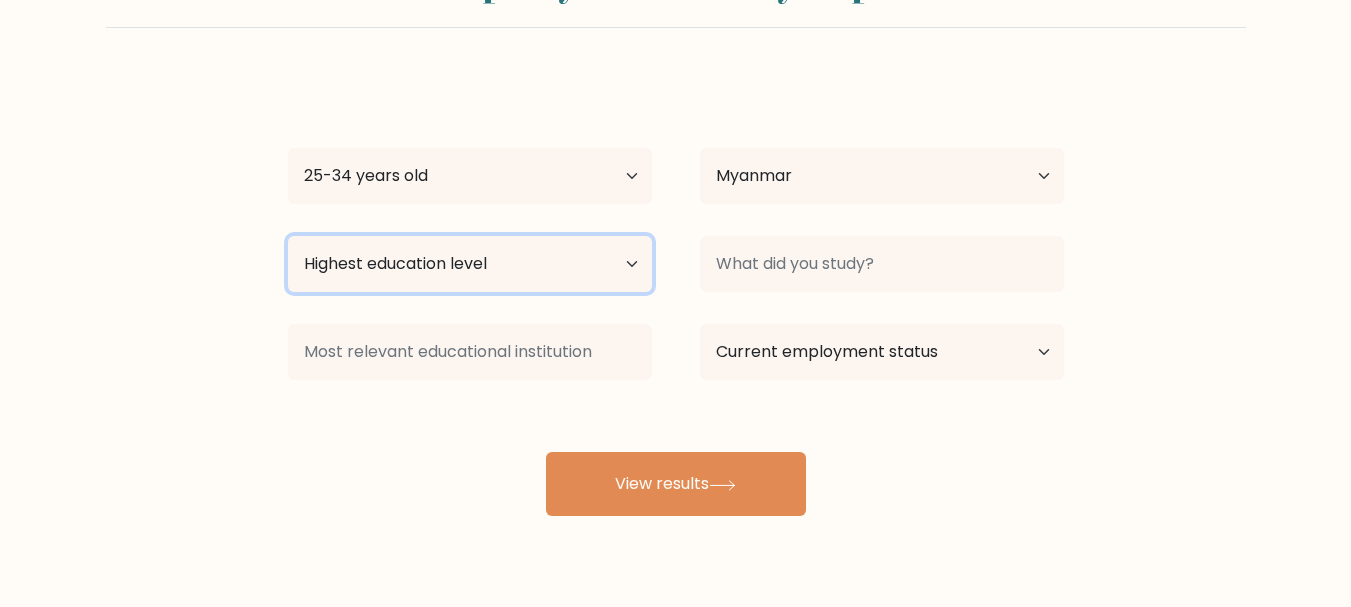 click on "Highest education level
No schooling
Primary
Lower Secondary
Upper Secondary
Occupation Specific
Bachelor's degree
Master's degree
Doctoral degree" at bounding box center (470, 264) 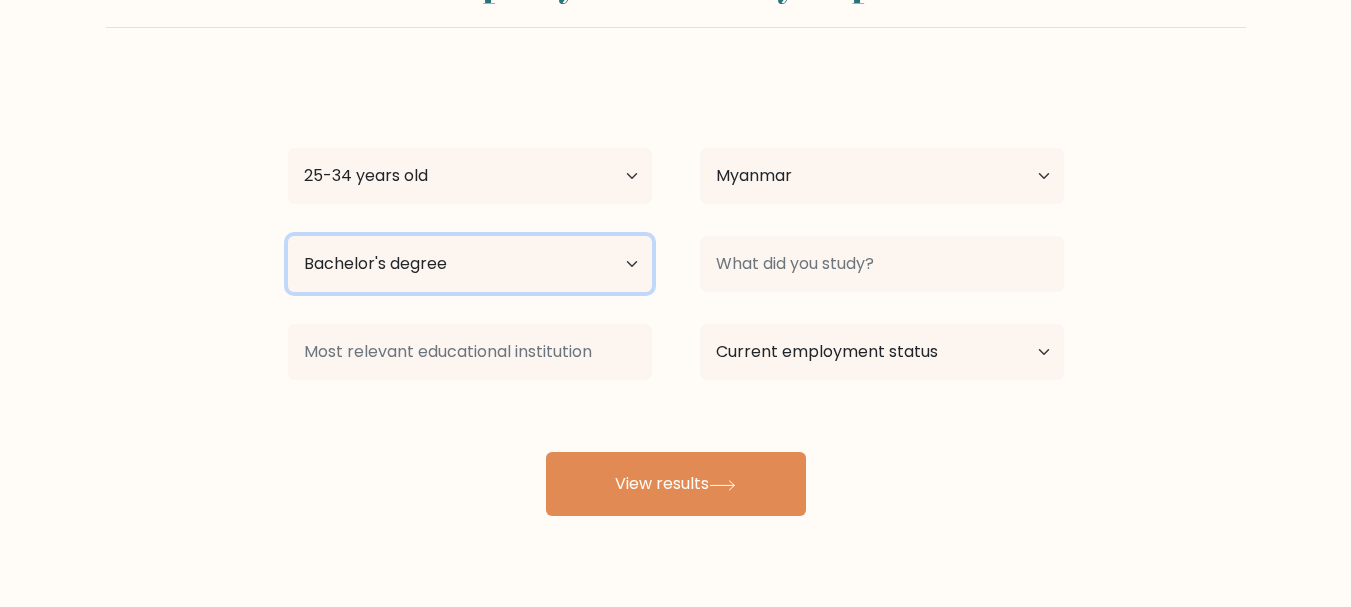 click on "Highest education level
No schooling
Primary
Lower Secondary
Upper Secondary
Occupation Specific
Bachelor's degree
Master's degree
Doctoral degree" at bounding box center (470, 264) 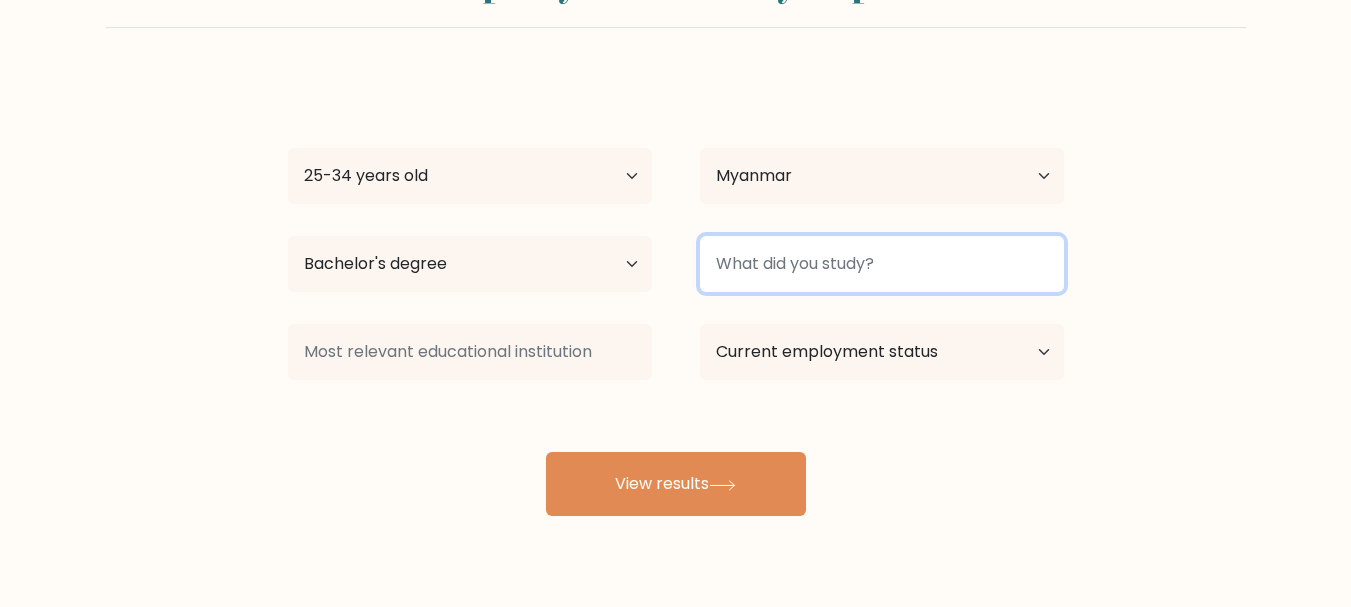 click at bounding box center (882, 264) 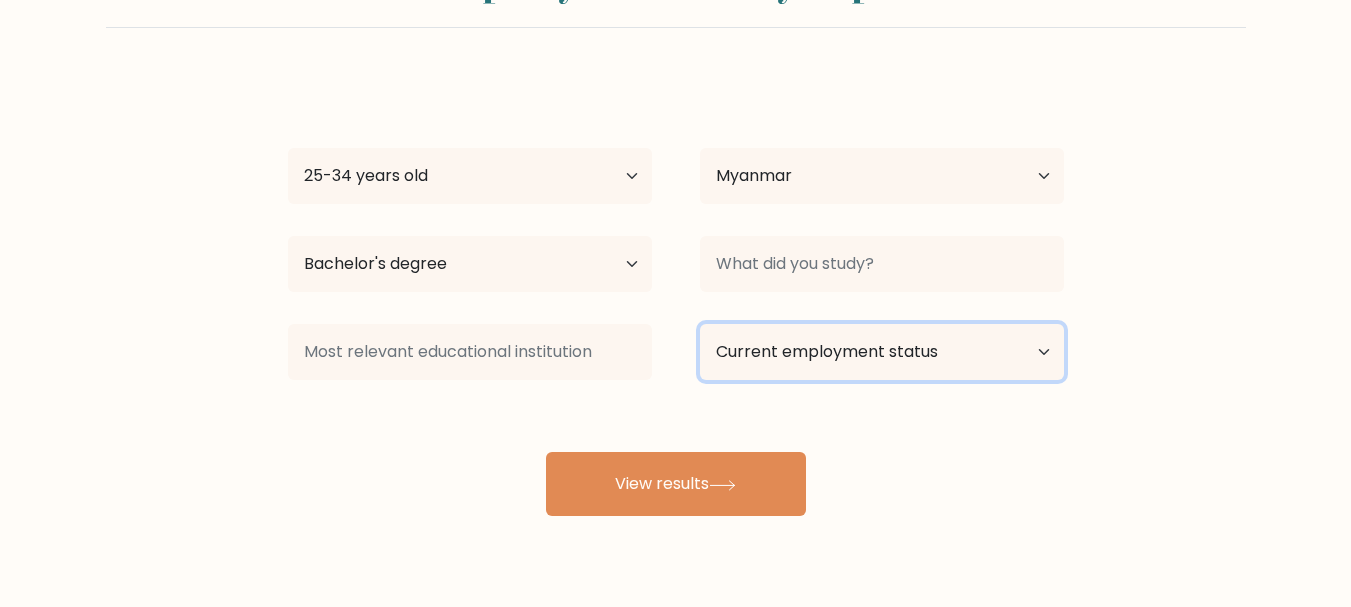 click on "Current employment status
Employed
Student
Retired
Other / prefer not to answer" at bounding box center [882, 352] 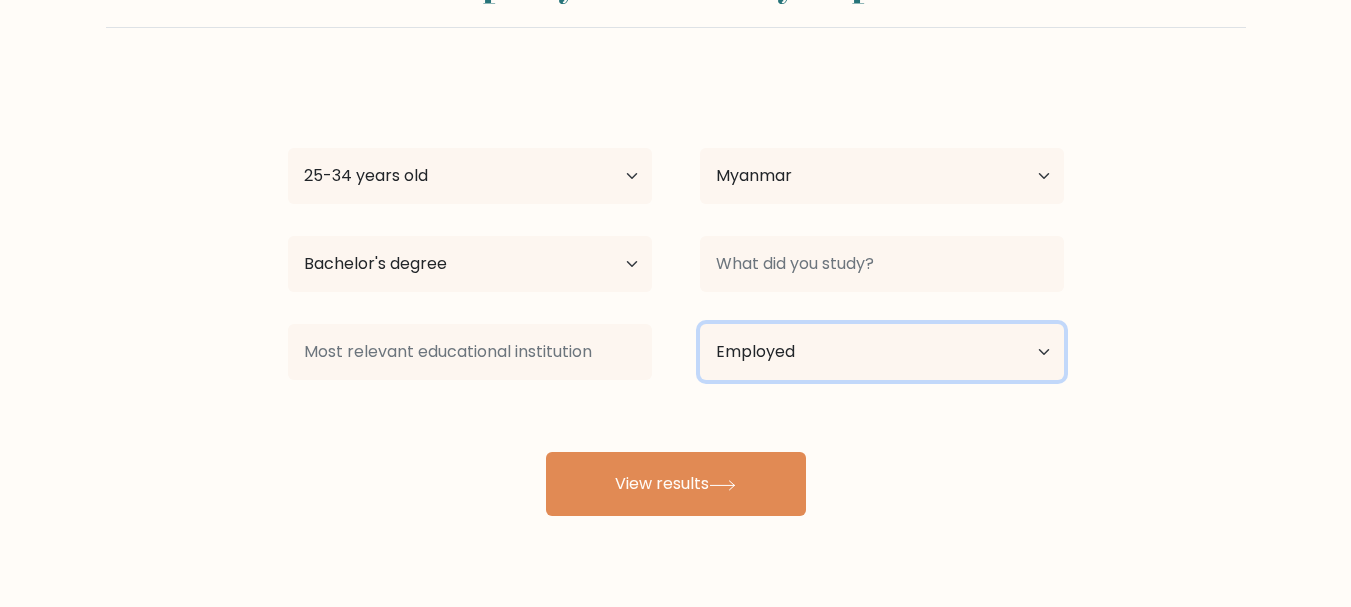 click on "Current employment status
Employed
Student
Retired
Other / prefer not to answer" at bounding box center (882, 352) 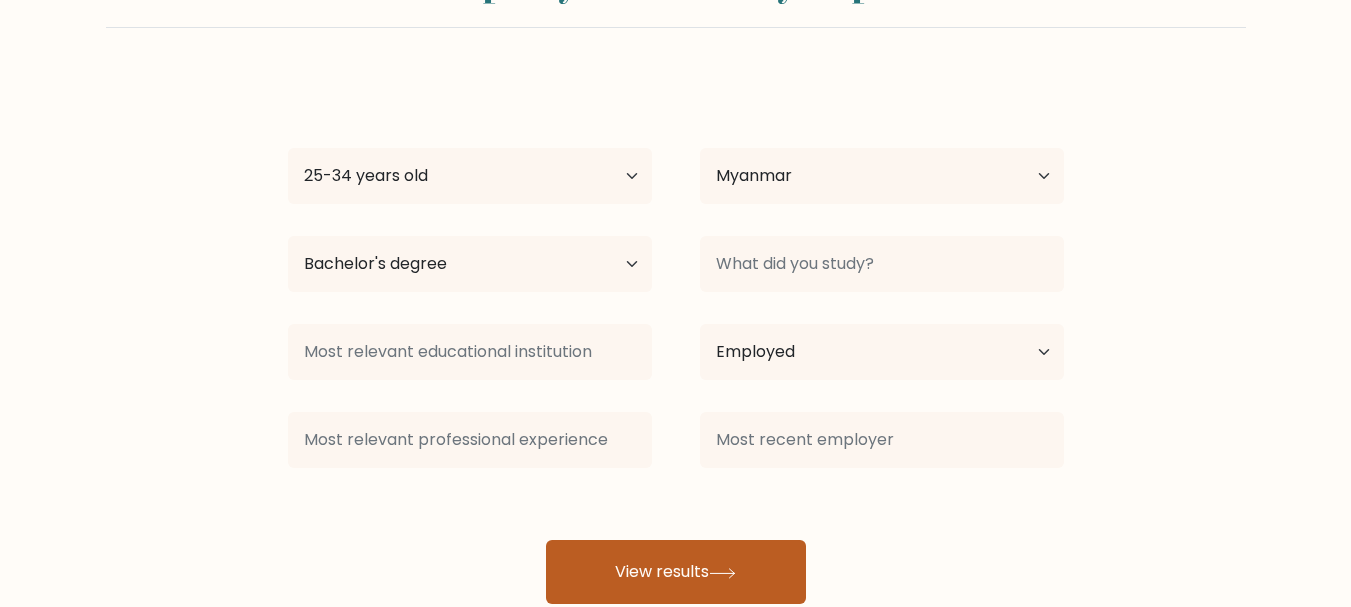 click on "View results" at bounding box center [676, 572] 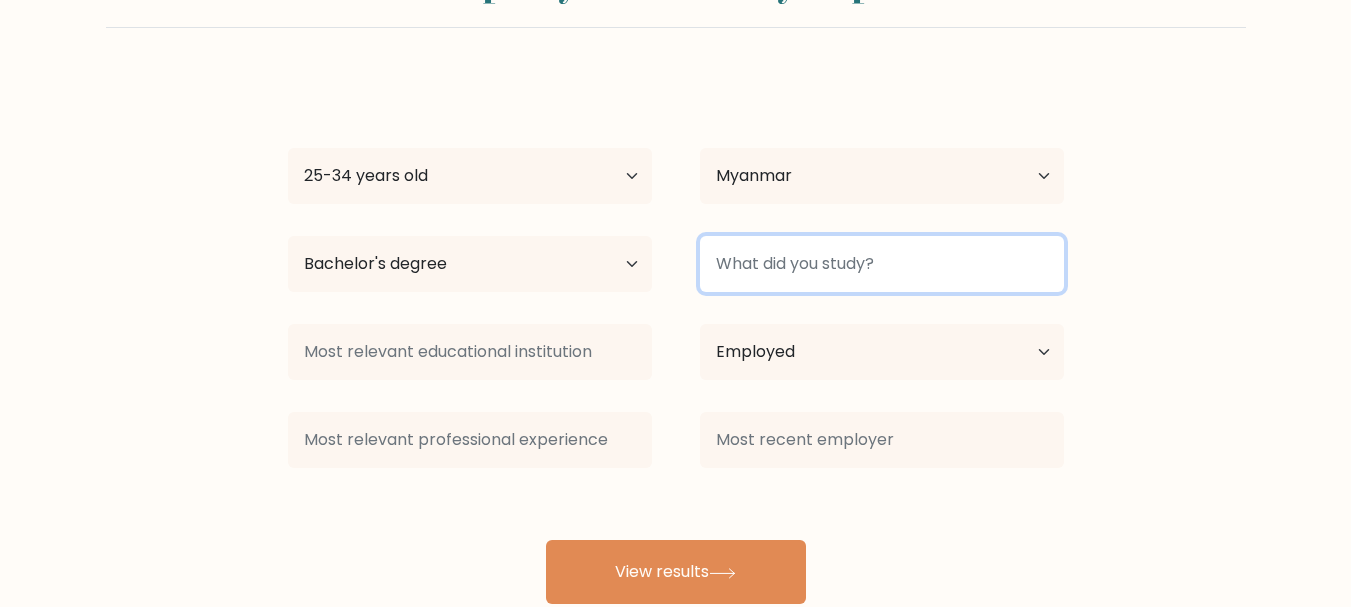 click at bounding box center (882, 264) 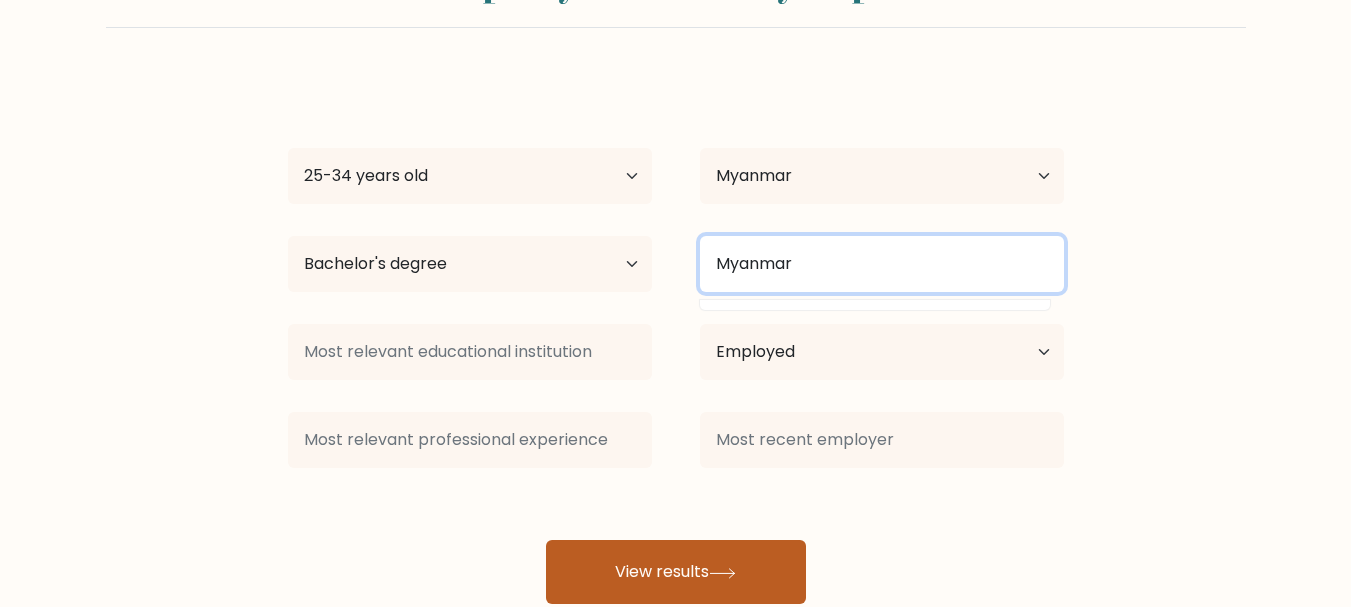 type on "Myanmar" 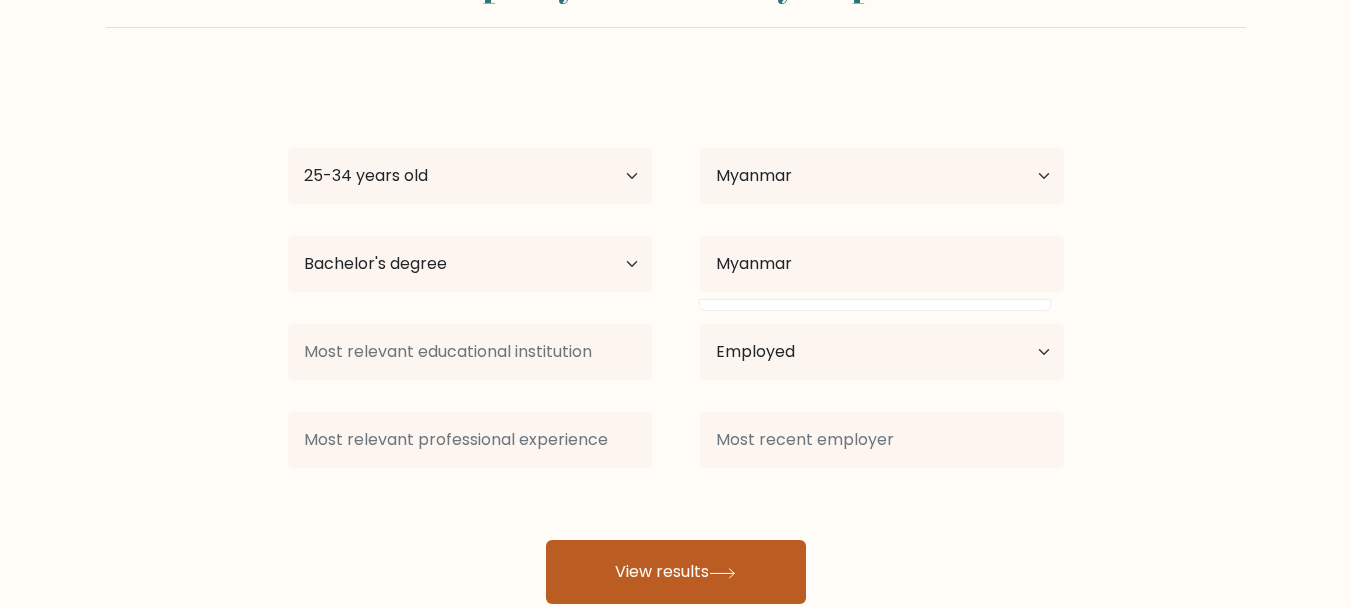 click on "View results" at bounding box center [676, 572] 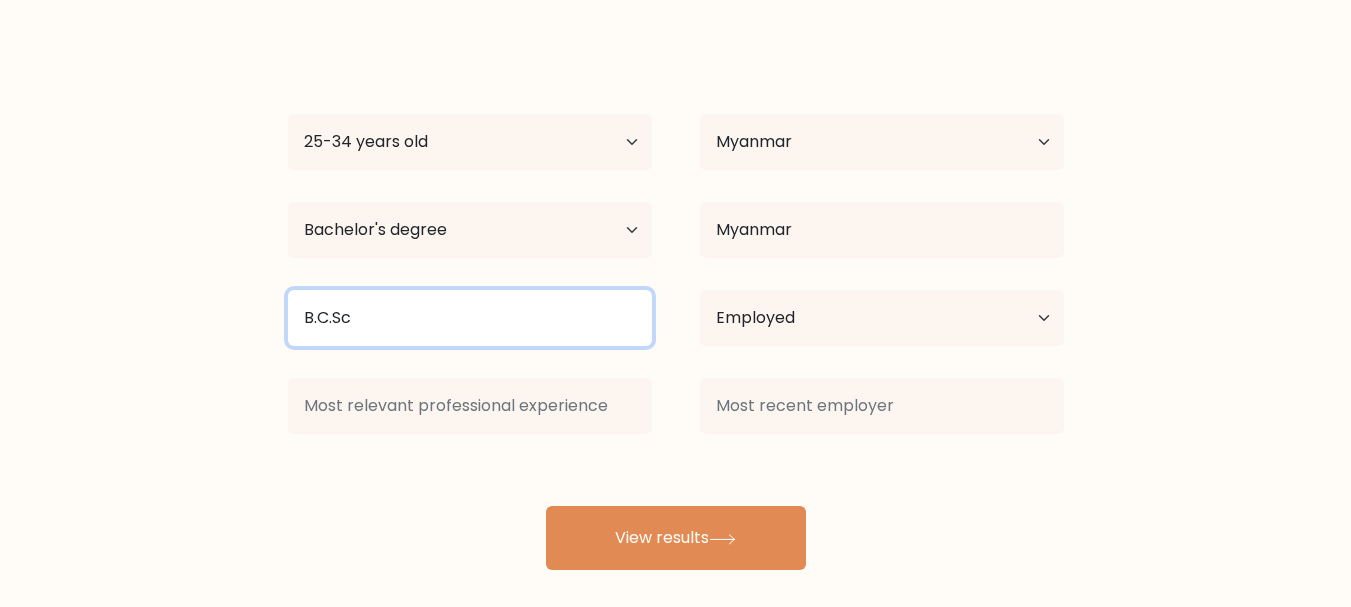 scroll, scrollTop: 151, scrollLeft: 0, axis: vertical 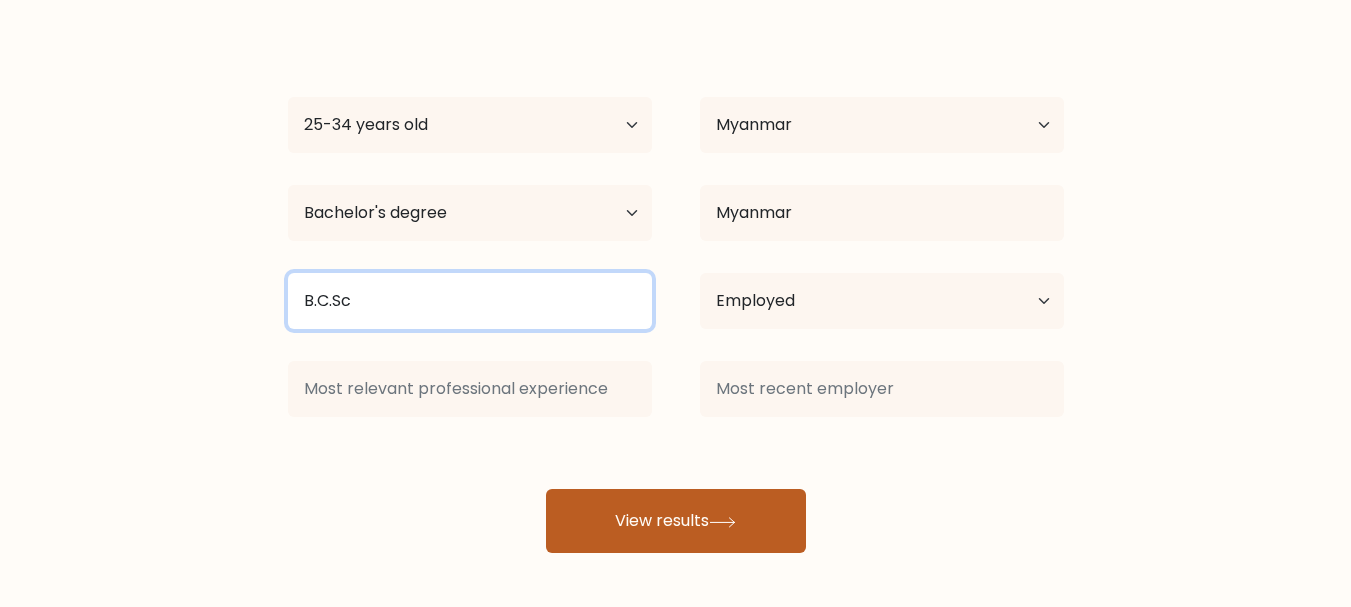type on "B.C.Sc" 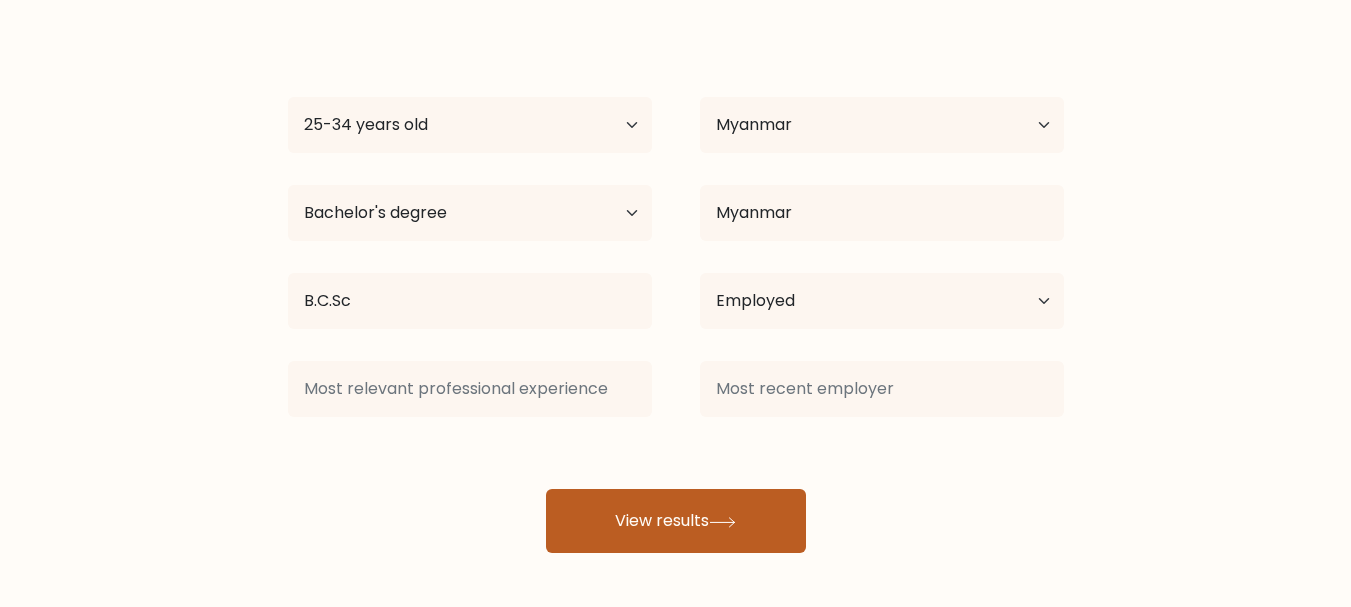 click on "View results" at bounding box center [676, 521] 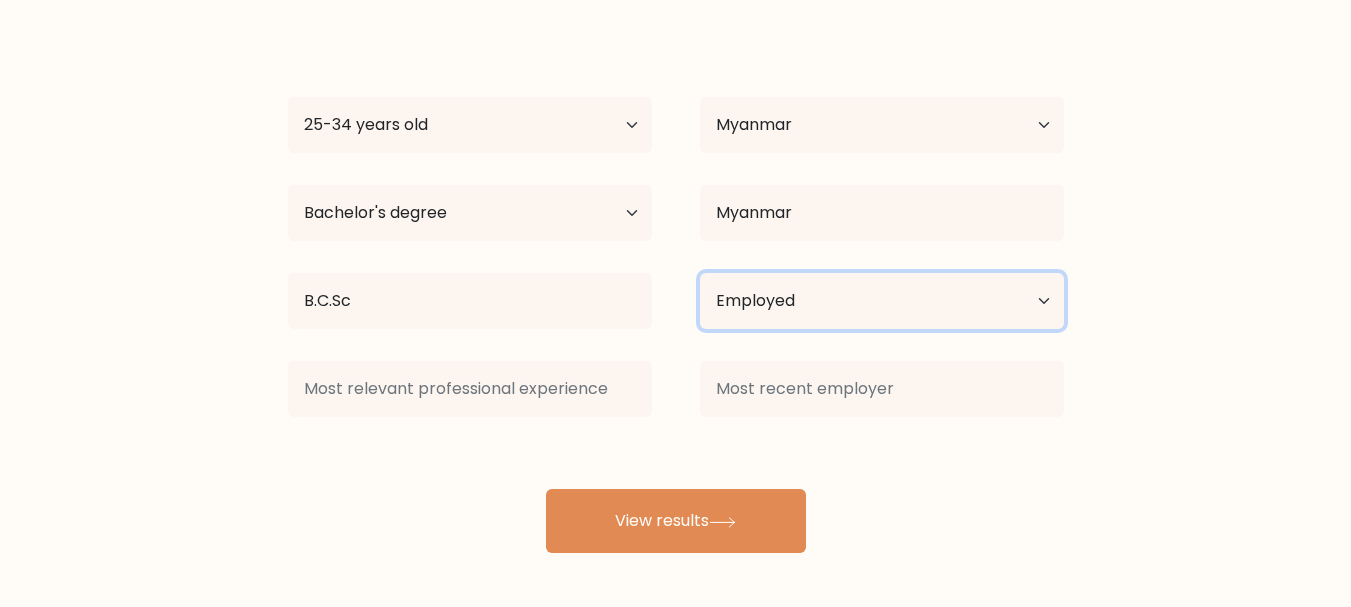 click on "Current employment status
Employed
Student
Retired
Other / prefer not to answer" at bounding box center [882, 301] 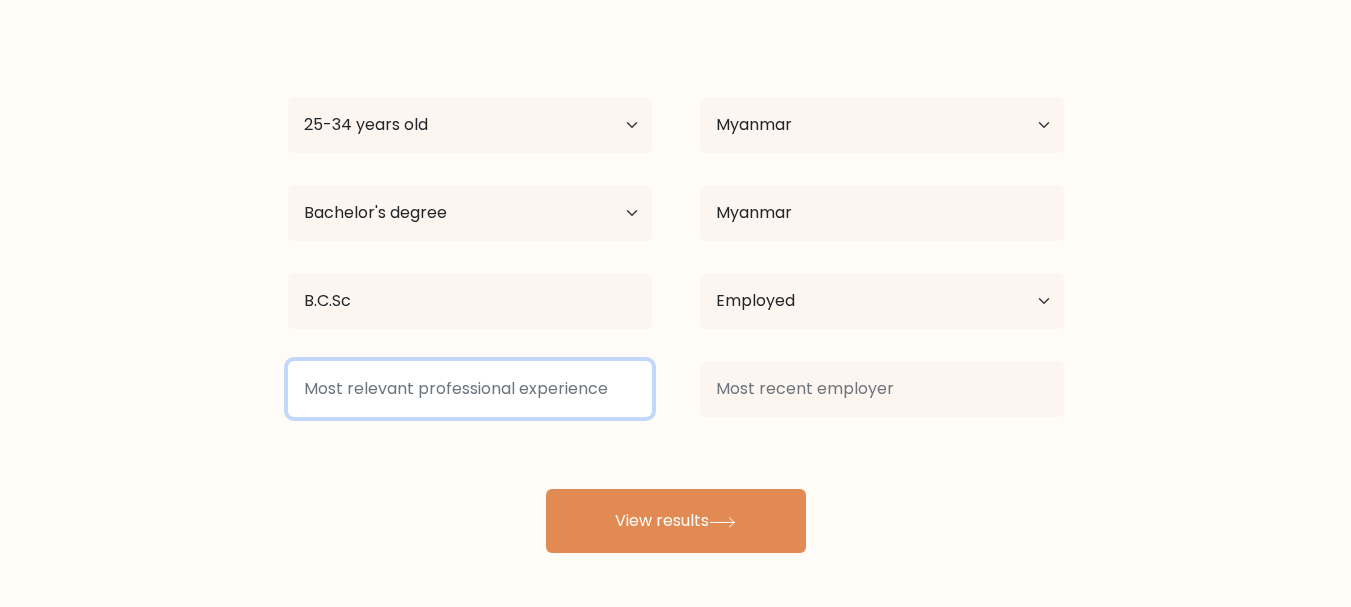 click at bounding box center (470, 389) 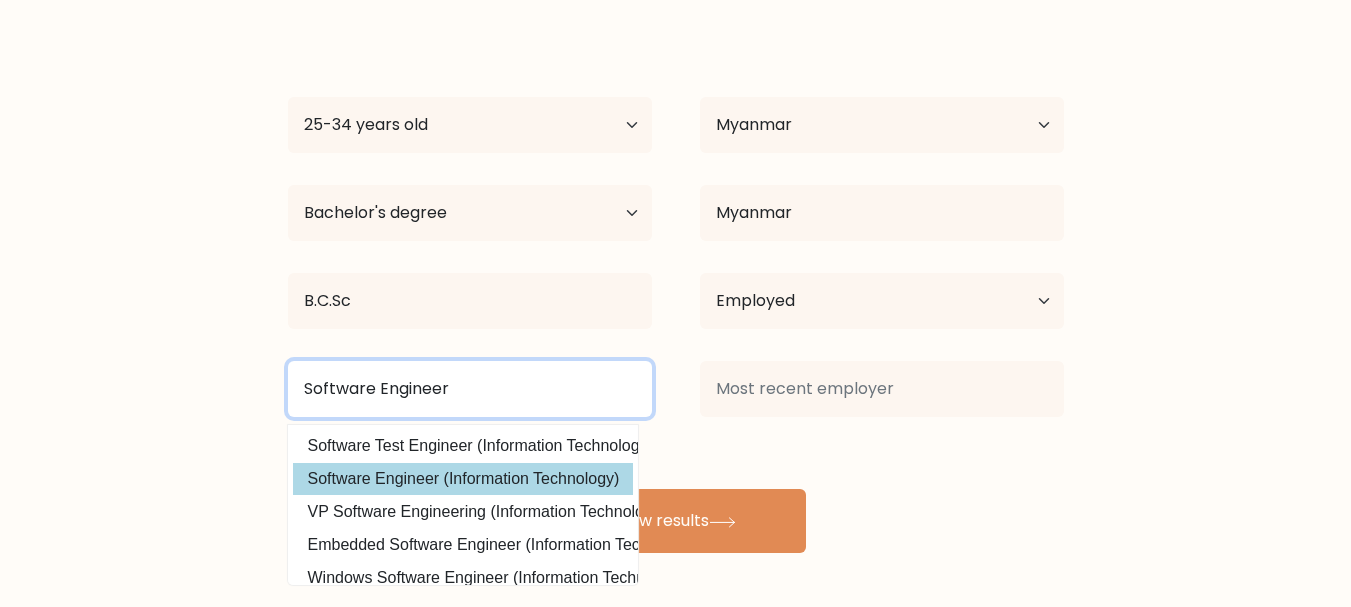type on "Software Engineer" 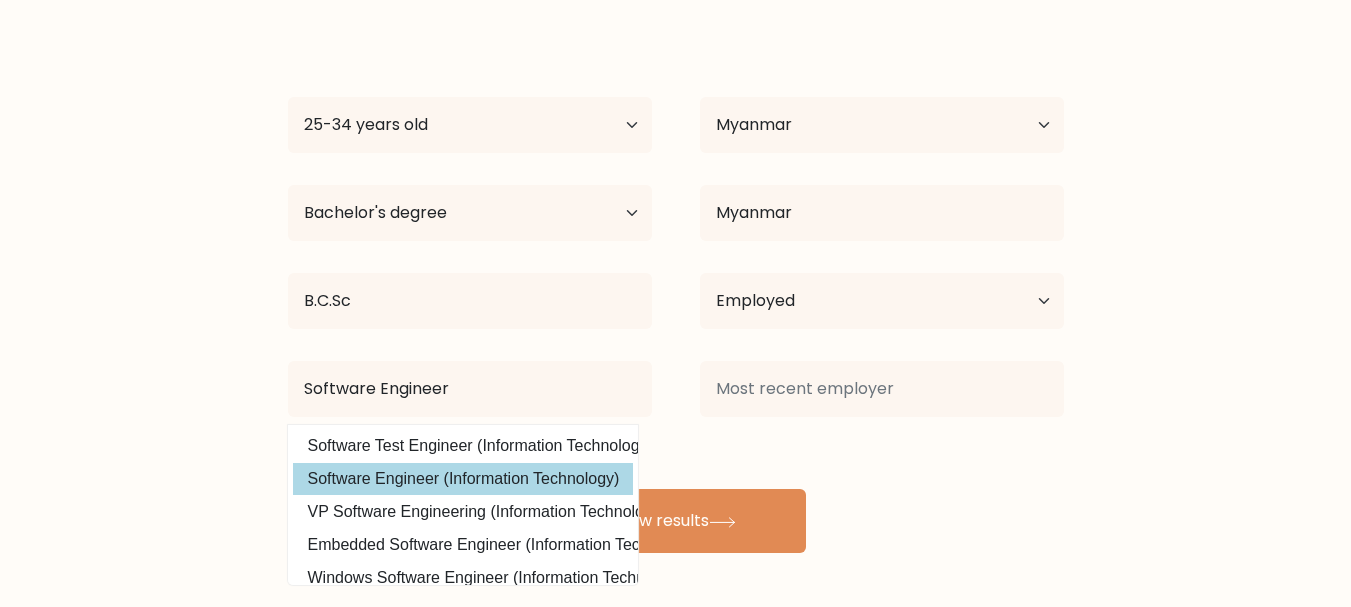 click on "Software Engineer (Information Technology)" at bounding box center (463, 479) 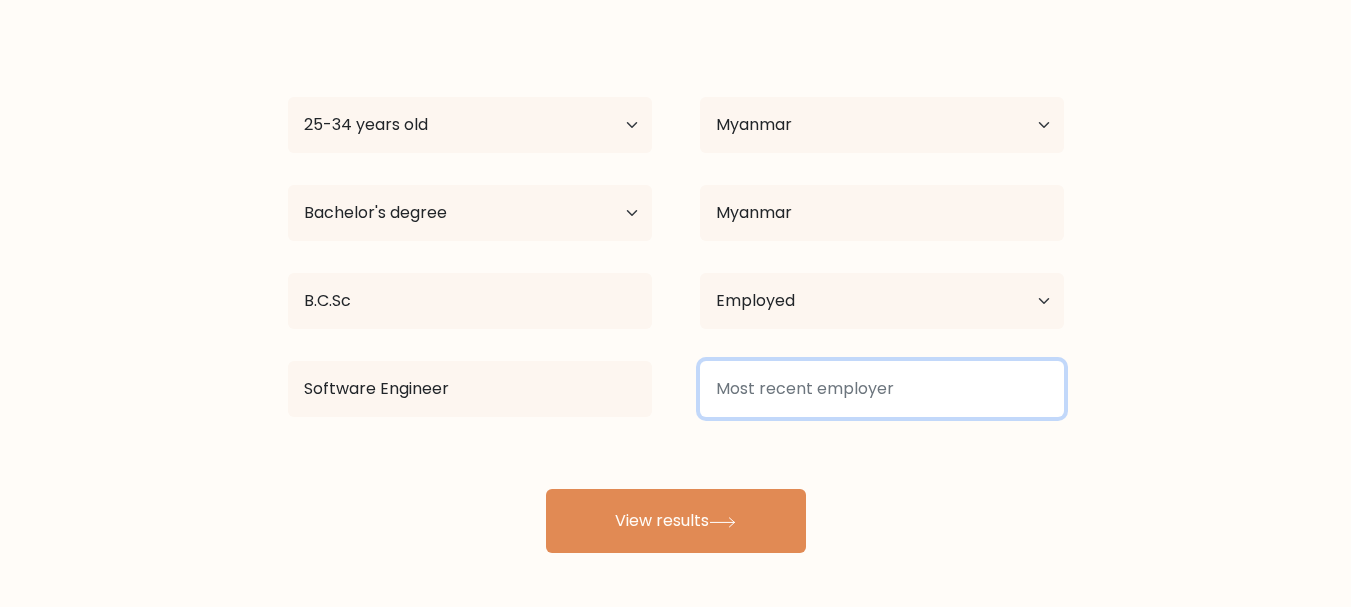 click at bounding box center [882, 389] 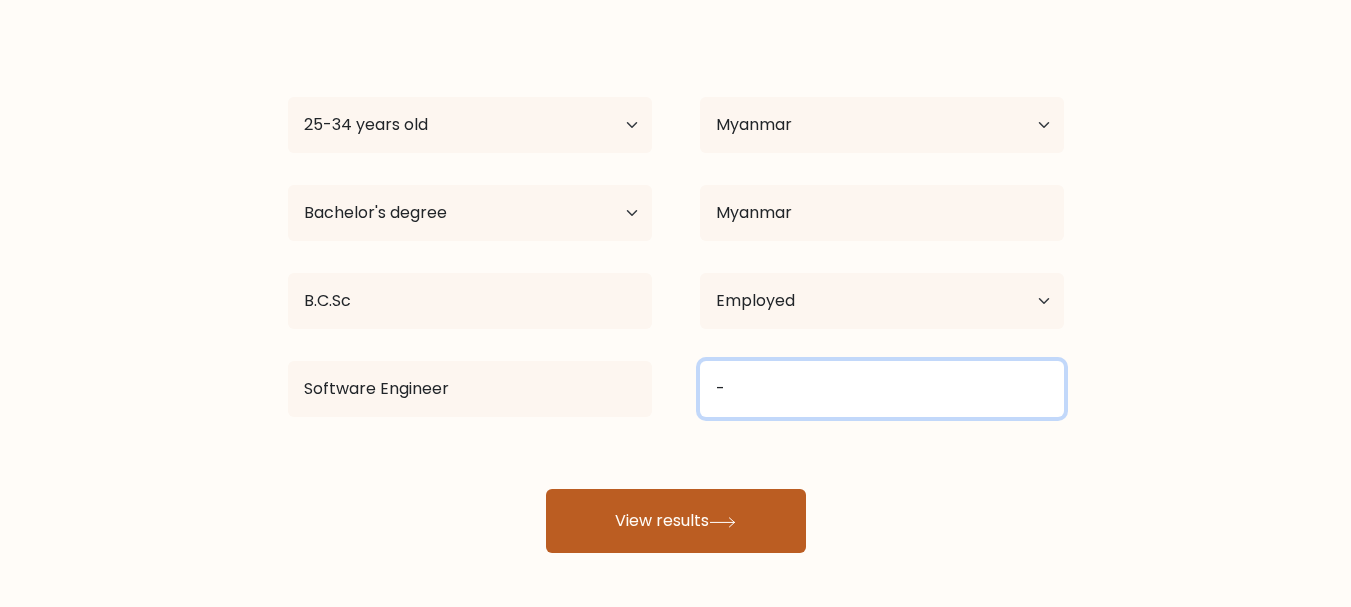 type on "-" 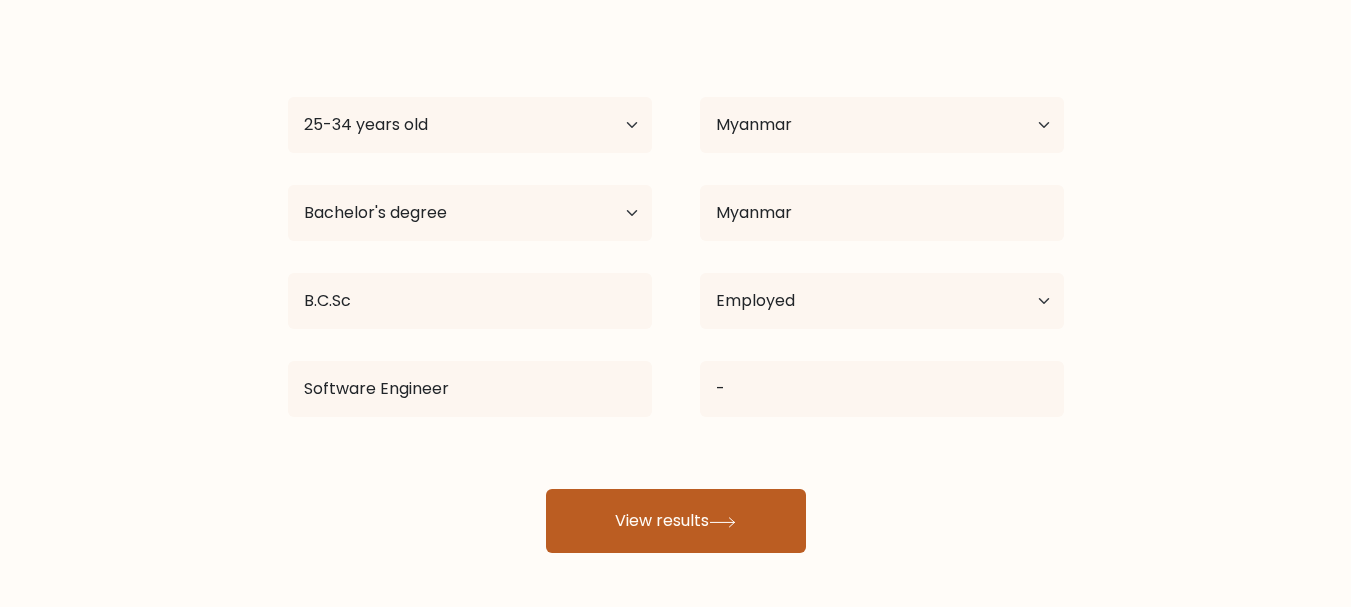 click on "View results" at bounding box center (676, 521) 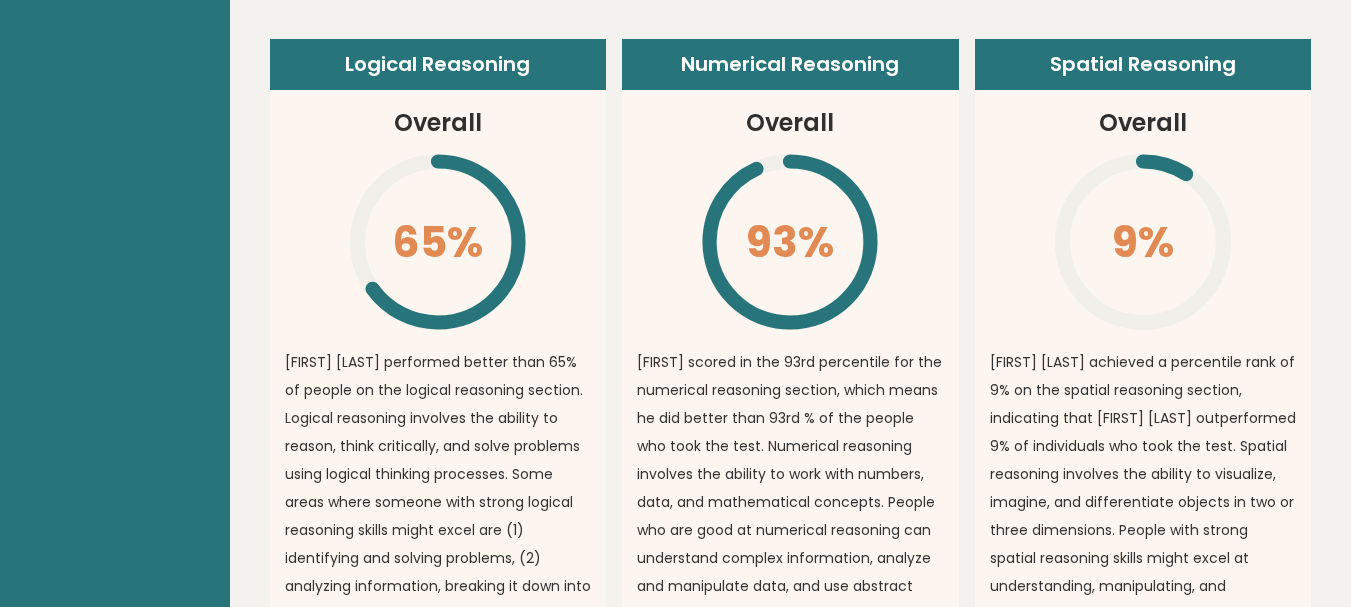 scroll, scrollTop: 1600, scrollLeft: 0, axis: vertical 